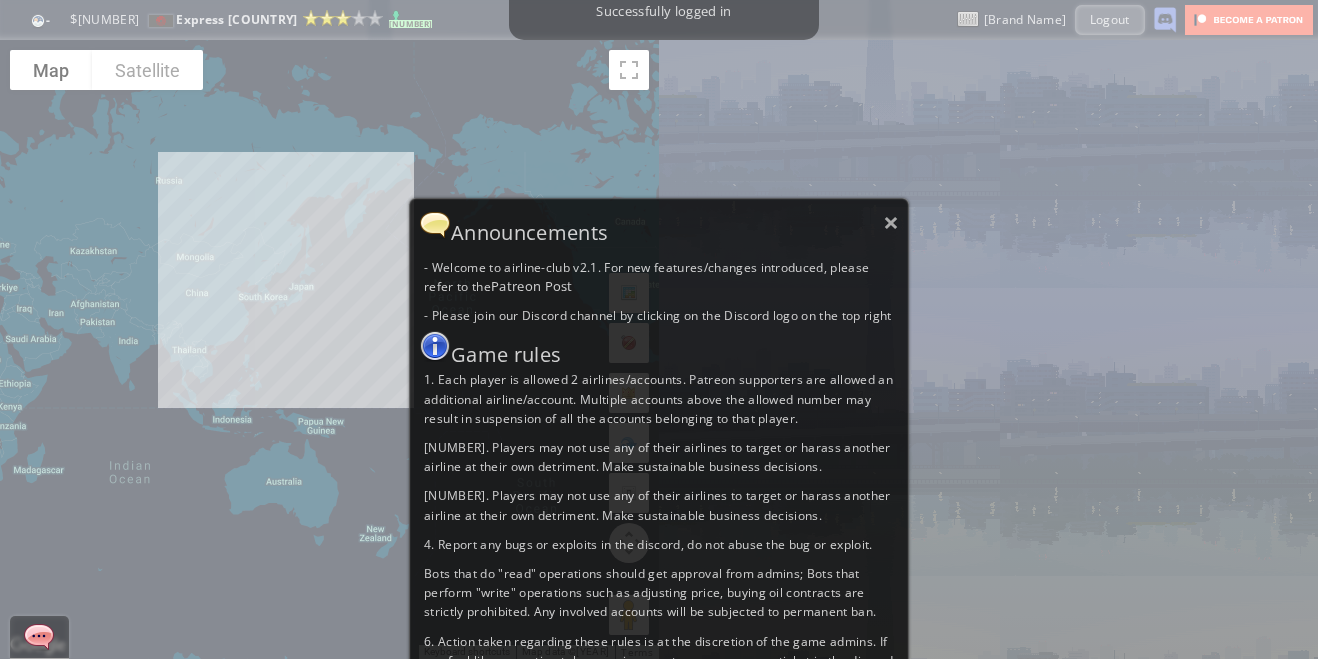 scroll, scrollTop: 0, scrollLeft: 0, axis: both 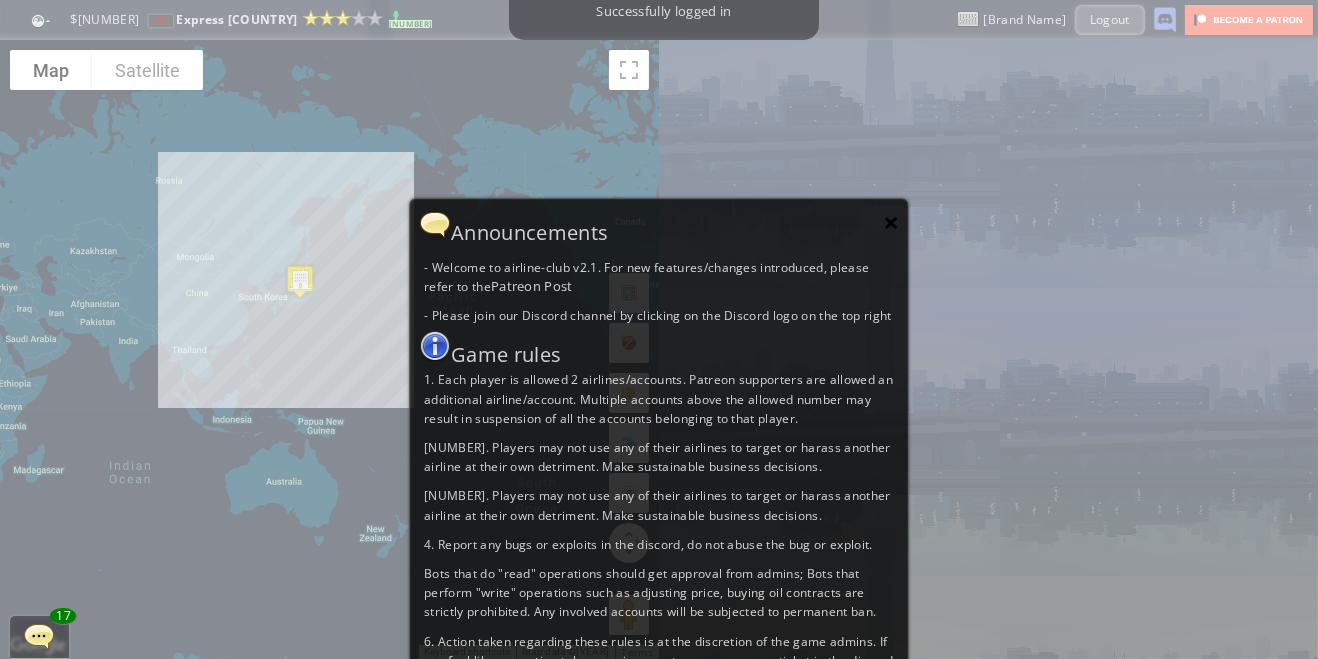 click on "×" at bounding box center [891, 222] 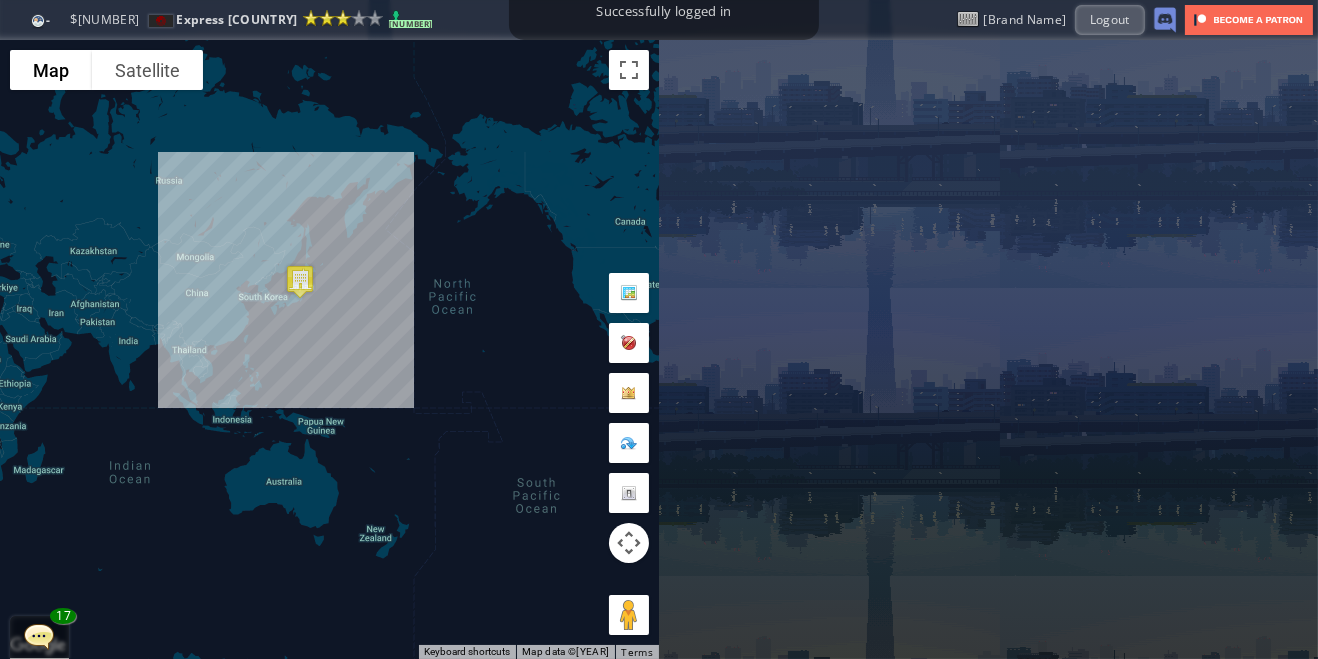 click at bounding box center [7, 329] 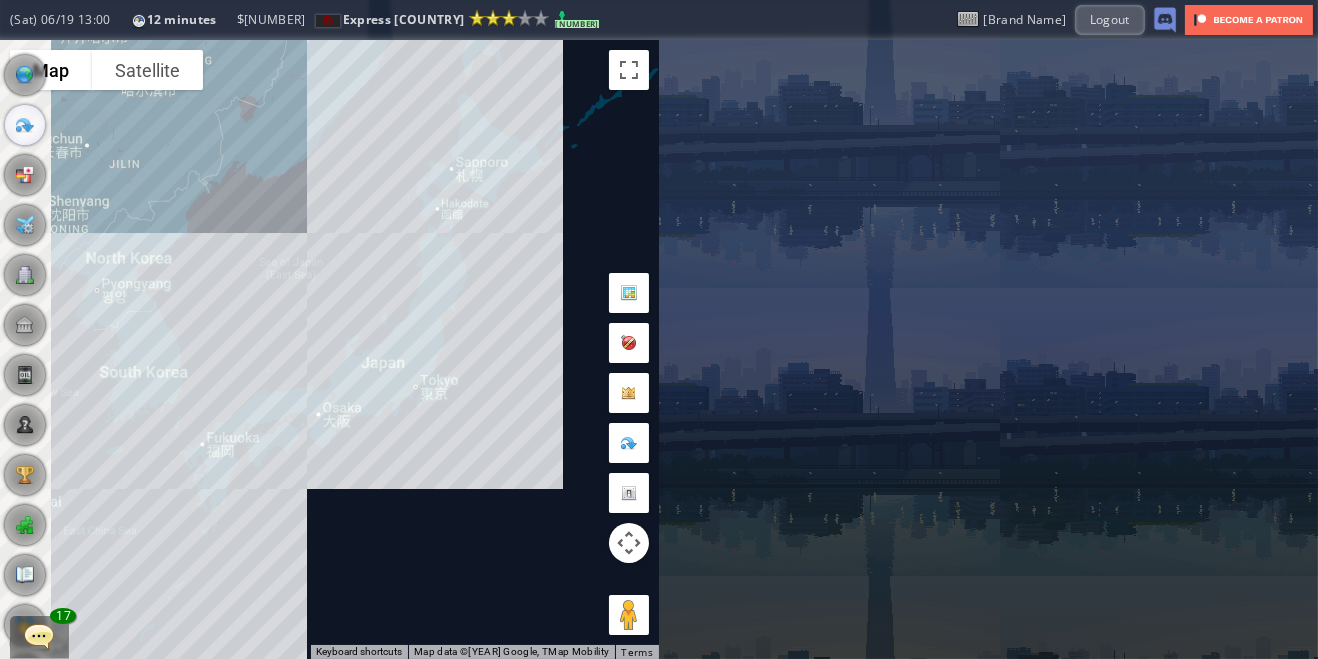 click at bounding box center (25, 125) 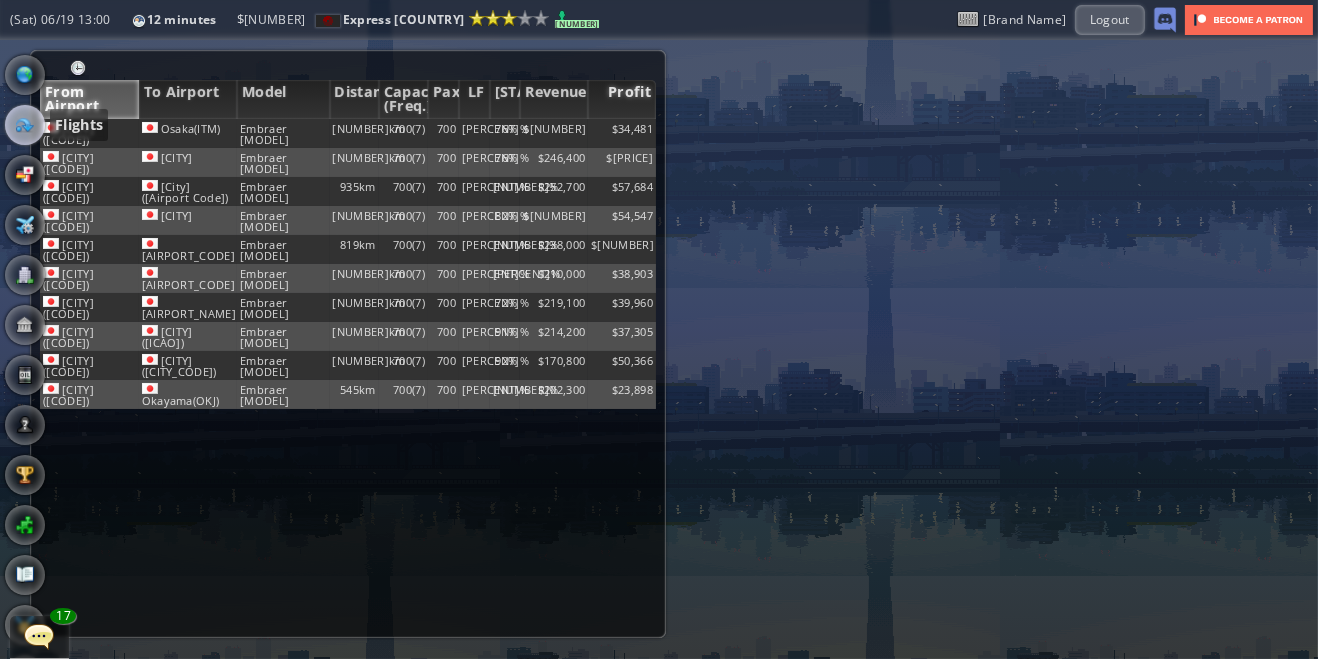 click on "Profit" at bounding box center [622, 99] 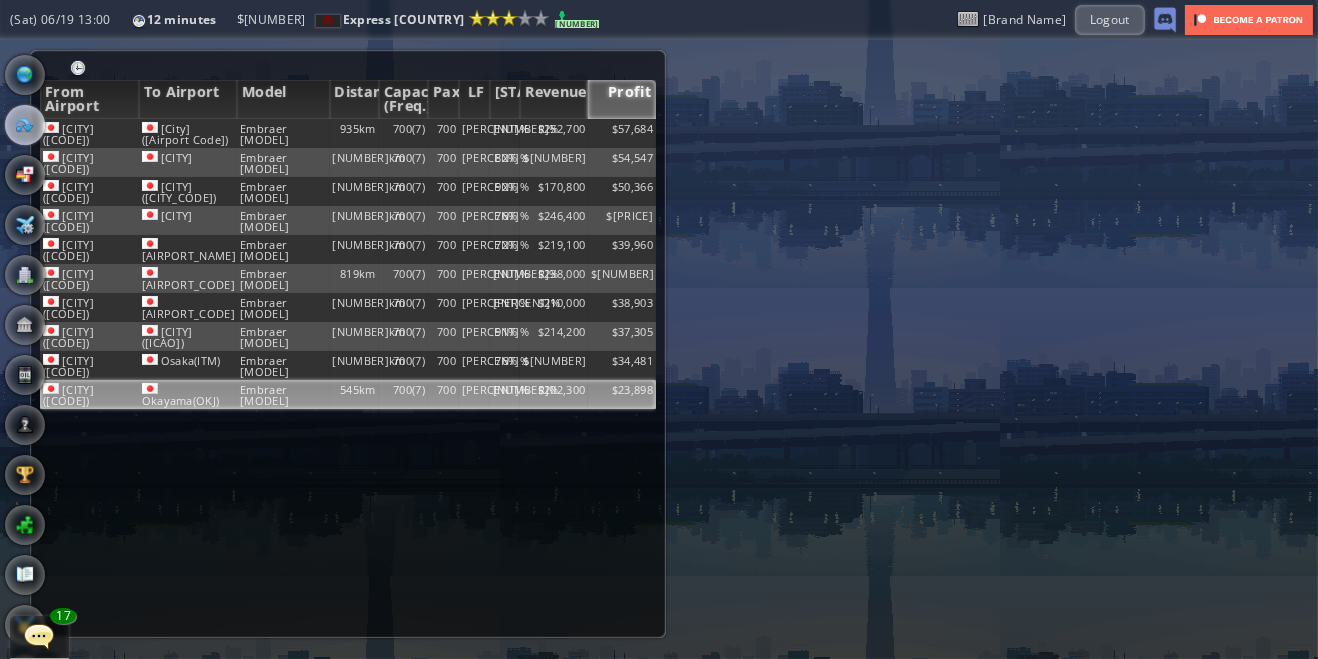 click on "[CITY]([CODE])" at bounding box center [89, 133] 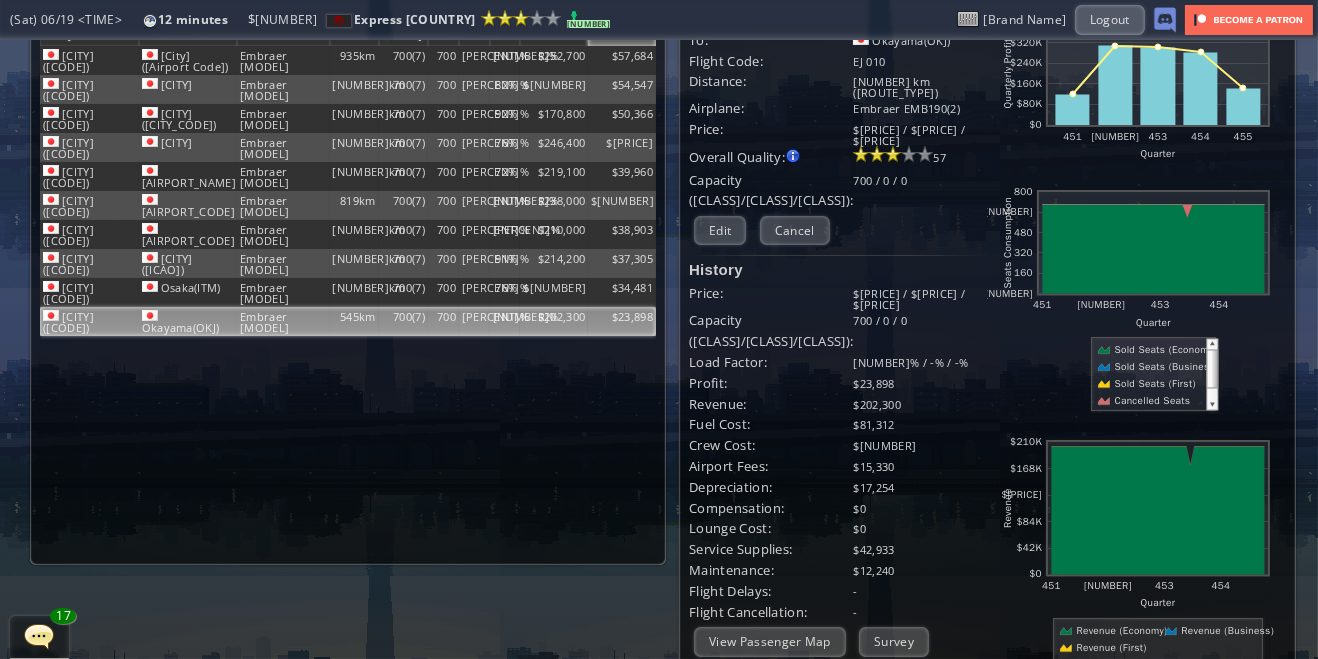 scroll, scrollTop: 0, scrollLeft: 0, axis: both 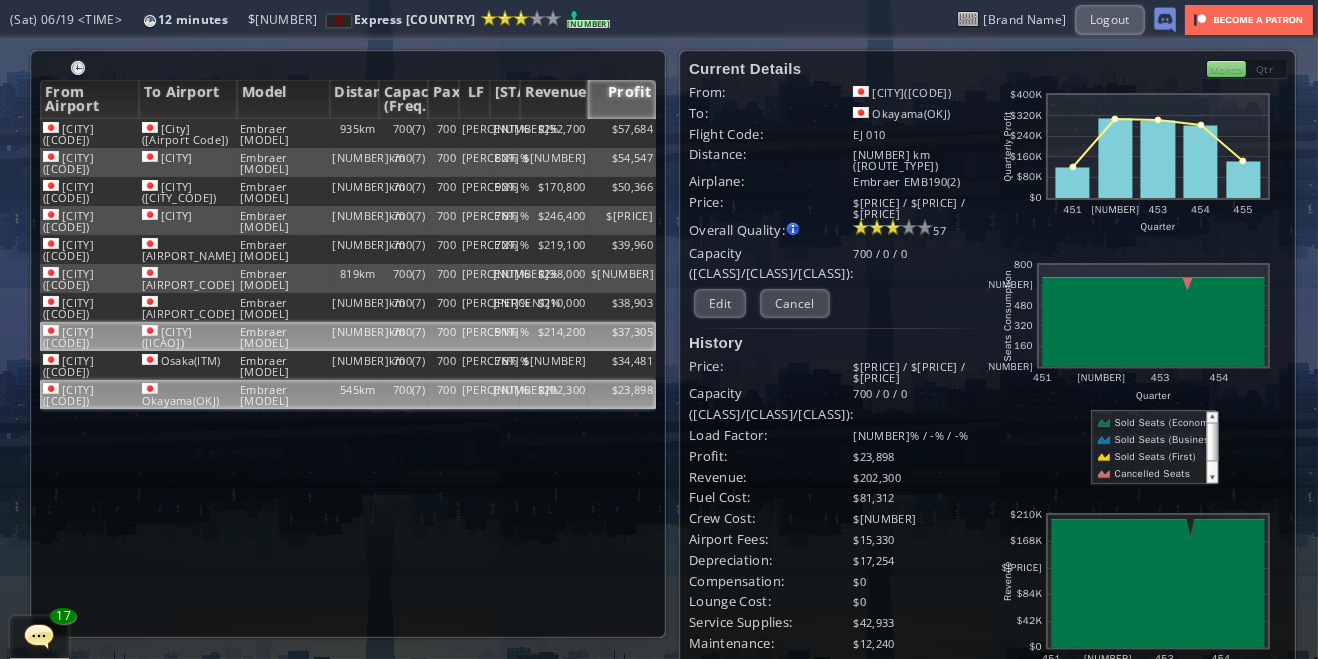 click on "[CITY]([CODE])" at bounding box center [89, 133] 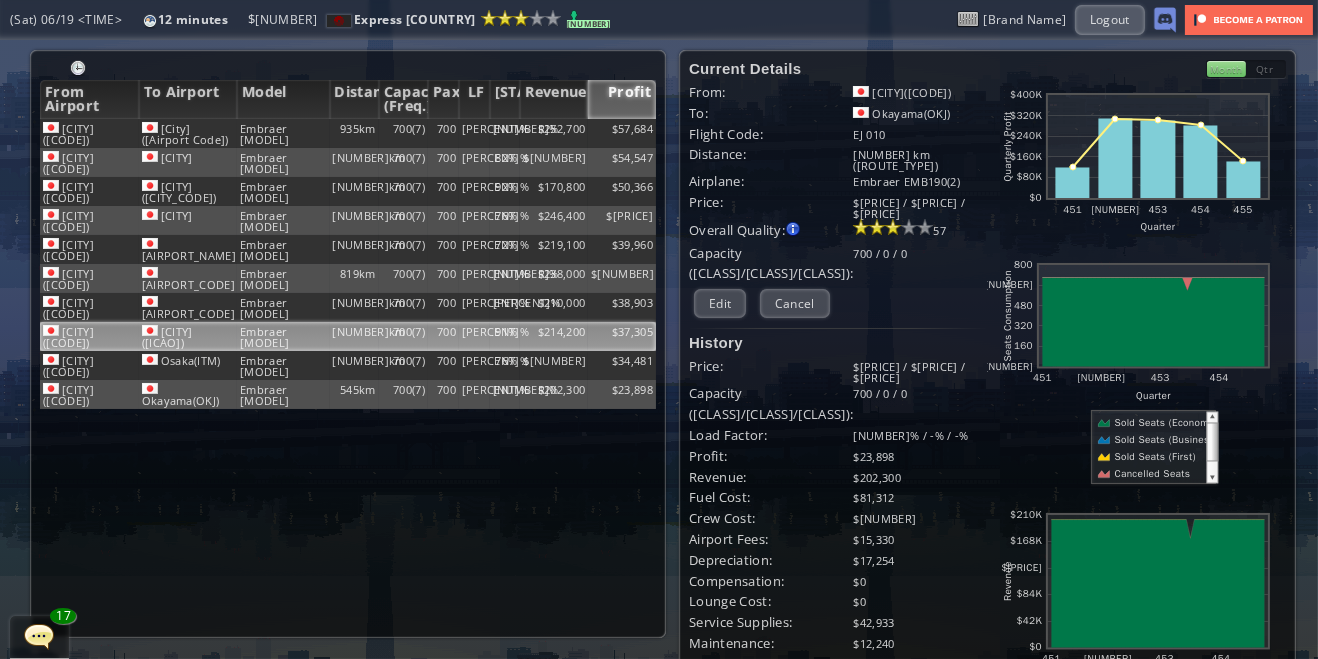 click on "[CITY]([CODE])" at bounding box center [89, 336] 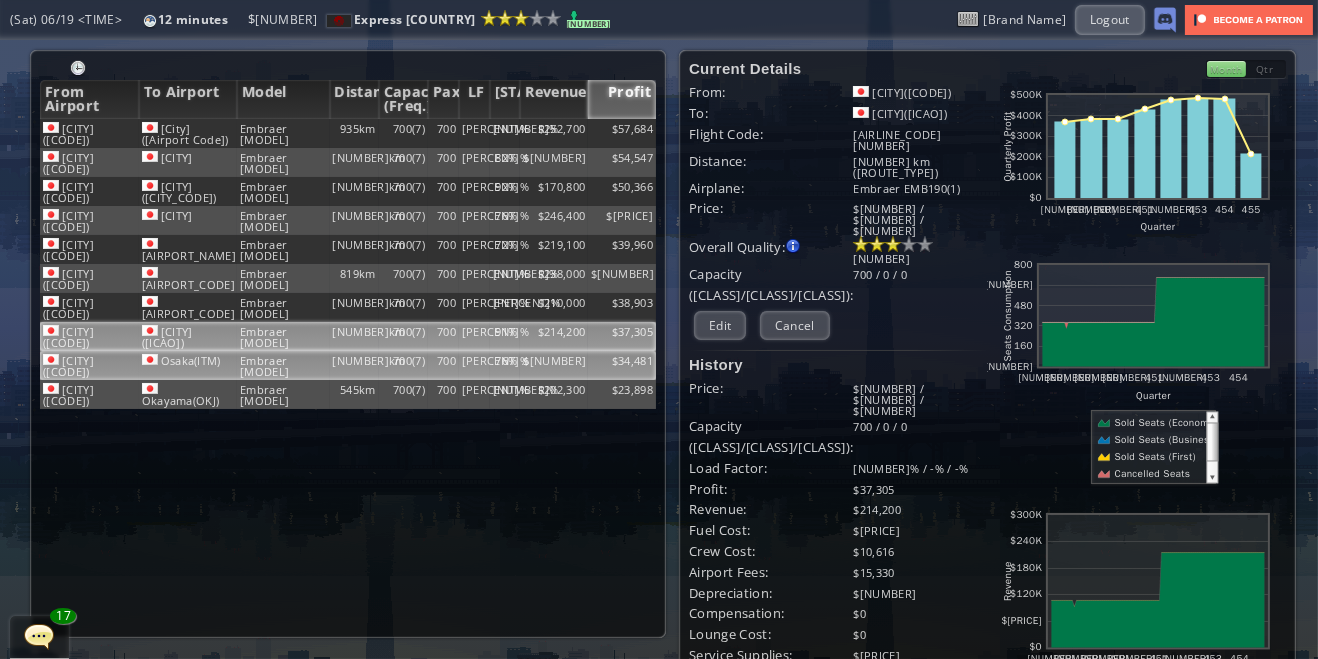 click on "[CITY]([CODE])" at bounding box center (89, 133) 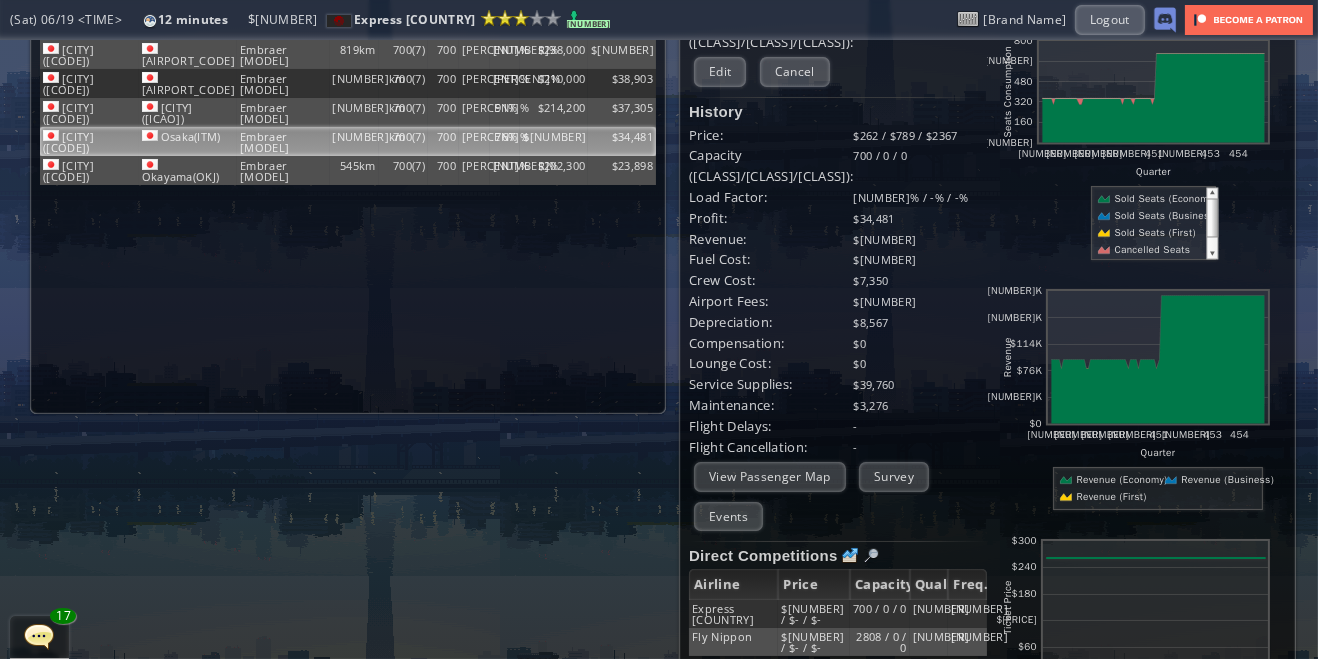 scroll, scrollTop: 0, scrollLeft: 0, axis: both 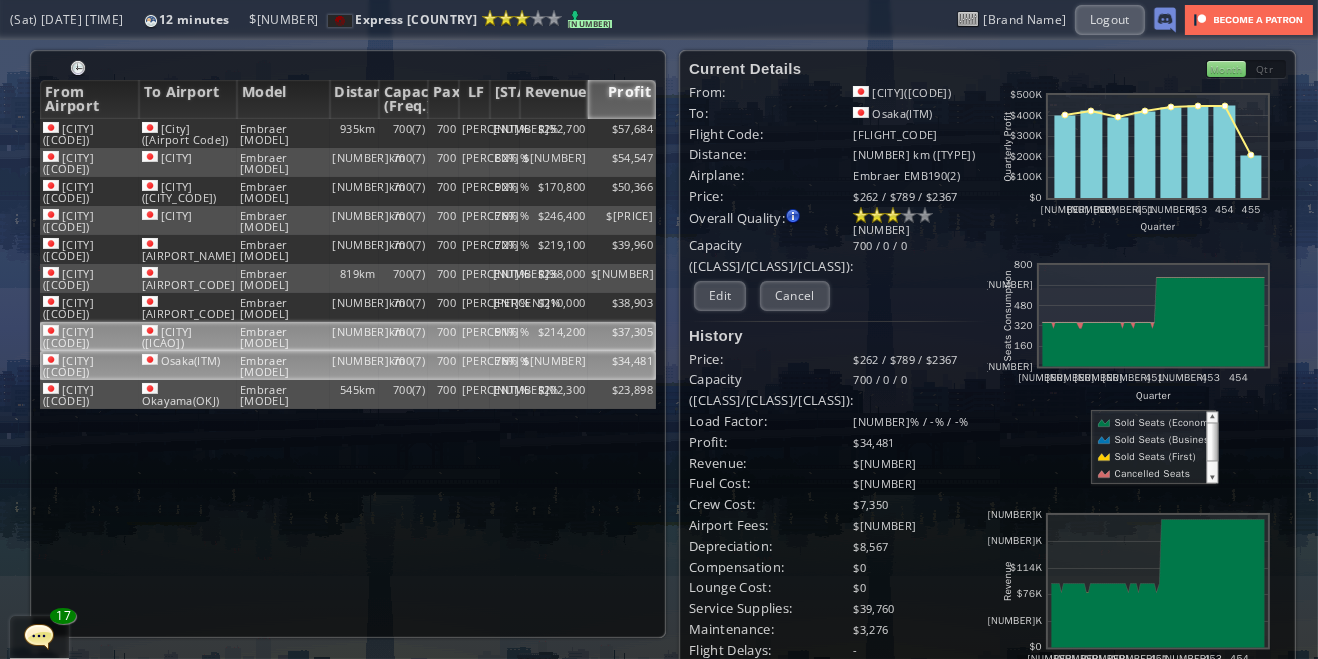 click on "[CITY]([CODE])" at bounding box center (89, 133) 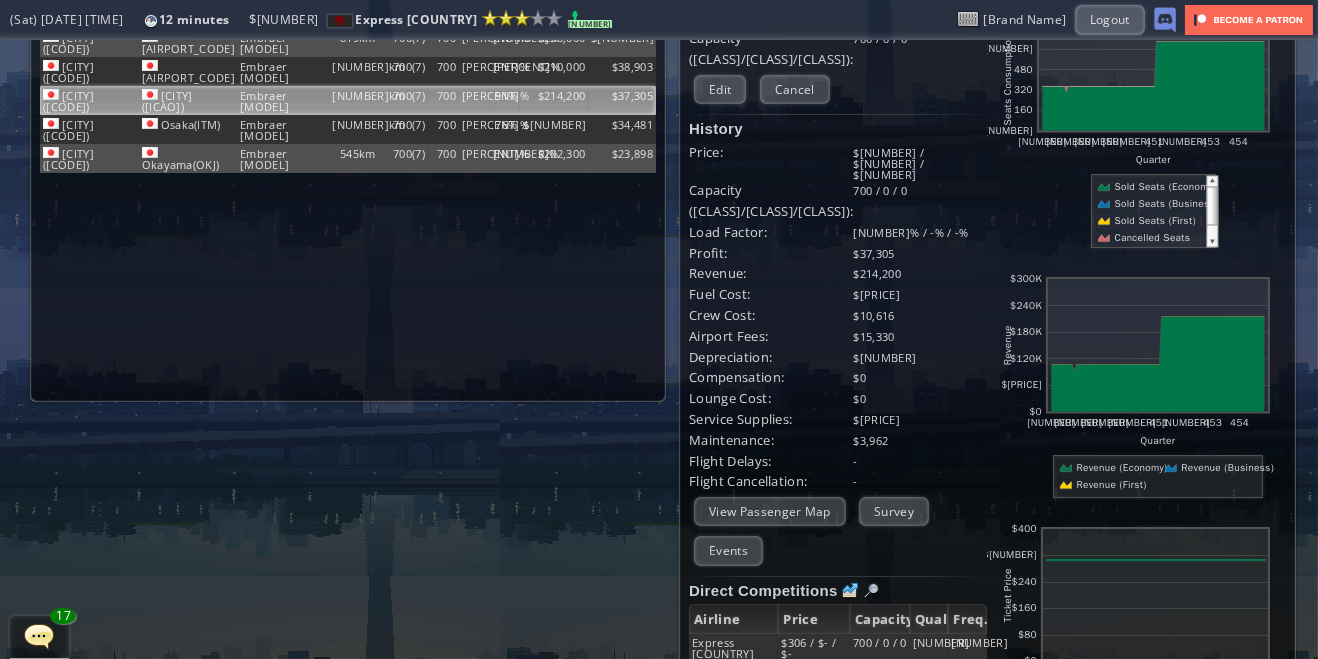 scroll, scrollTop: 0, scrollLeft: 0, axis: both 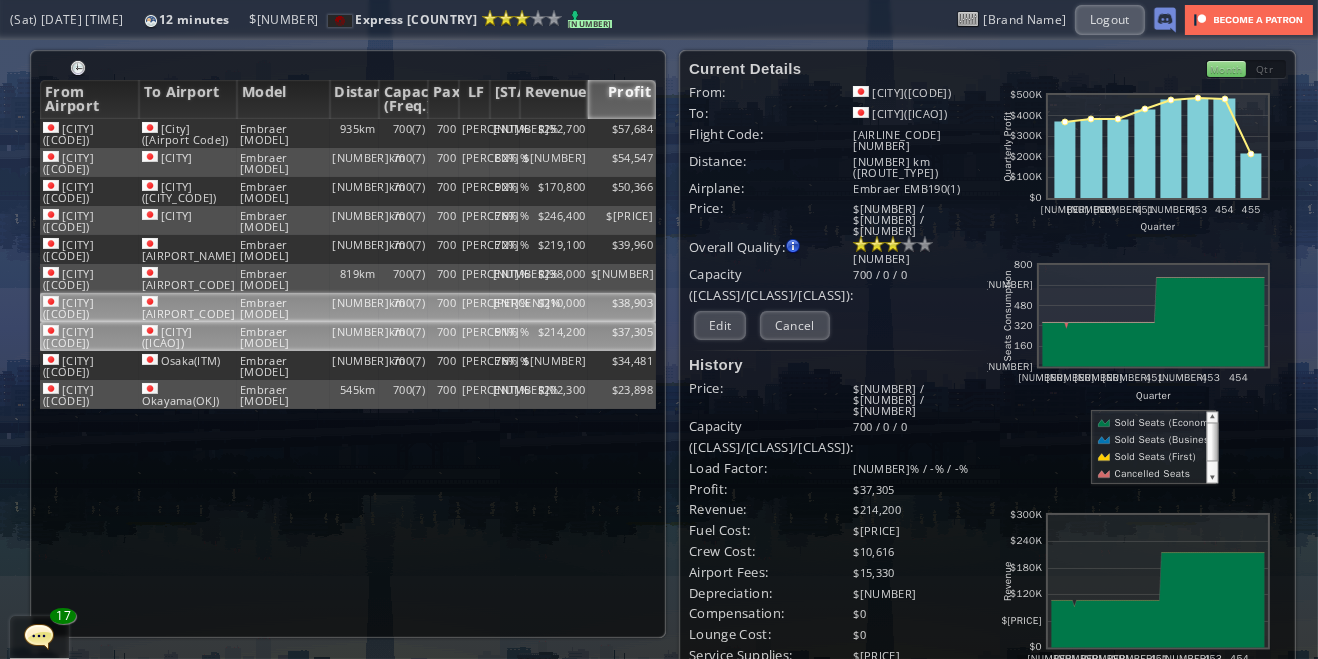 click on "[CITY]([CODE])" at bounding box center [89, 133] 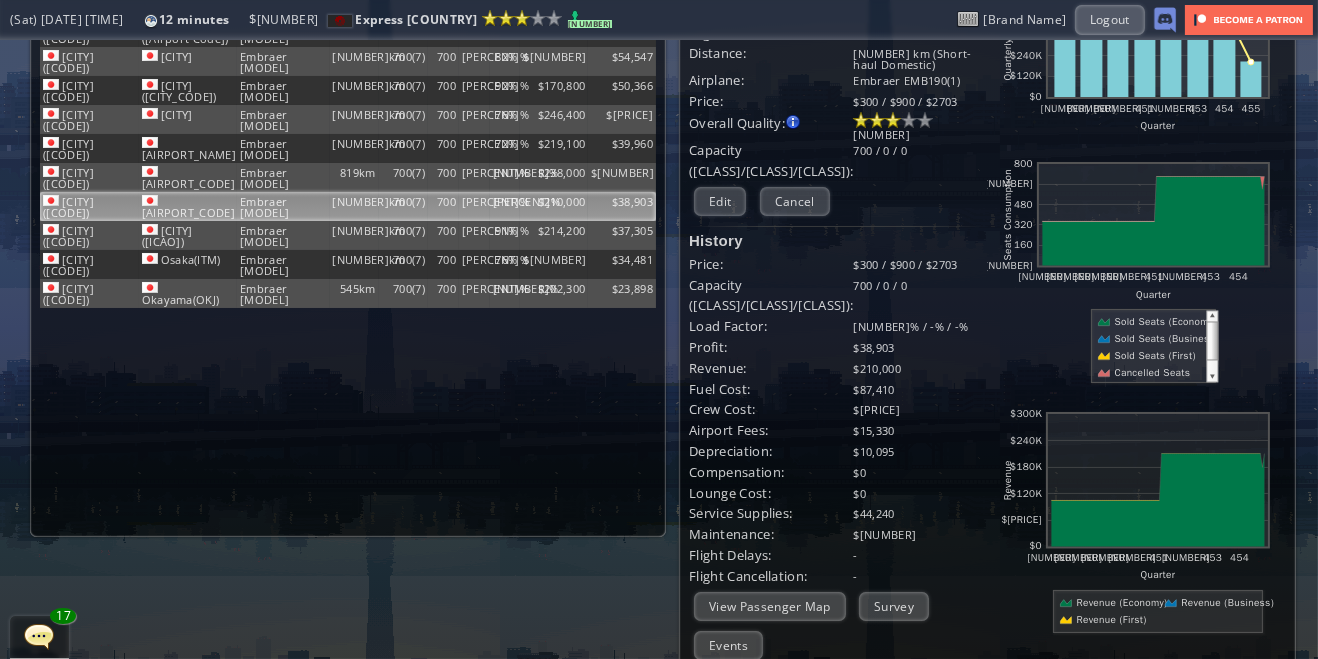 scroll, scrollTop: 0, scrollLeft: 0, axis: both 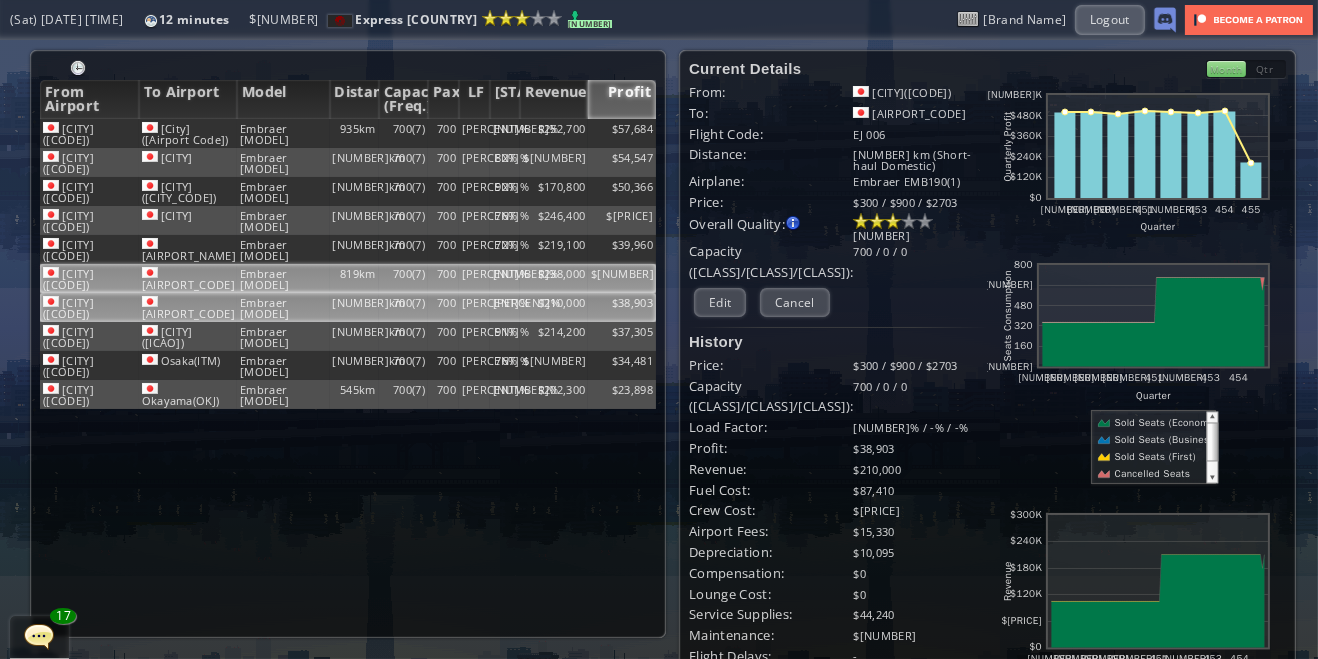 click on "[CITY]([CODE])" at bounding box center [89, 133] 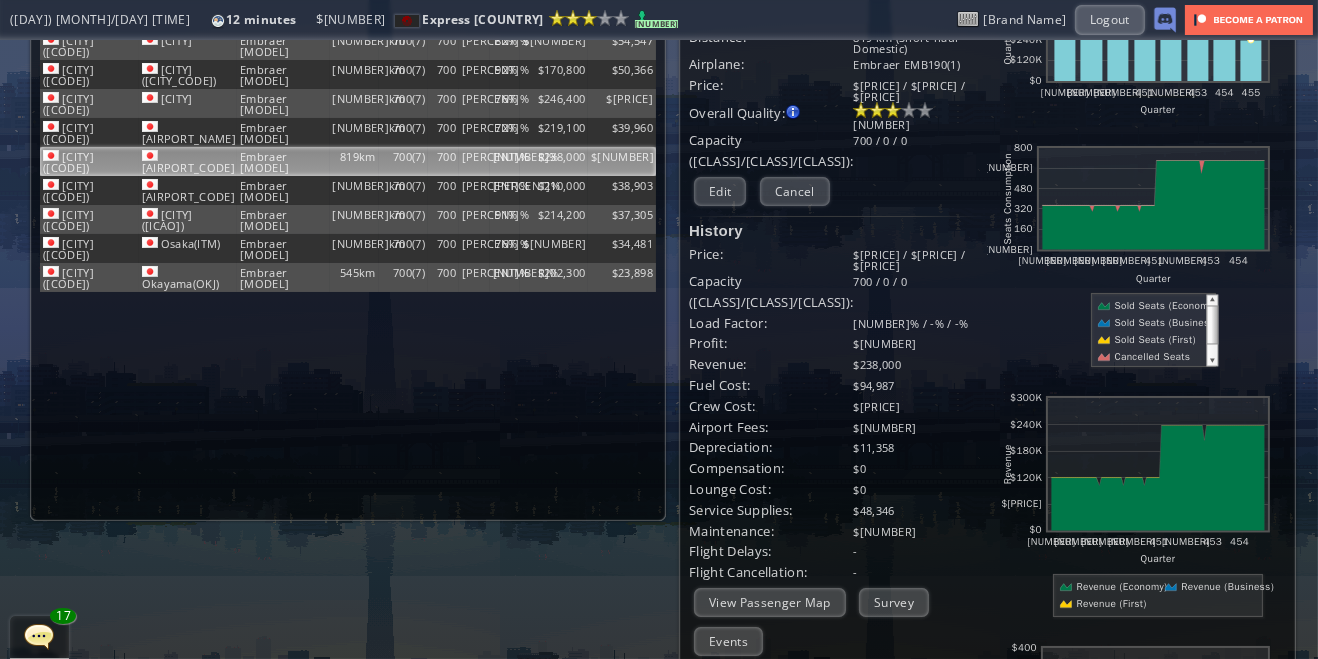 scroll, scrollTop: 0, scrollLeft: 0, axis: both 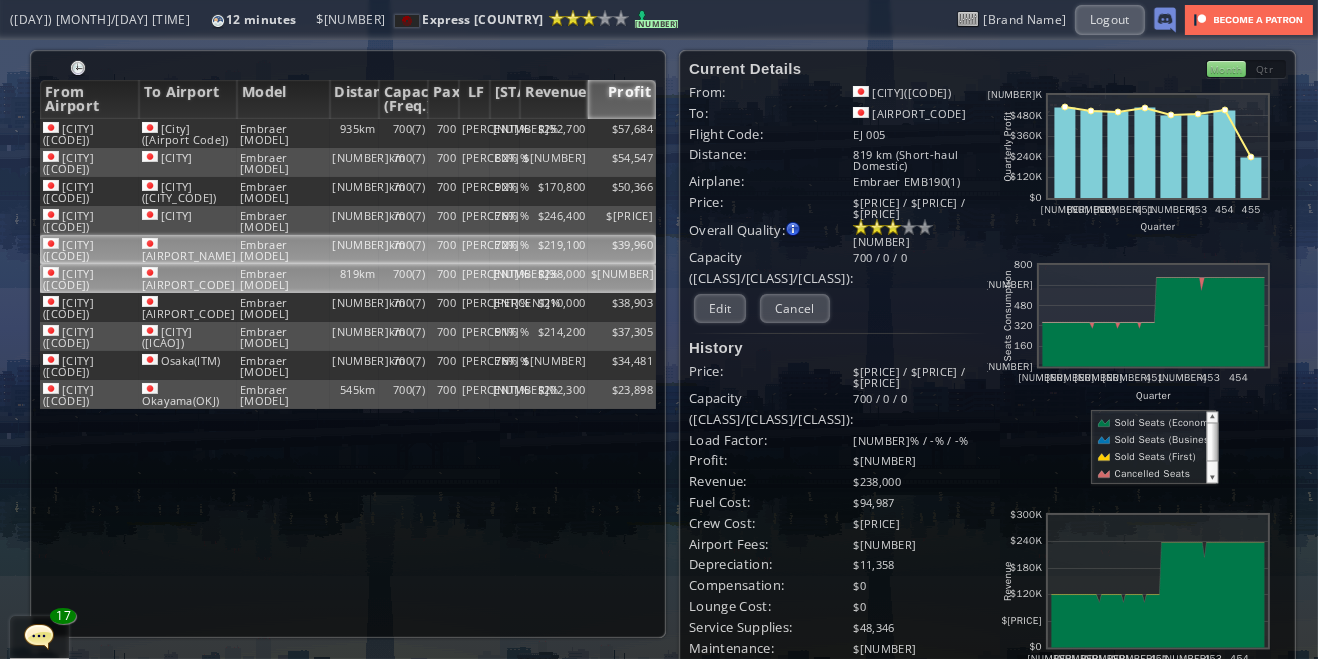 click on "[CITY]([CODE])" at bounding box center [89, 133] 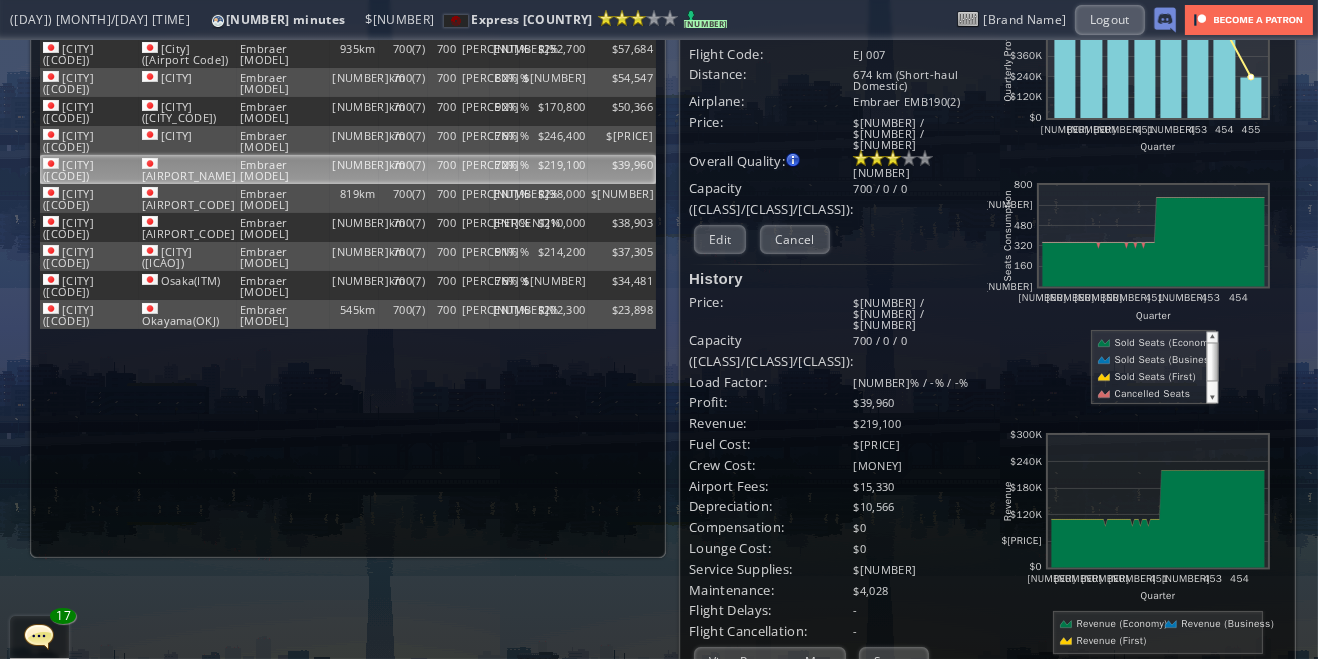 scroll, scrollTop: 0, scrollLeft: 0, axis: both 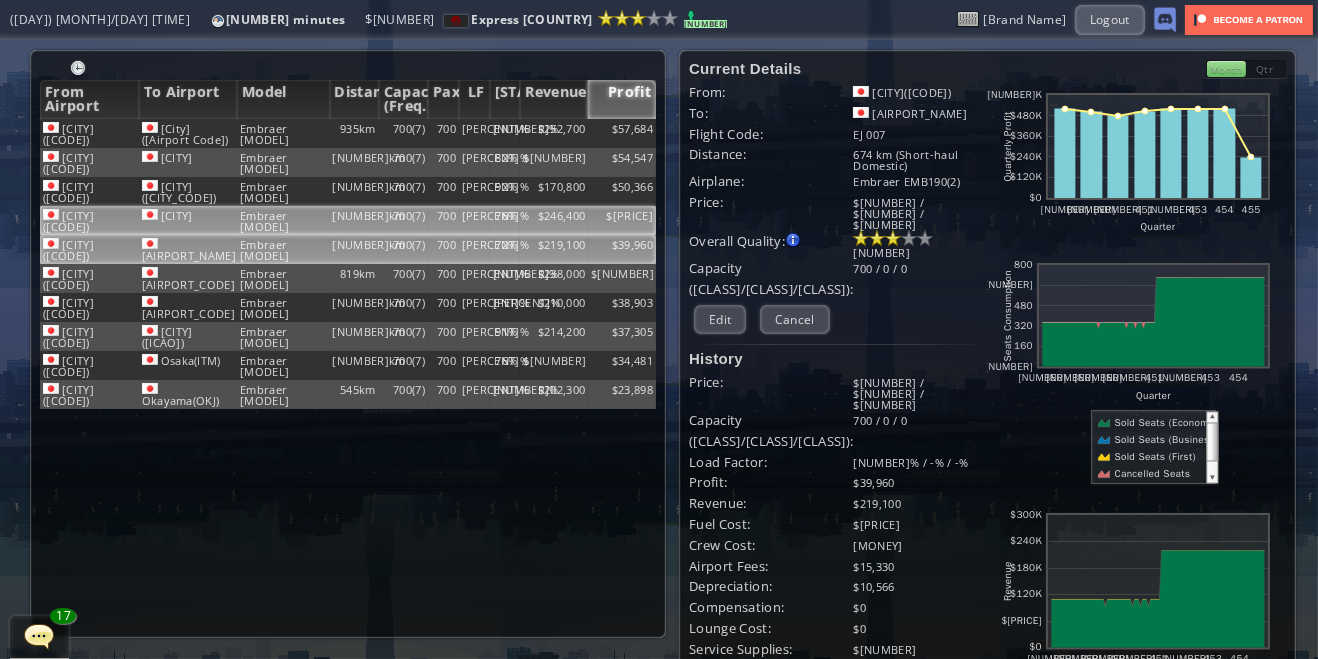 click at bounding box center (51, 127) 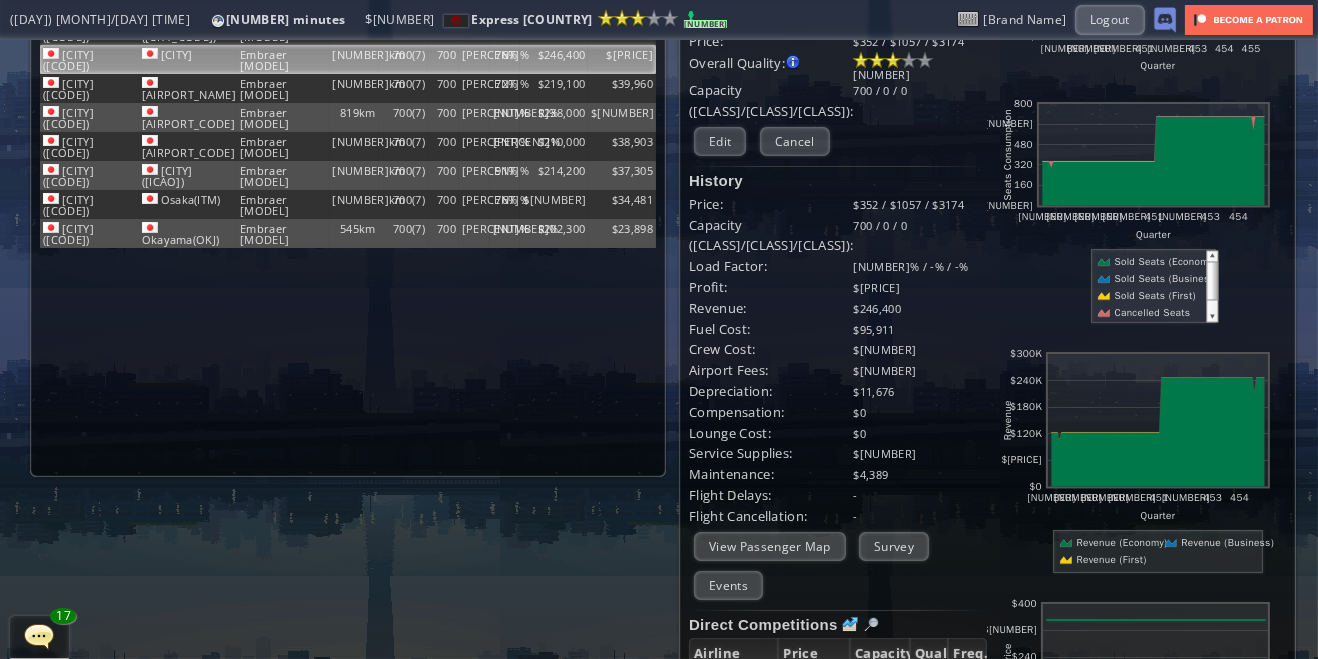 scroll, scrollTop: 0, scrollLeft: 0, axis: both 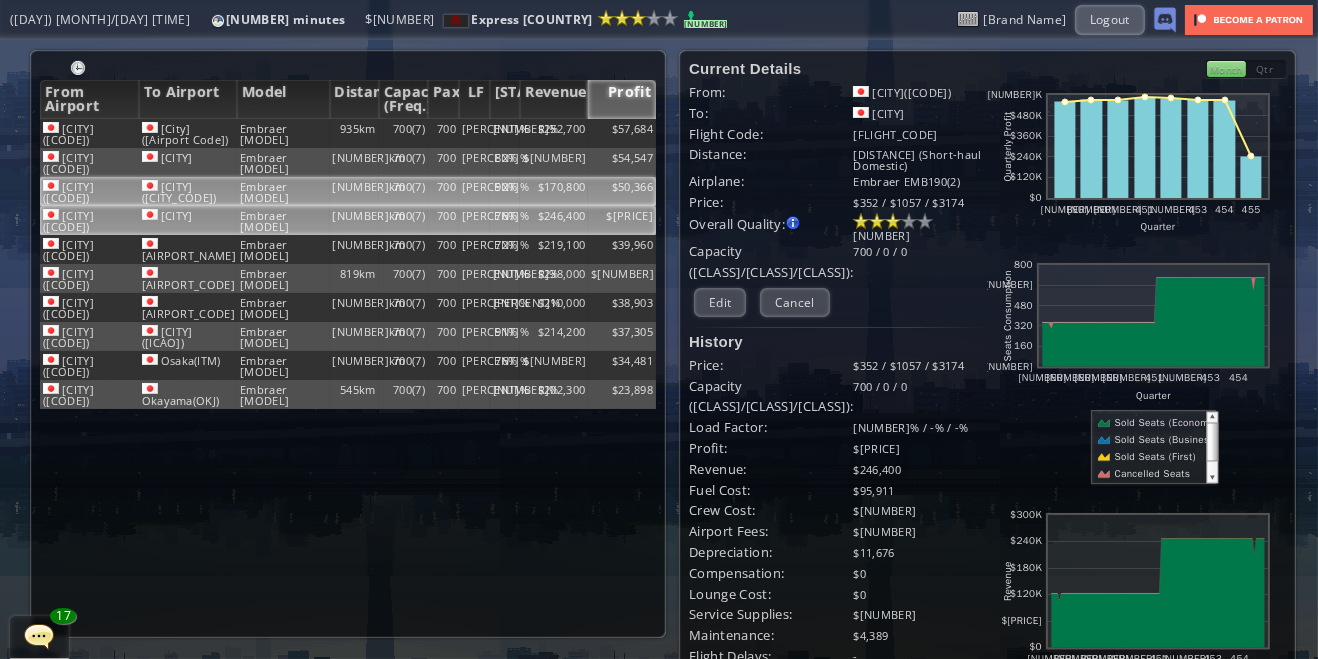 click on "[CITY]([CODE])" at bounding box center [89, 133] 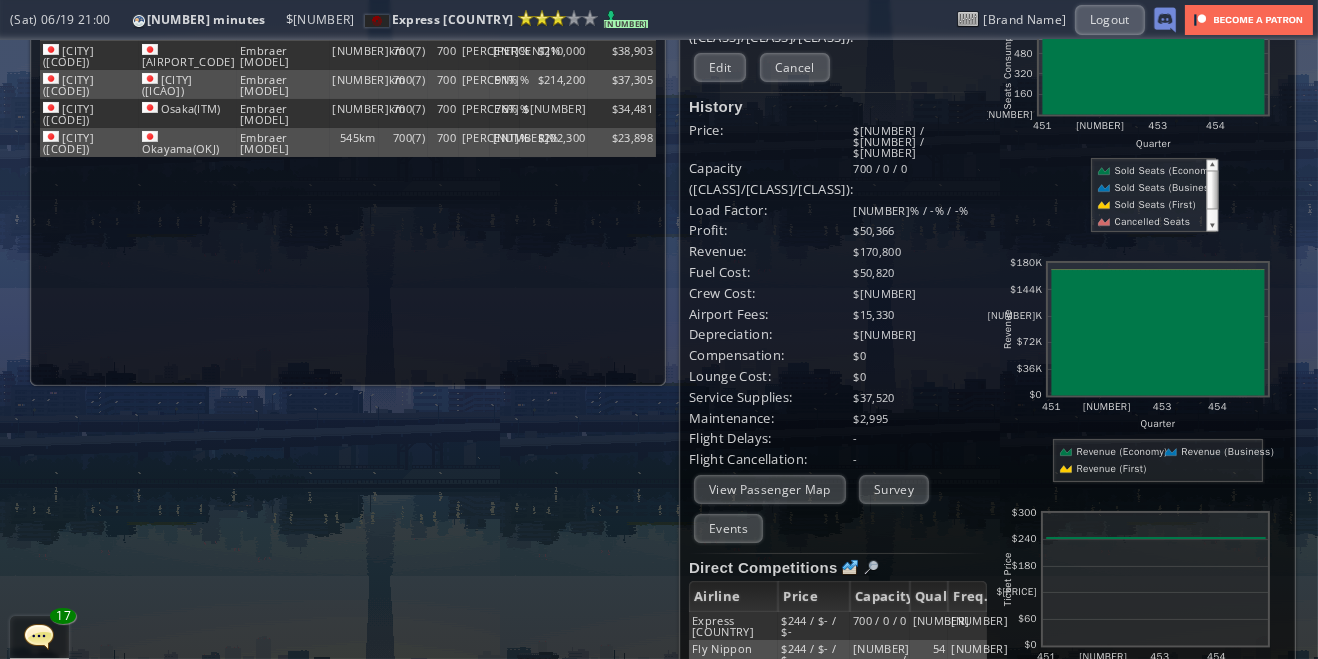 scroll, scrollTop: 0, scrollLeft: 0, axis: both 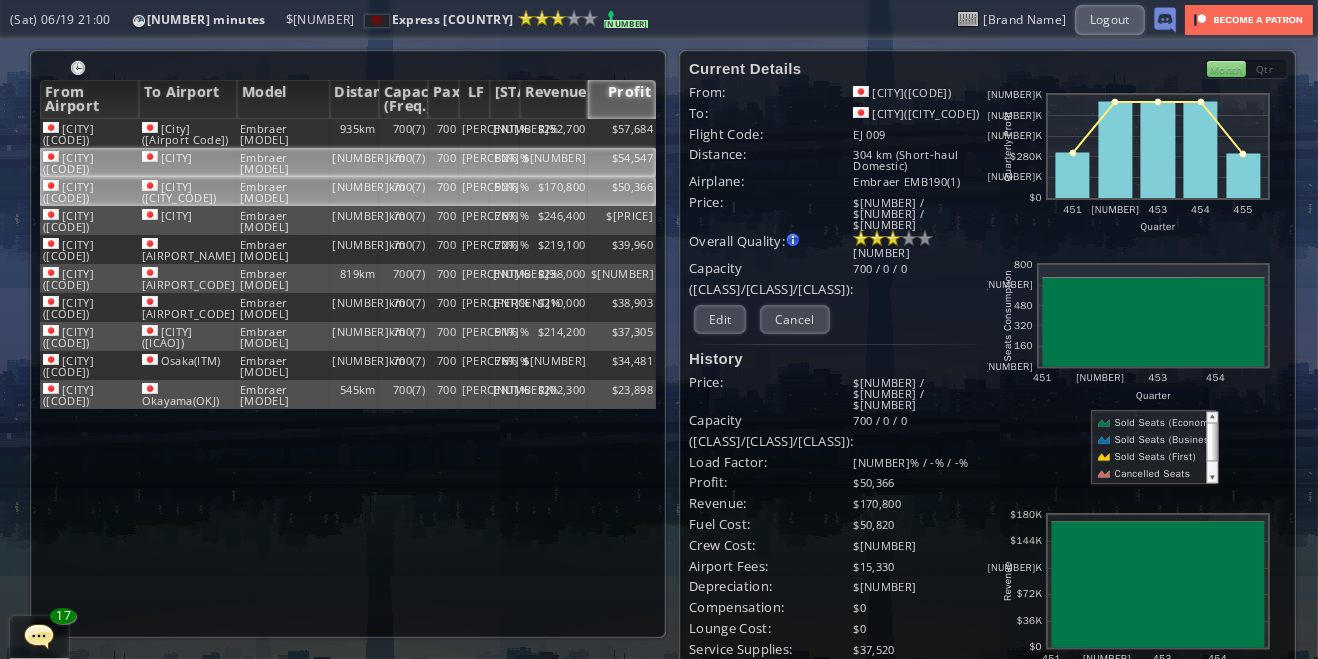 click at bounding box center (51, 127) 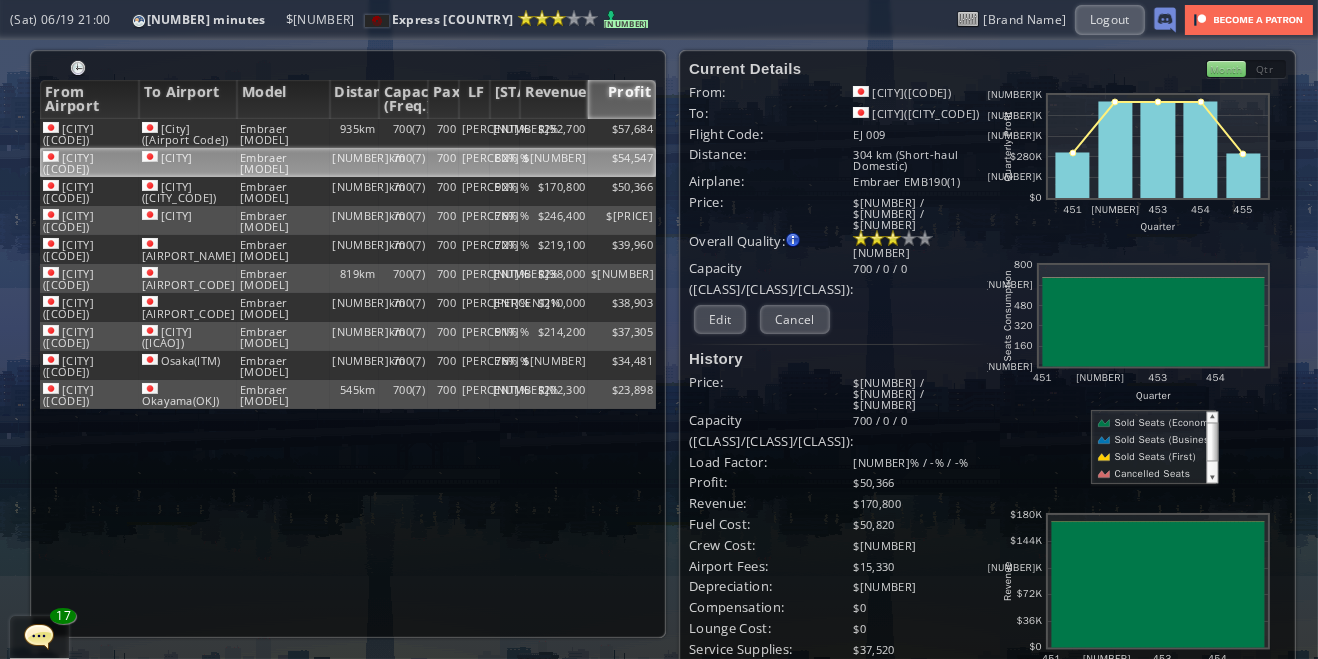 click at bounding box center (51, 127) 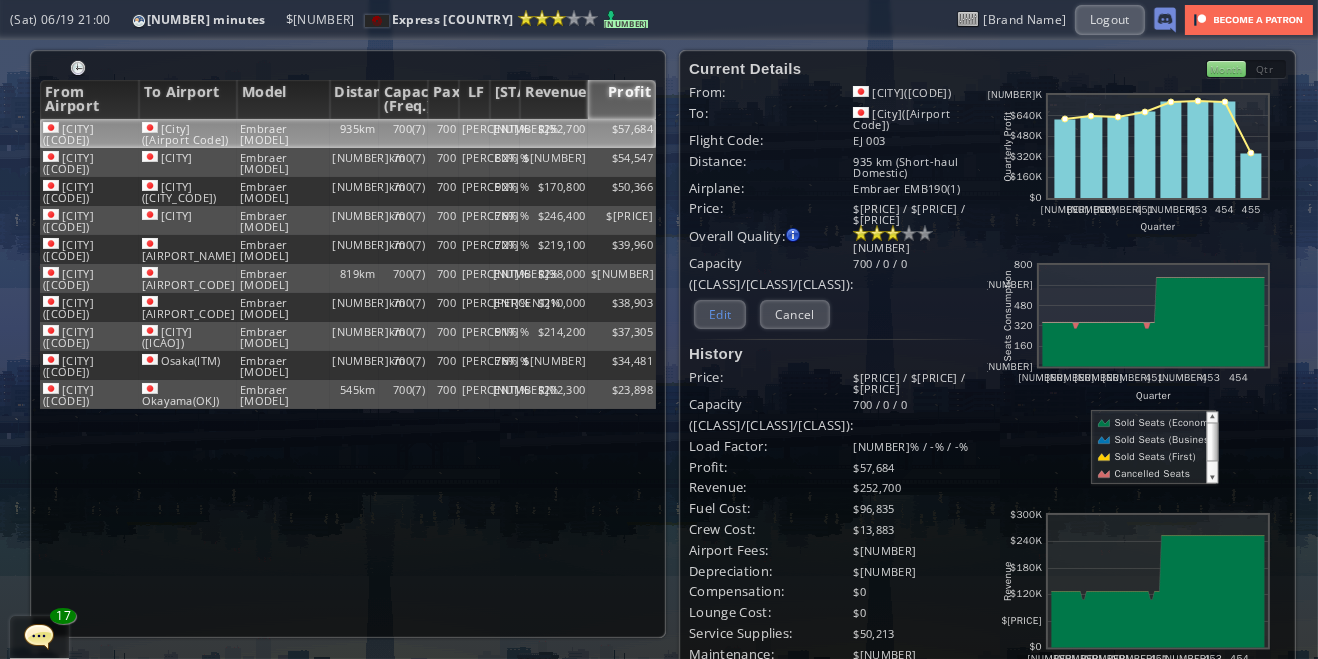 click on "Edit" at bounding box center (720, 314) 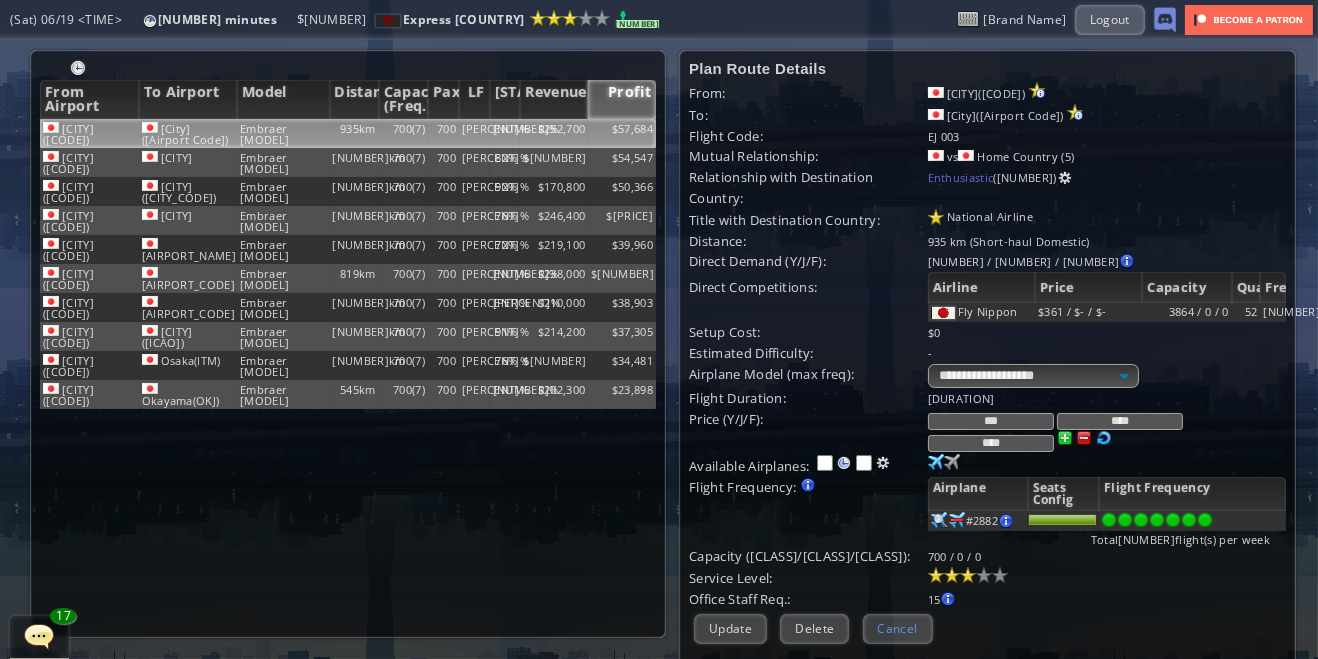 click on "Cancel" at bounding box center (898, 628) 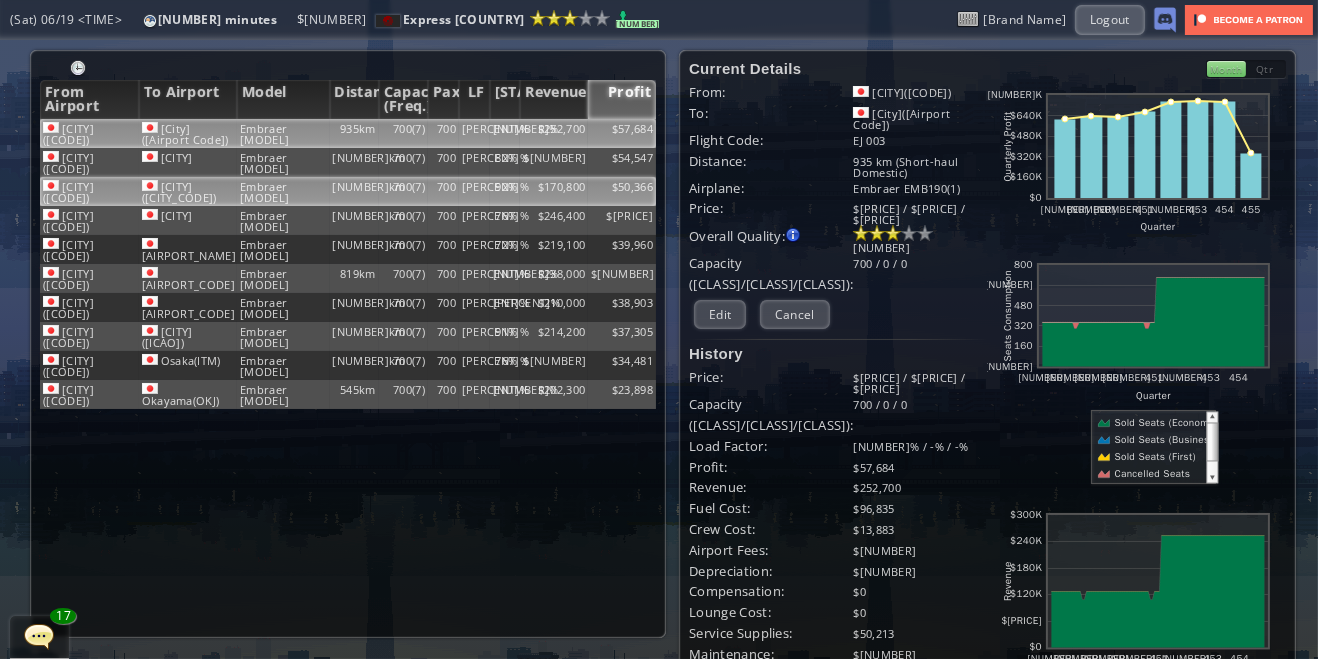 click at bounding box center [51, 127] 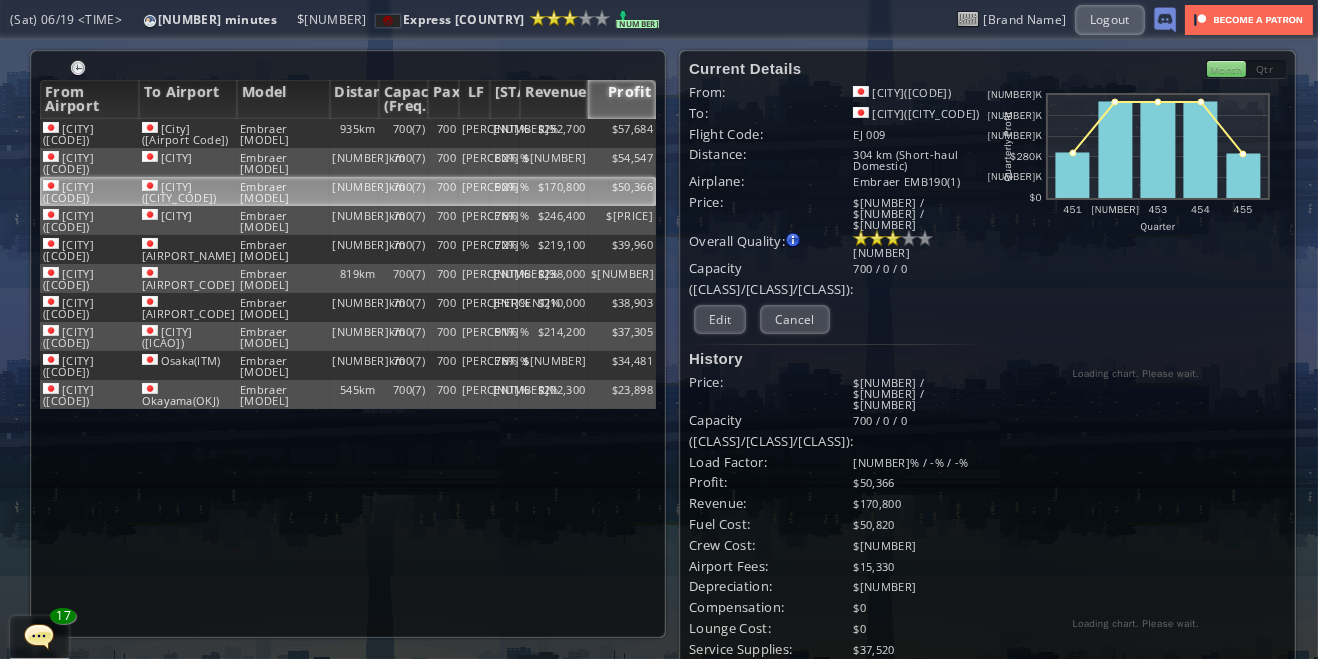 click at bounding box center (51, 127) 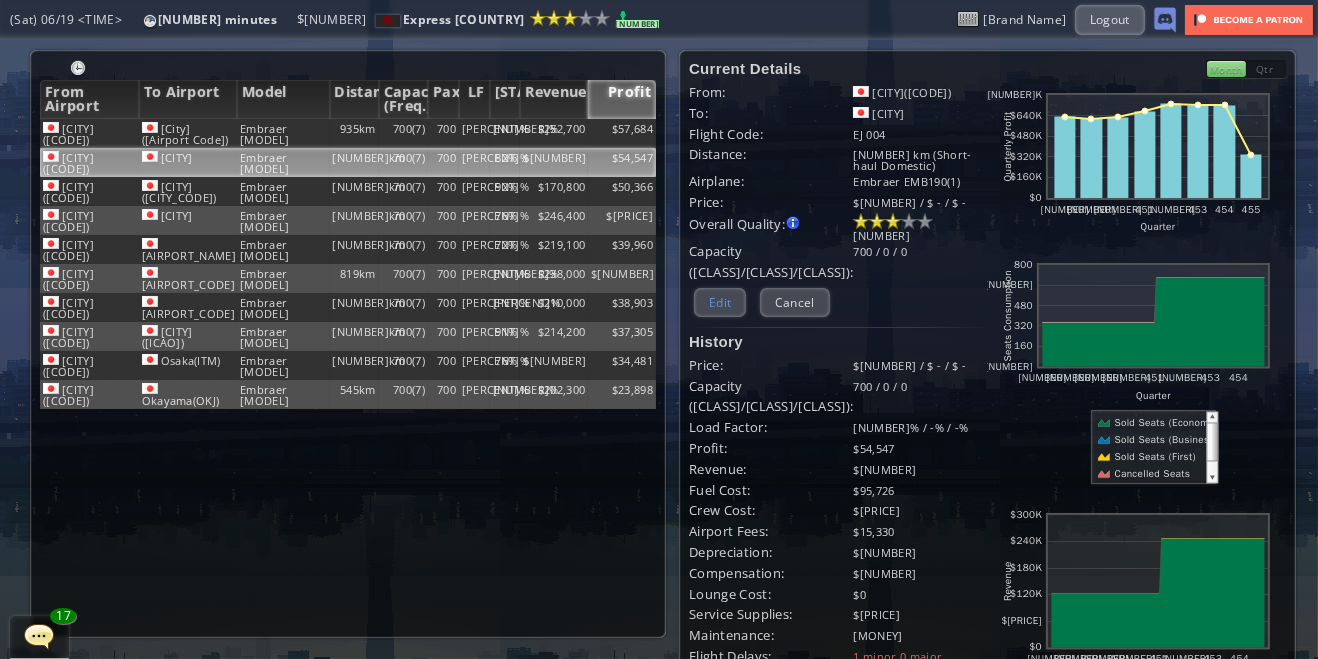 click on "Edit" at bounding box center (720, 302) 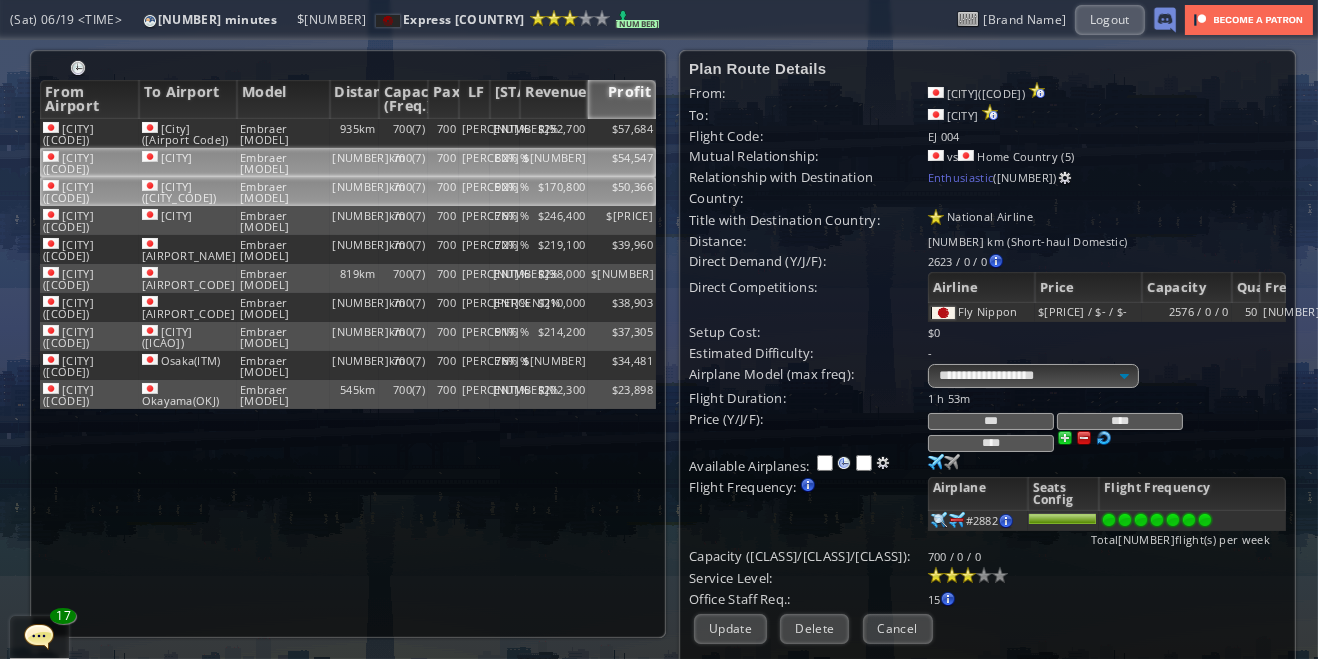 click on "[CITY]([CODE])" at bounding box center [89, 133] 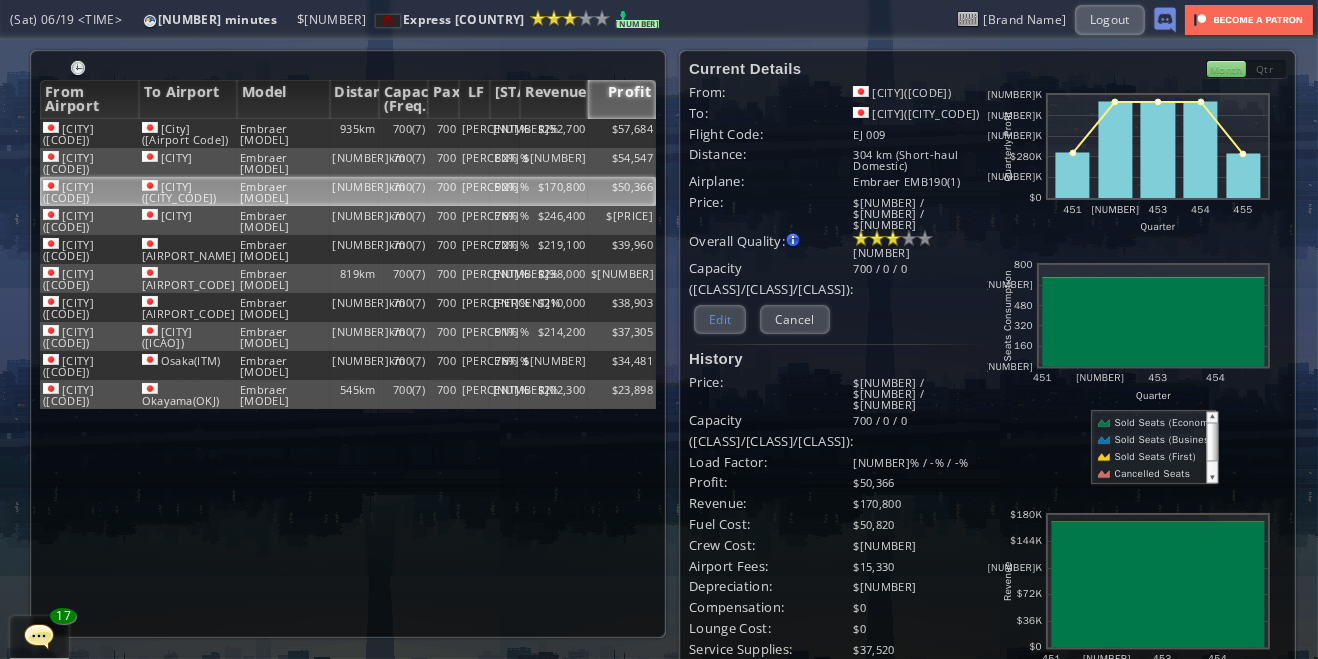 click on "Edit" at bounding box center (720, 319) 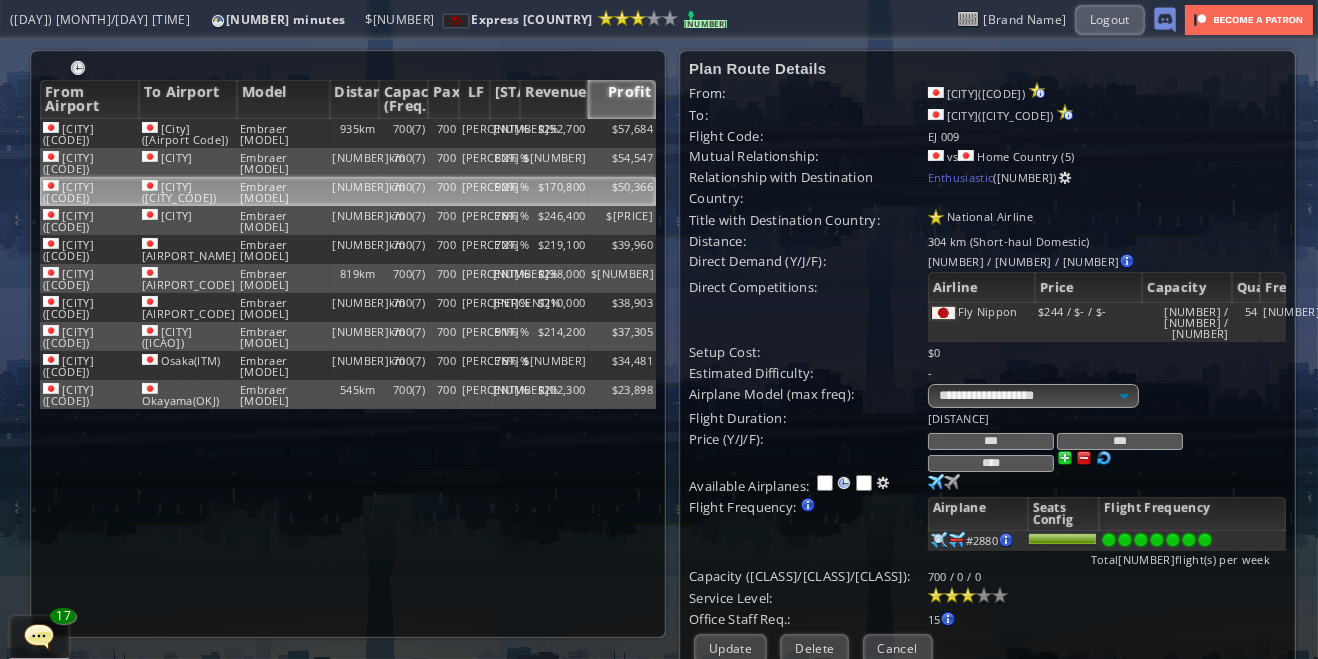 click at bounding box center (7, 329) 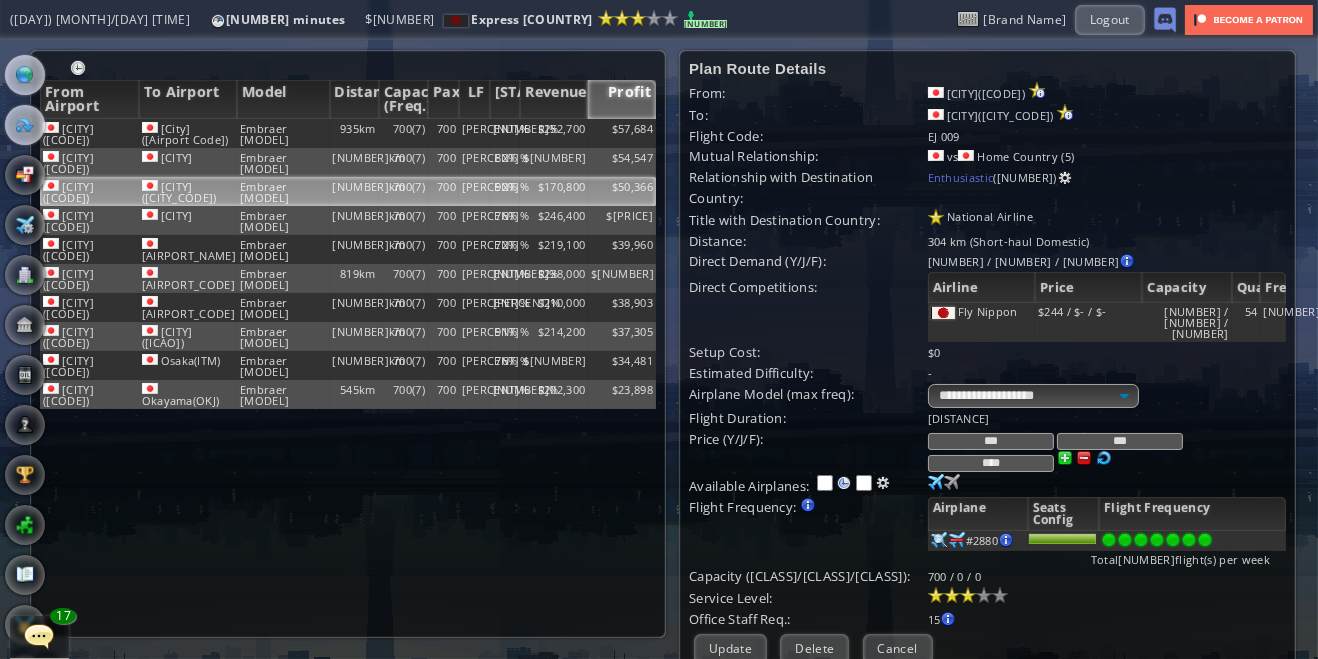 click at bounding box center [25, 75] 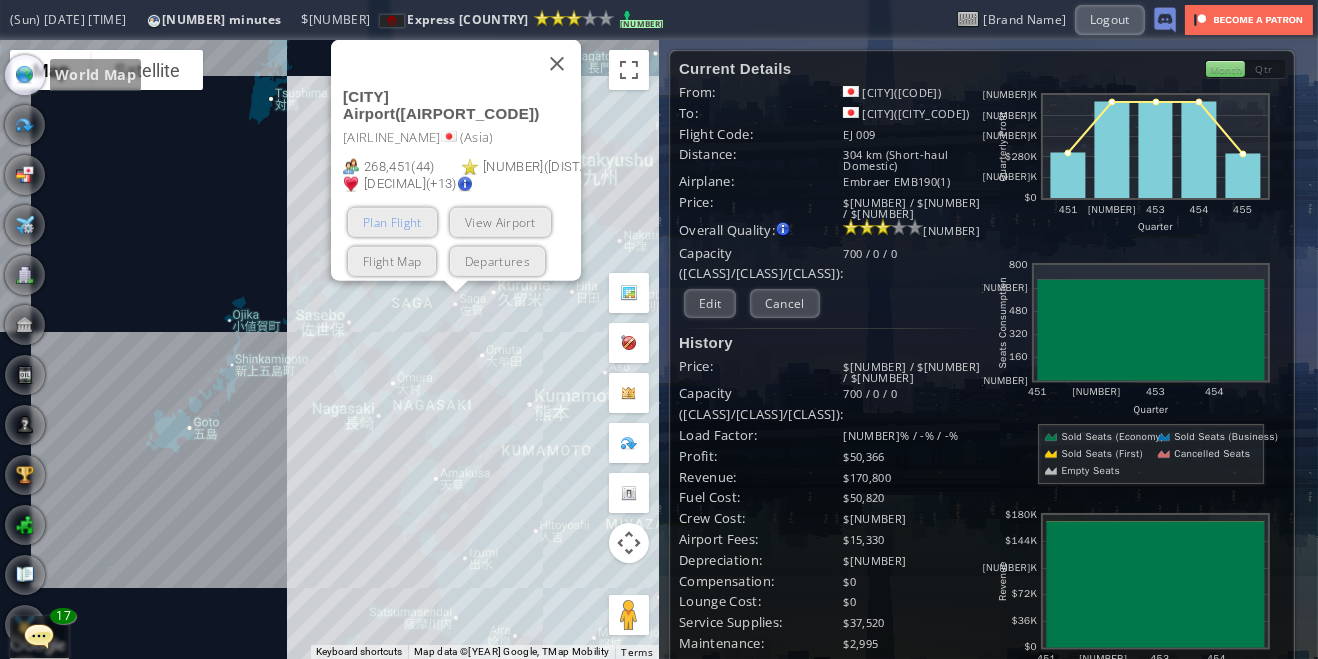 click on "Plan Flight" at bounding box center (392, 221) 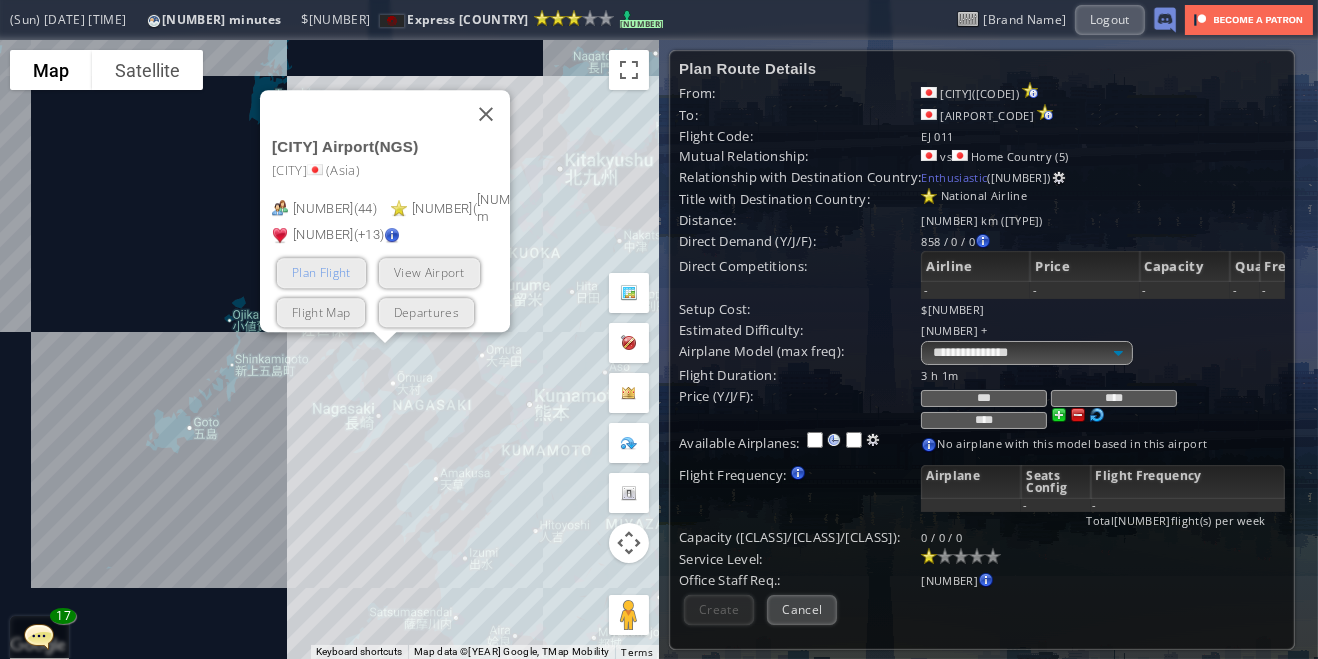 click on "Plan Flight" at bounding box center (321, 272) 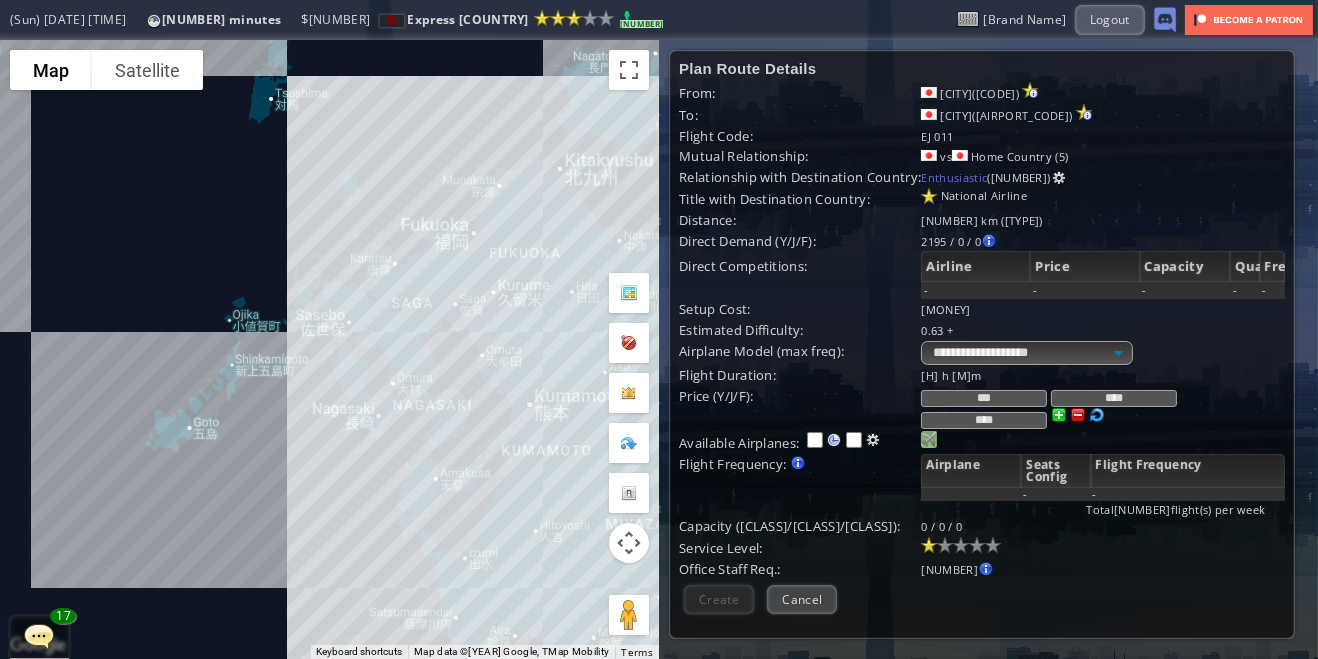 click at bounding box center [929, 439] 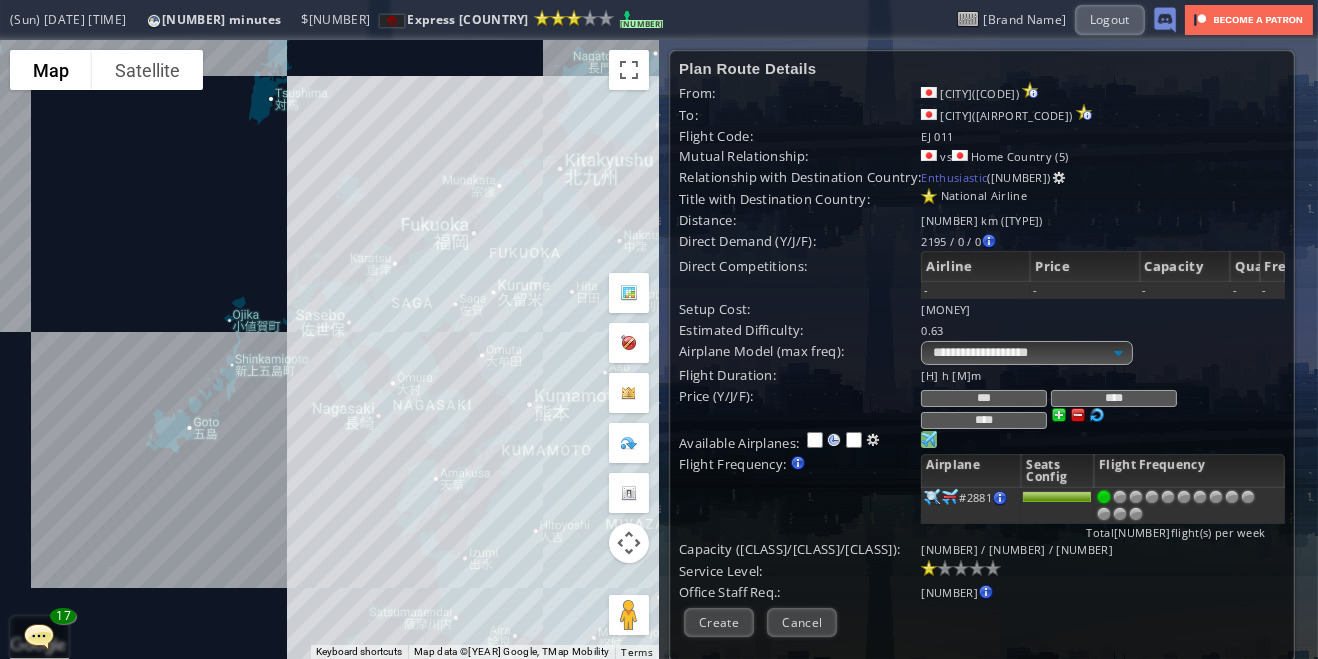 click at bounding box center [1184, 497] 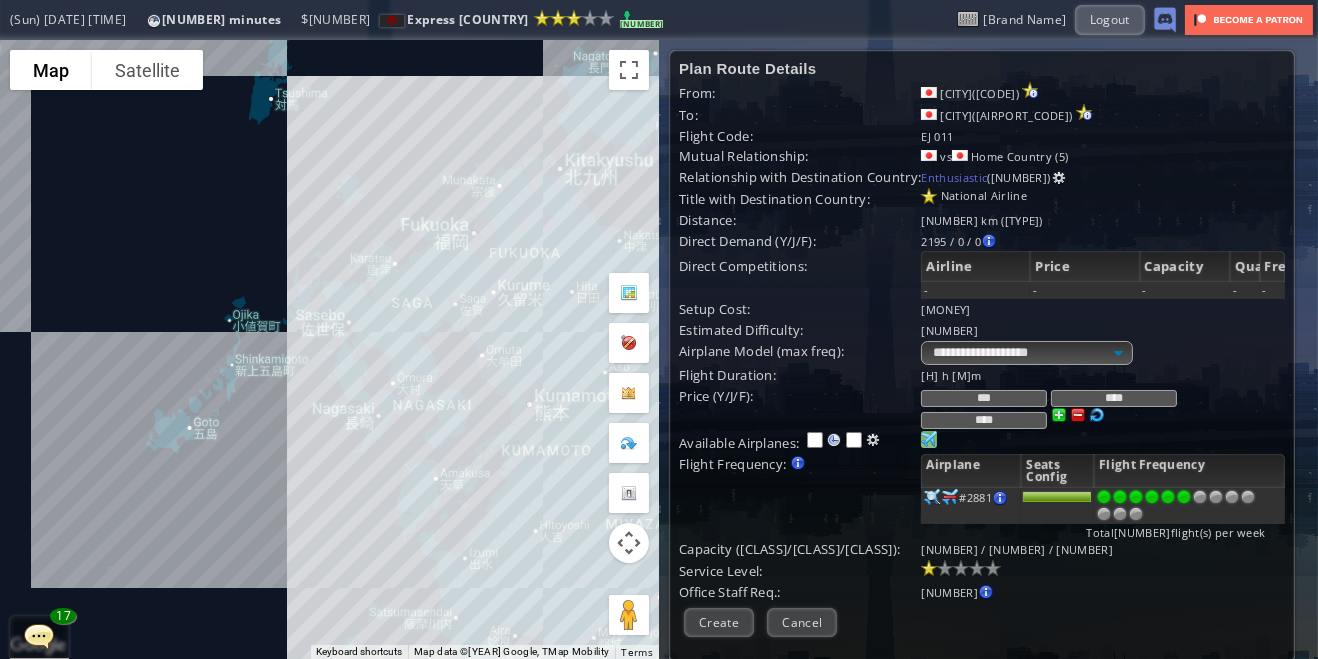 click at bounding box center (1200, 497) 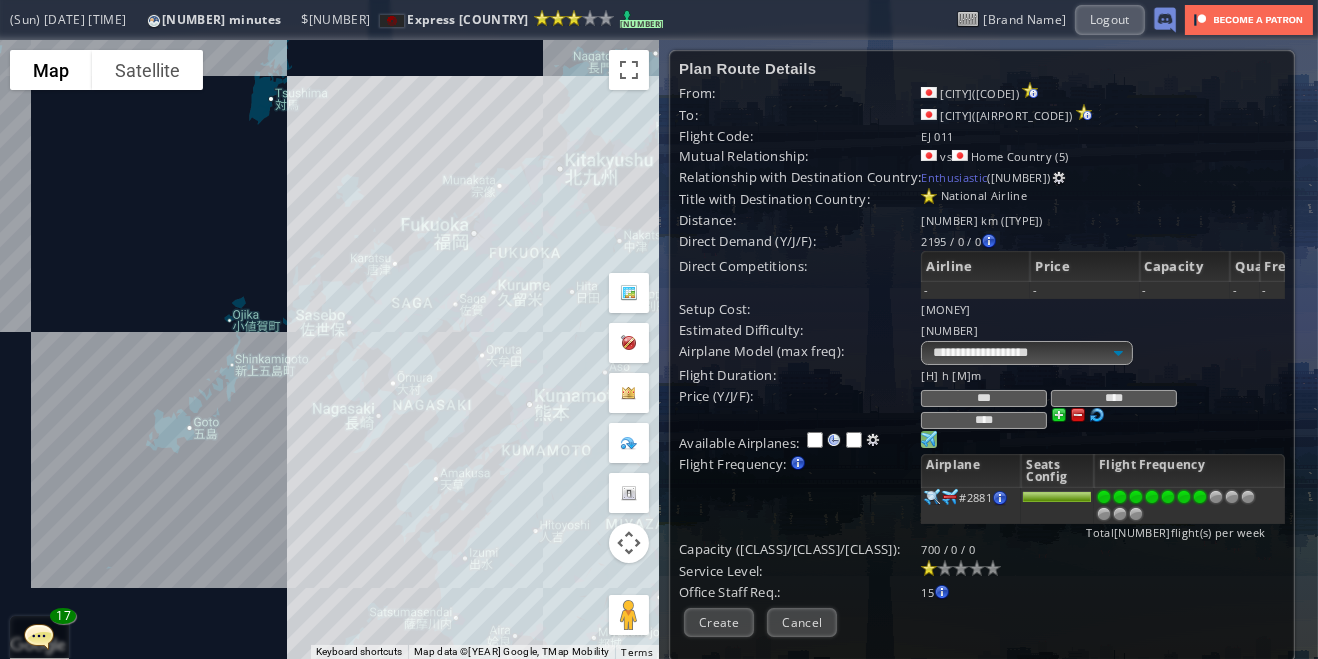 click at bounding box center [961, 568] 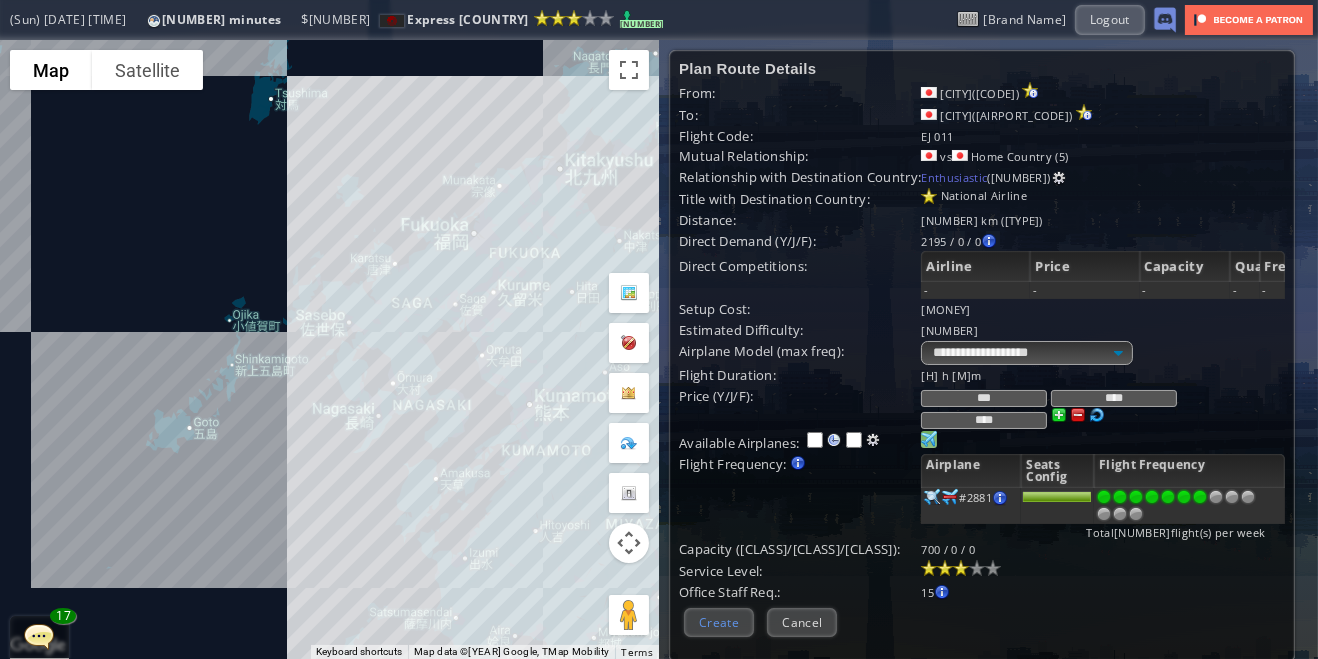 click on "Create" at bounding box center [719, 622] 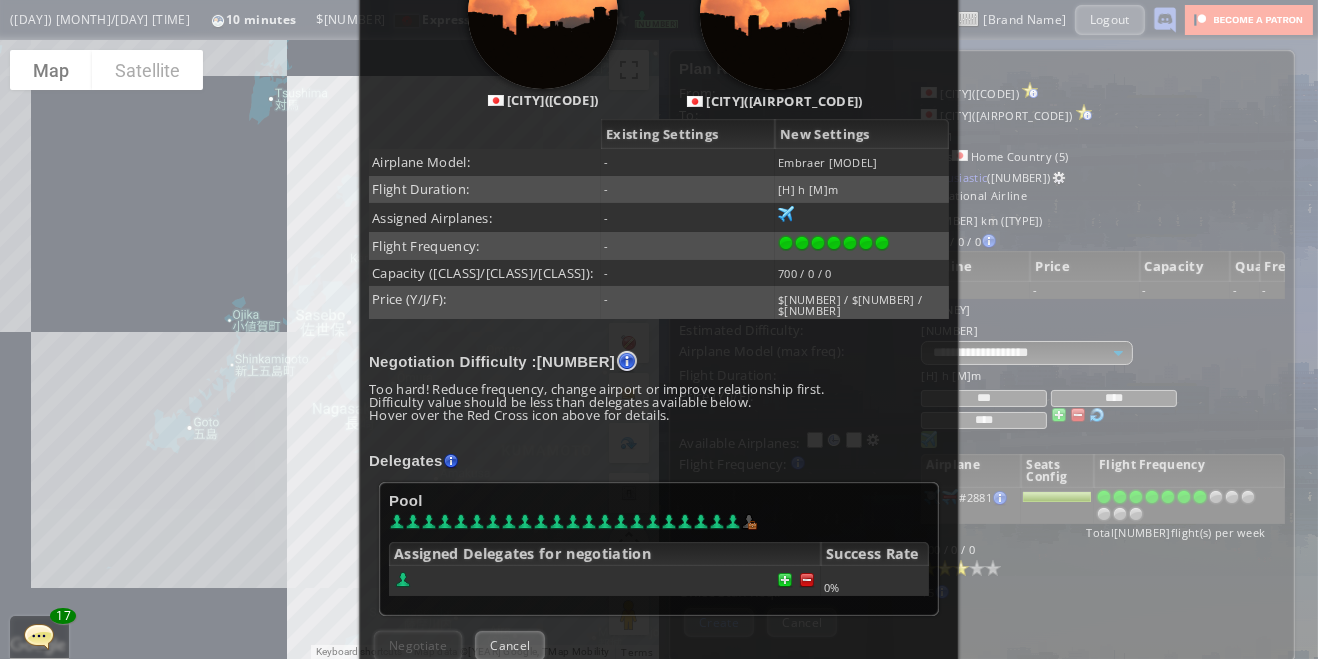 scroll, scrollTop: 297, scrollLeft: 0, axis: vertical 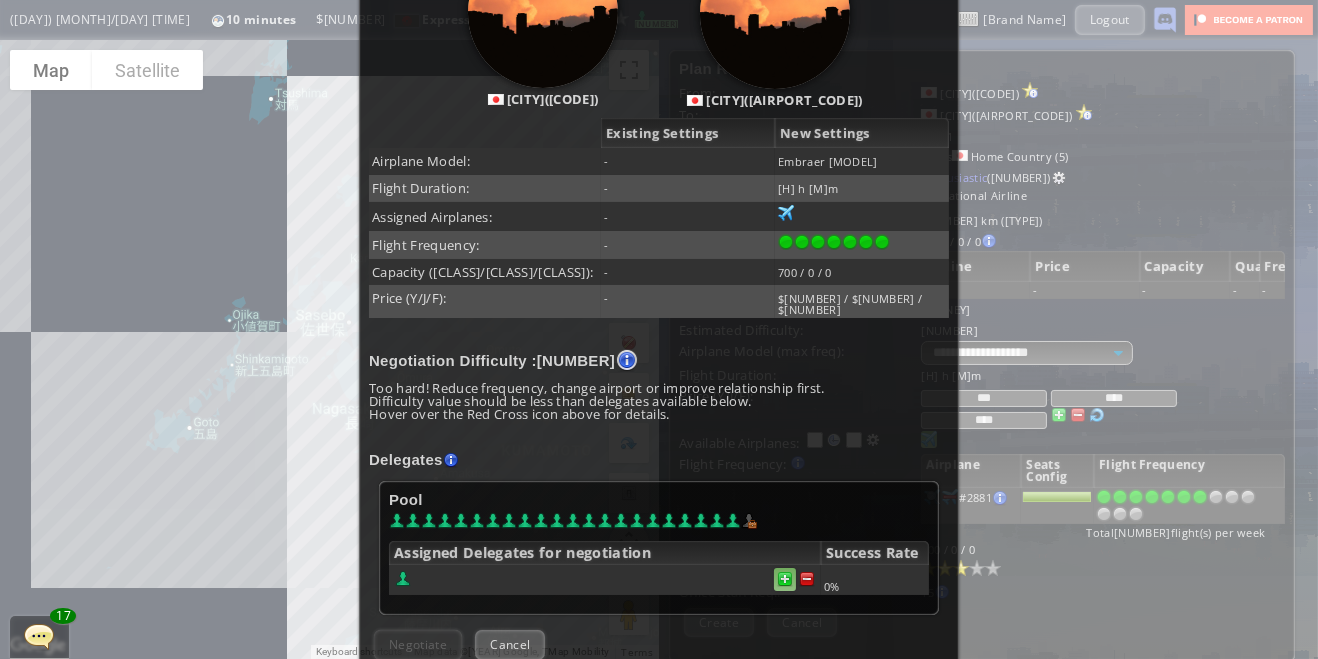 click at bounding box center [785, 579] 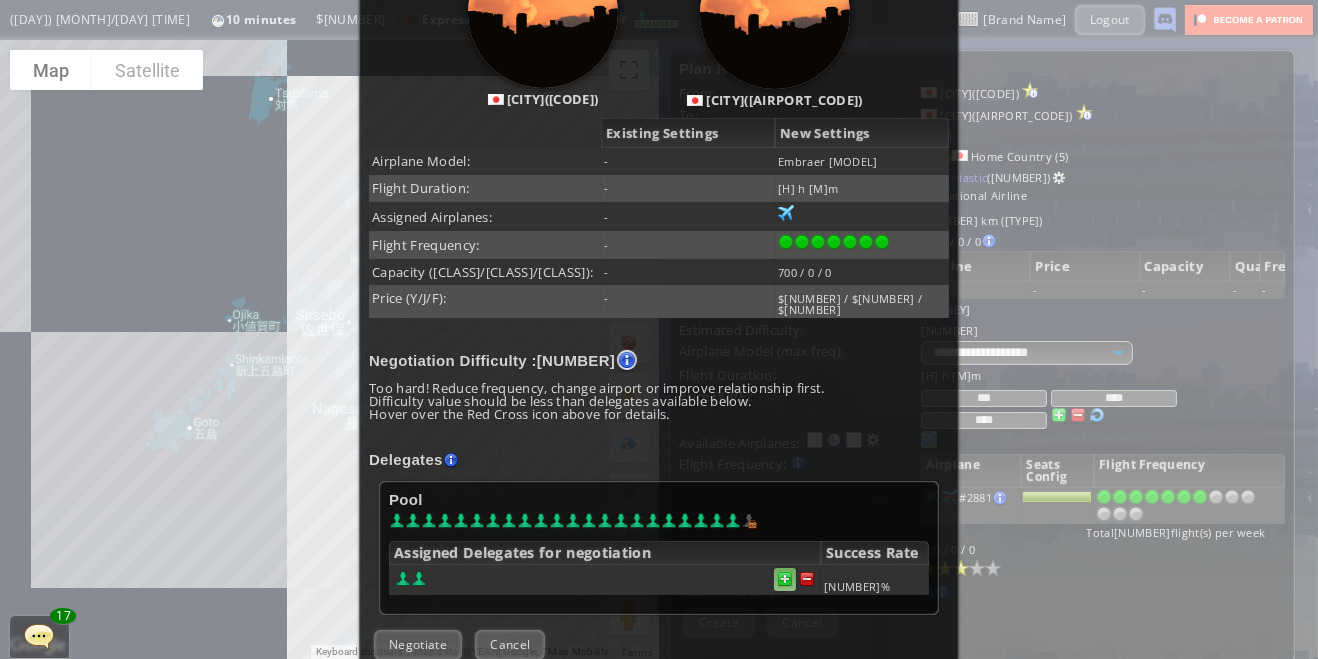 click at bounding box center (785, 579) 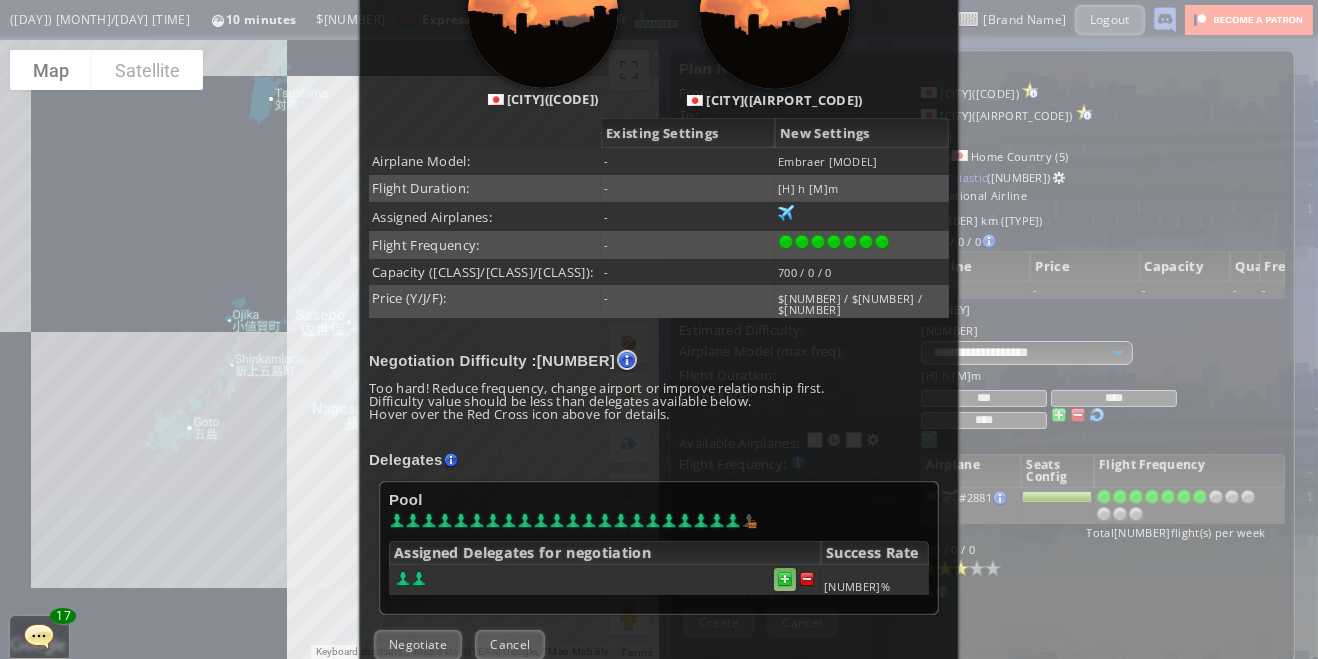 click at bounding box center (785, 579) 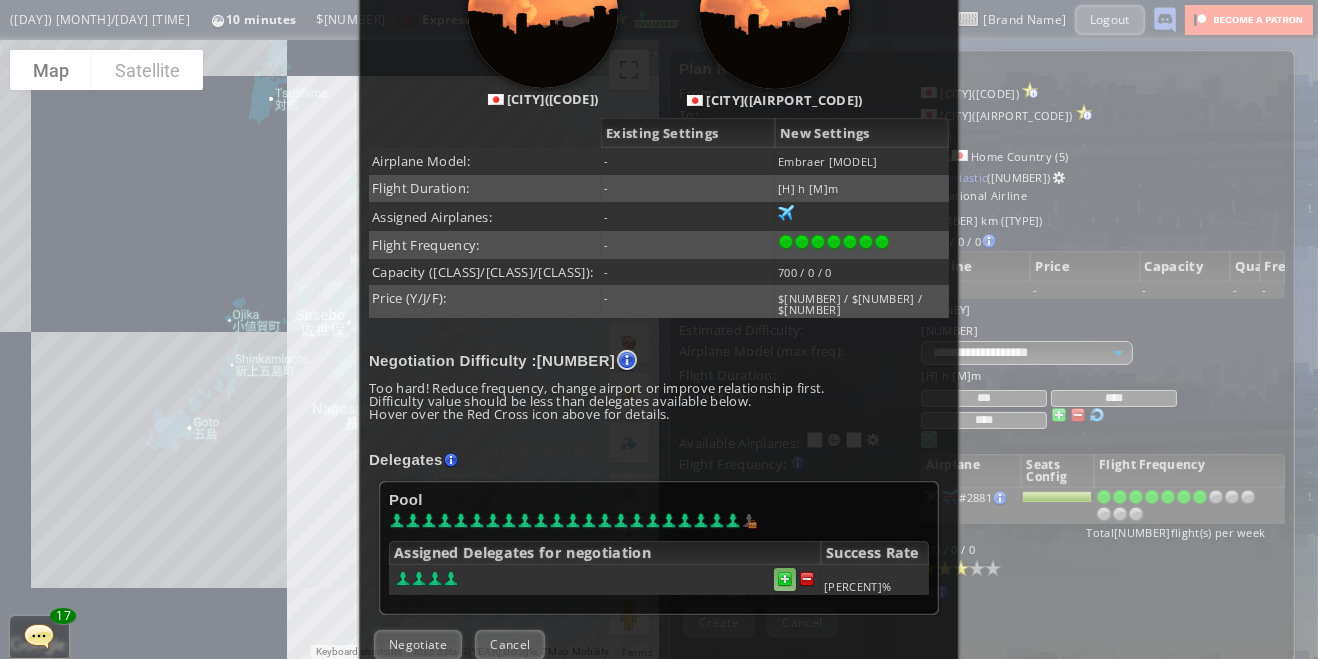 click at bounding box center (785, 579) 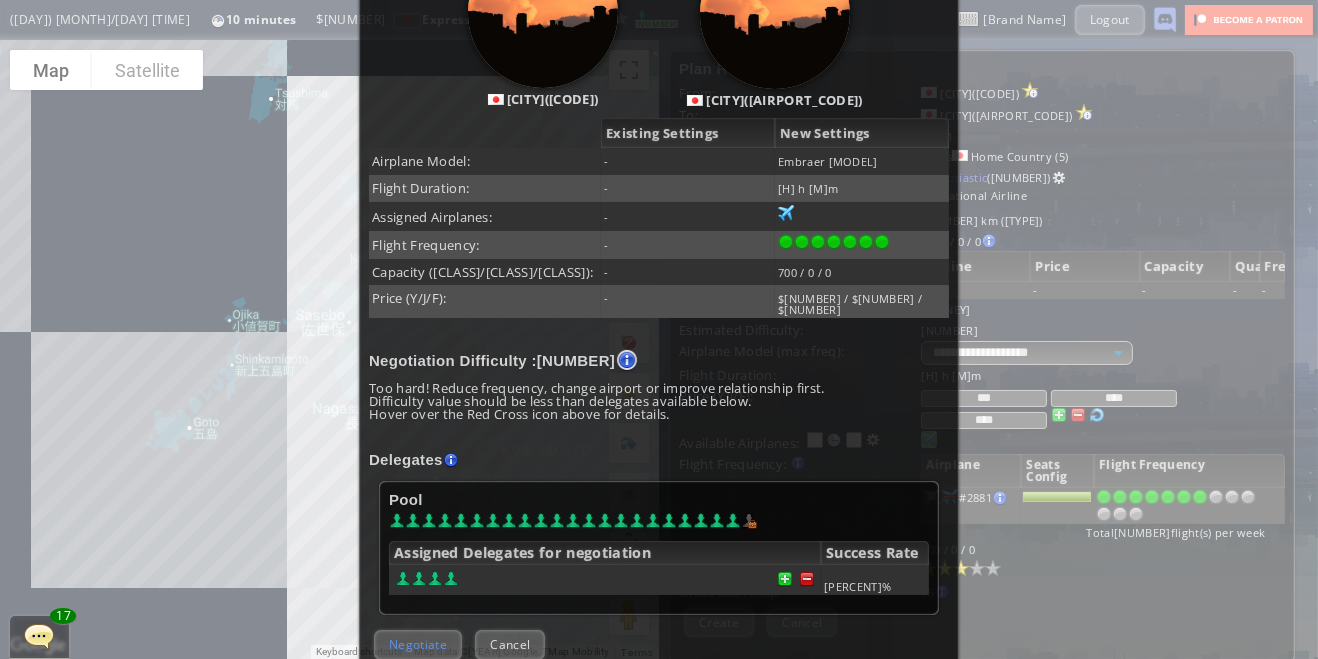 click on "Negotiate" at bounding box center (418, 644) 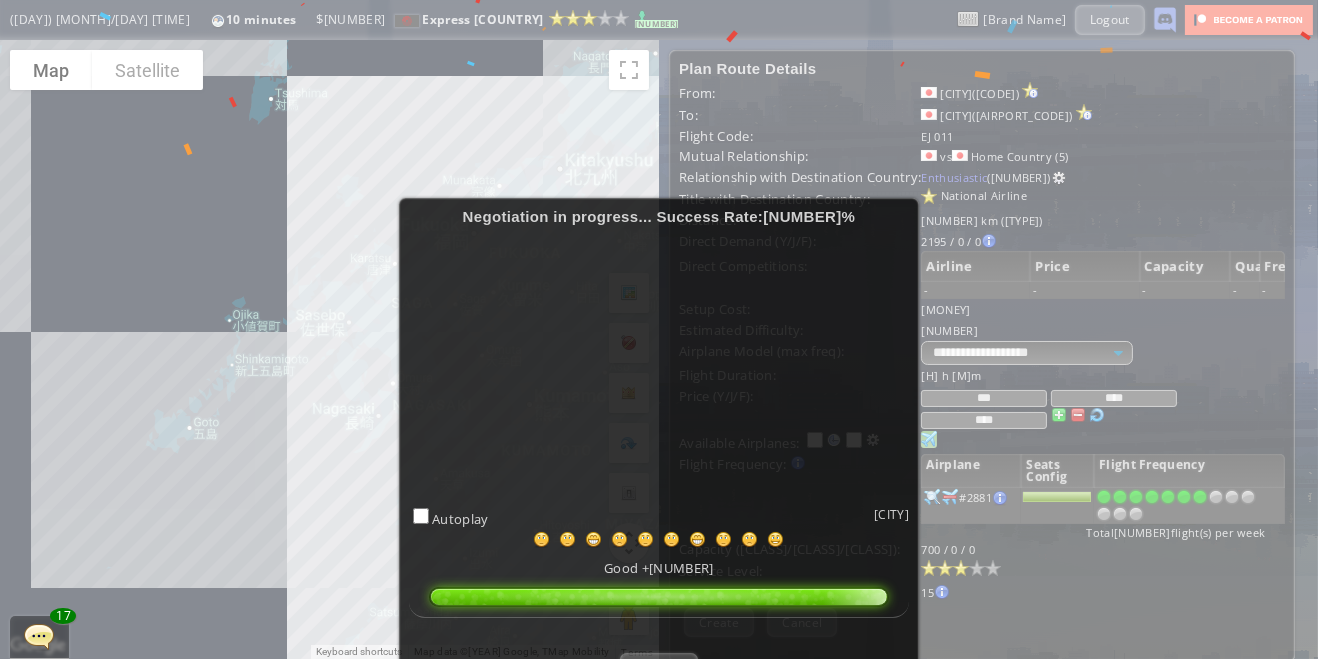 click on "Success" at bounding box center (658, 667) 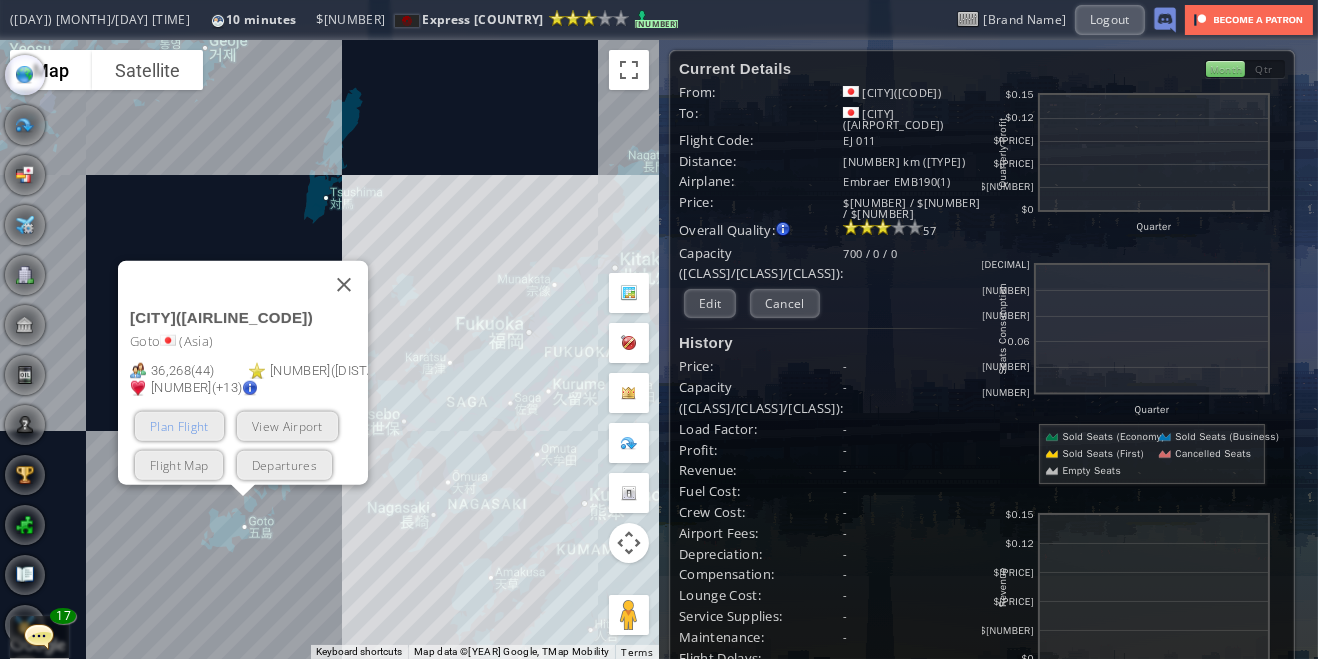 click on "Plan Flight" at bounding box center (179, 425) 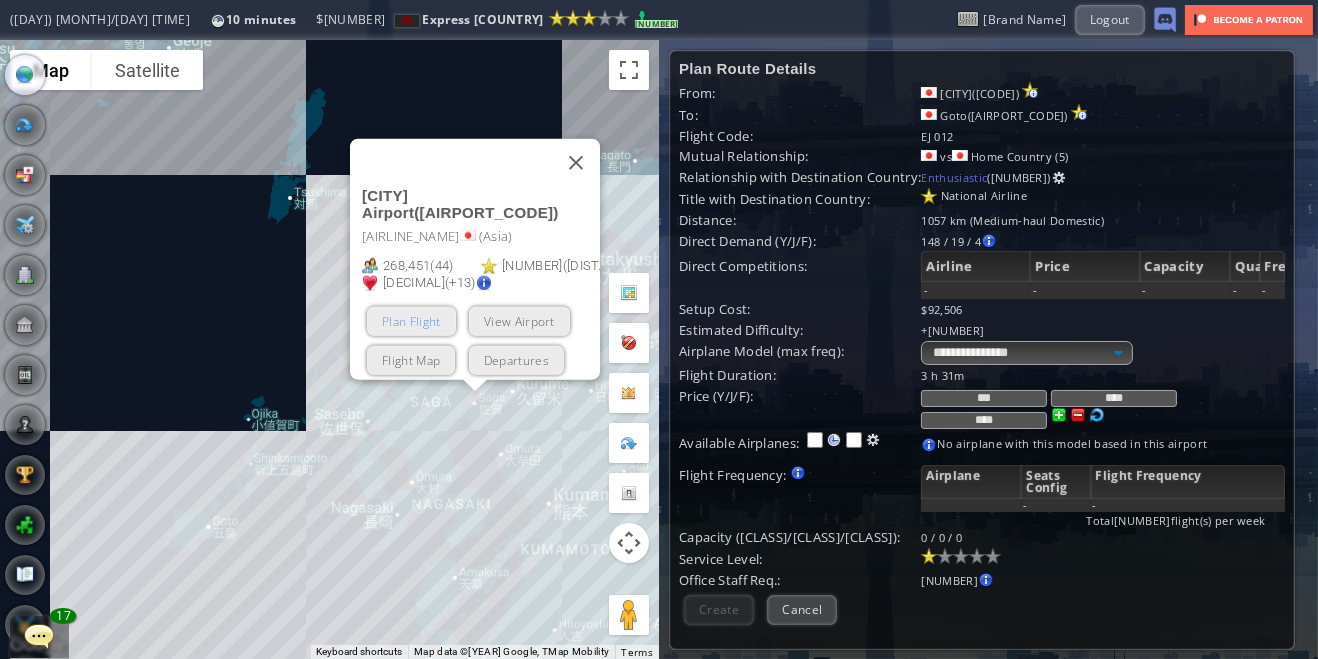 click on "Plan Flight" at bounding box center [411, 320] 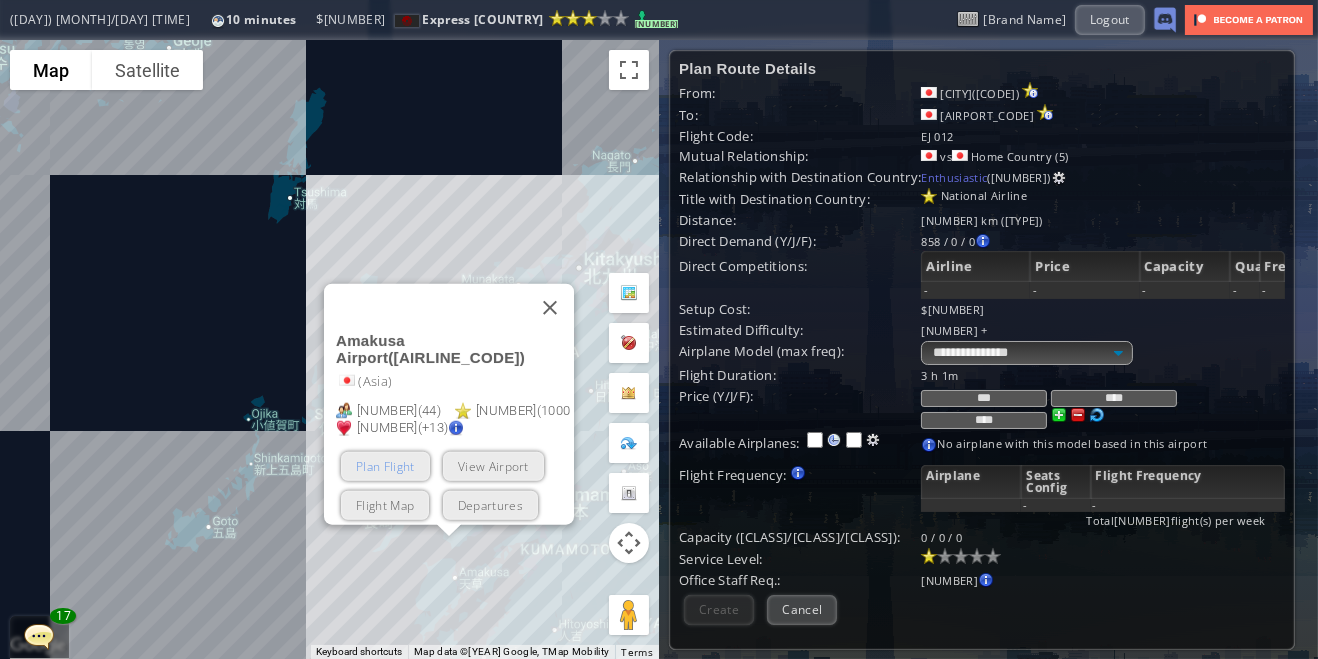click on "Plan Flight" at bounding box center [385, 465] 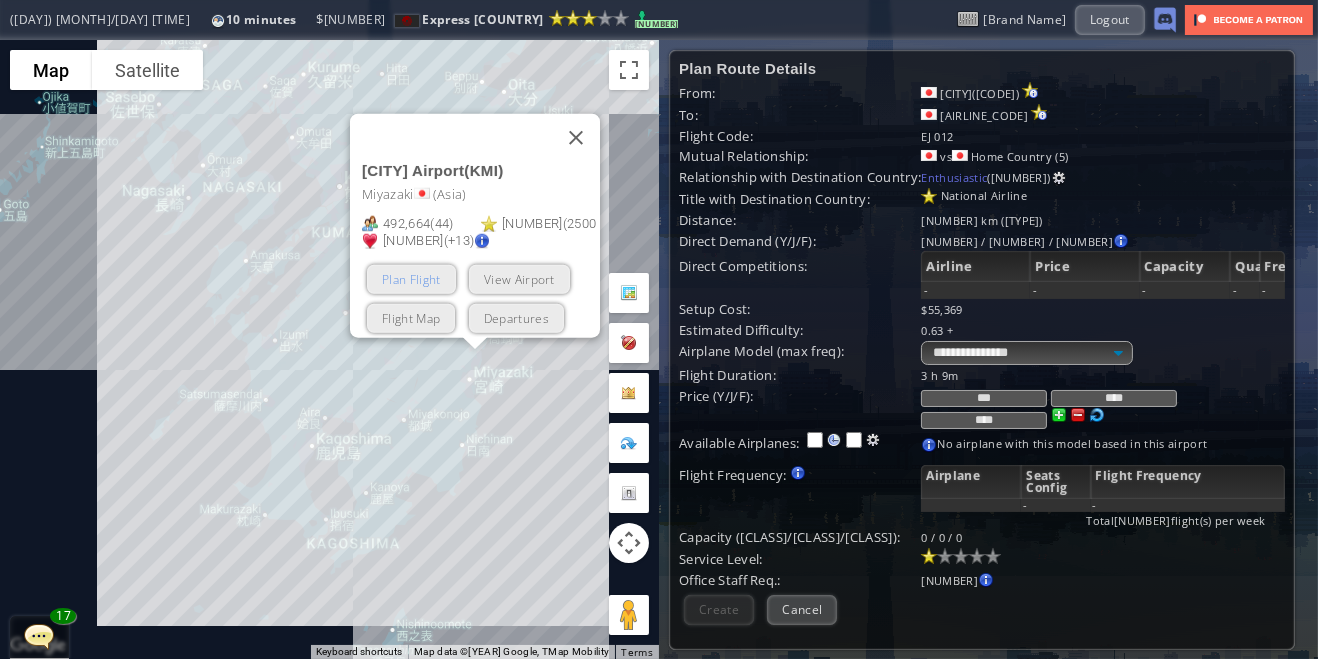click on "Plan Flight" at bounding box center (411, 278) 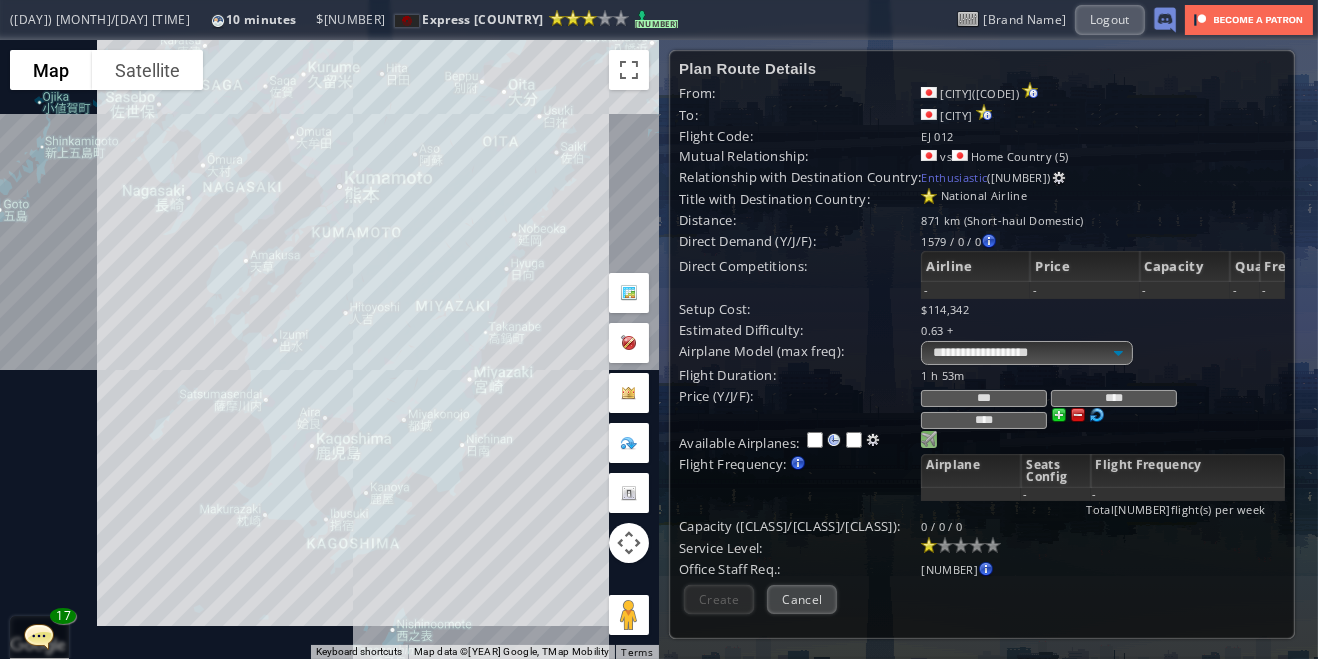 click at bounding box center [929, 439] 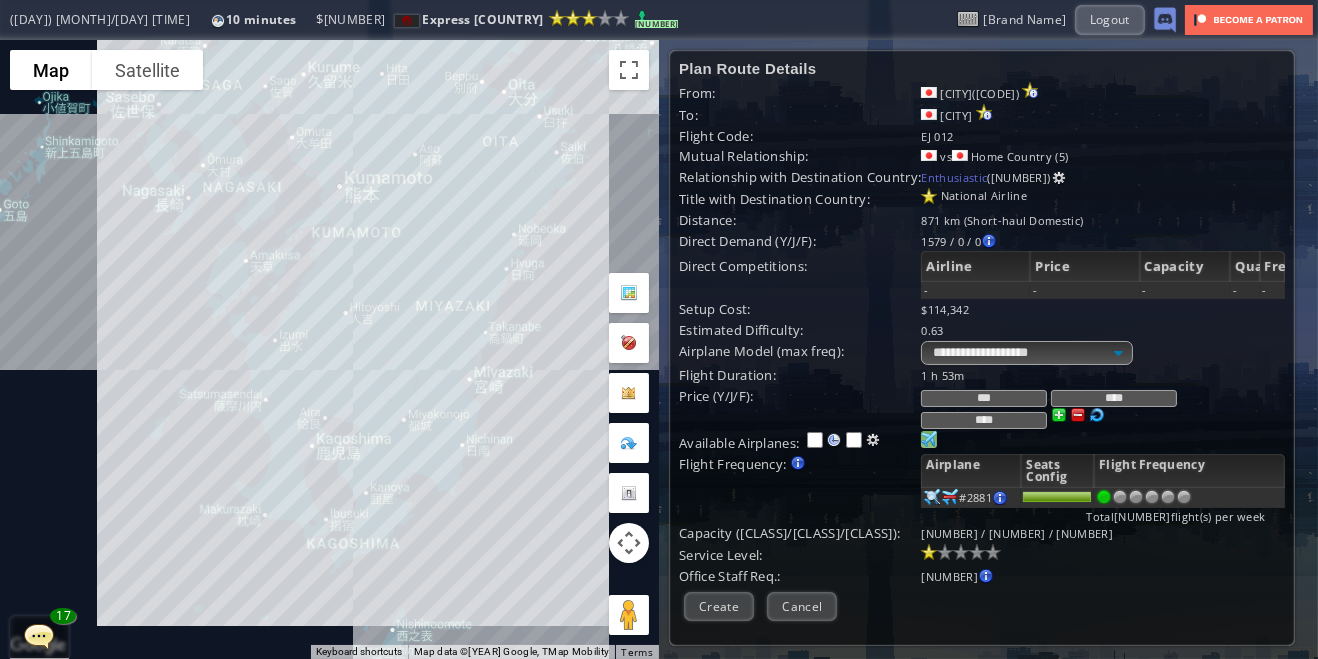 click at bounding box center (1184, 497) 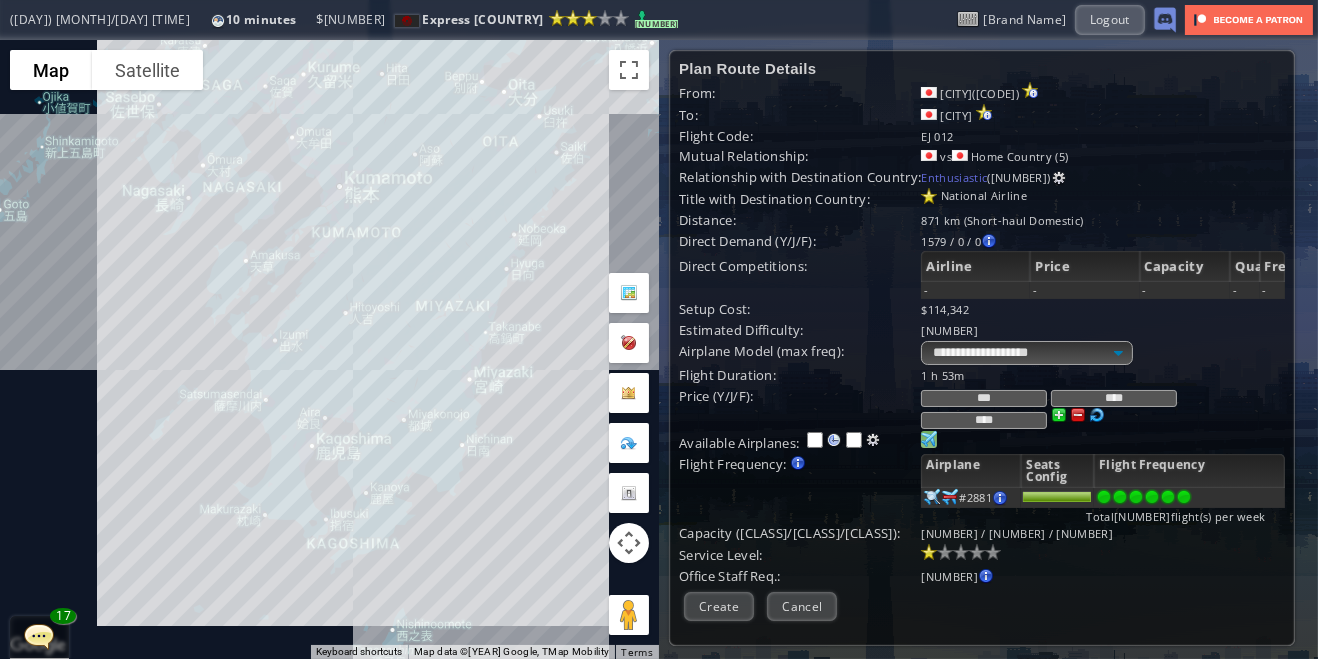 click at bounding box center (961, 552) 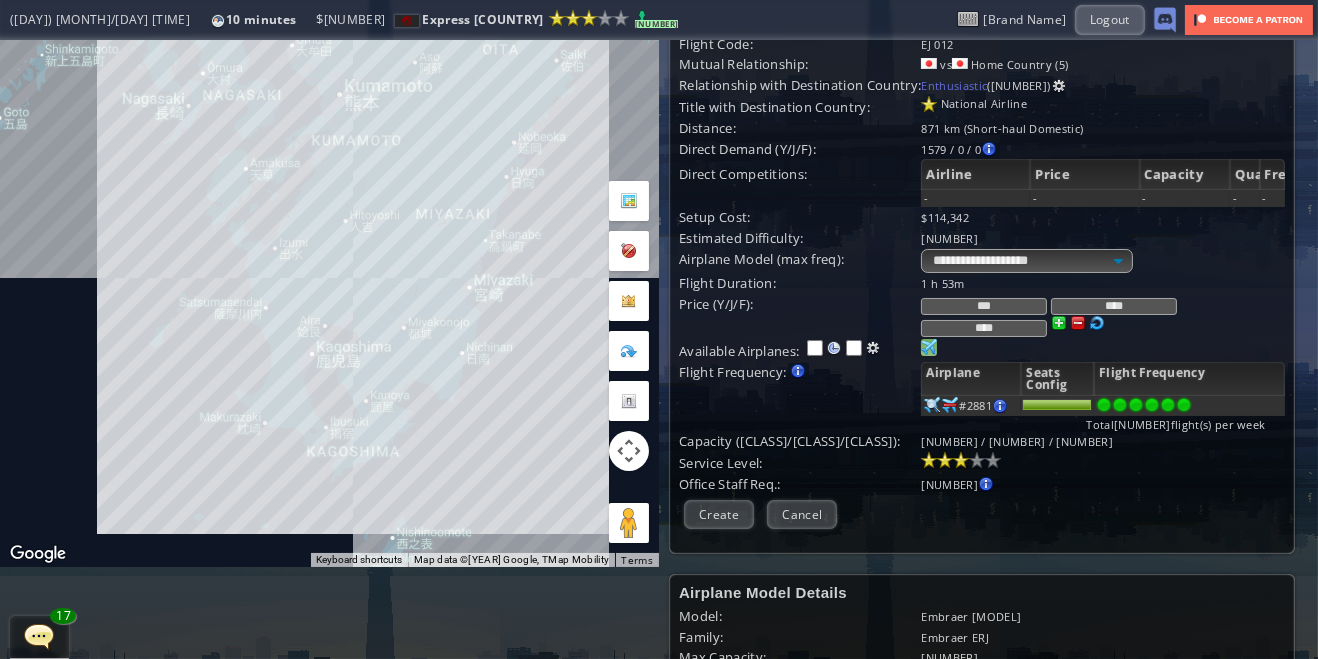 scroll, scrollTop: 256, scrollLeft: 0, axis: vertical 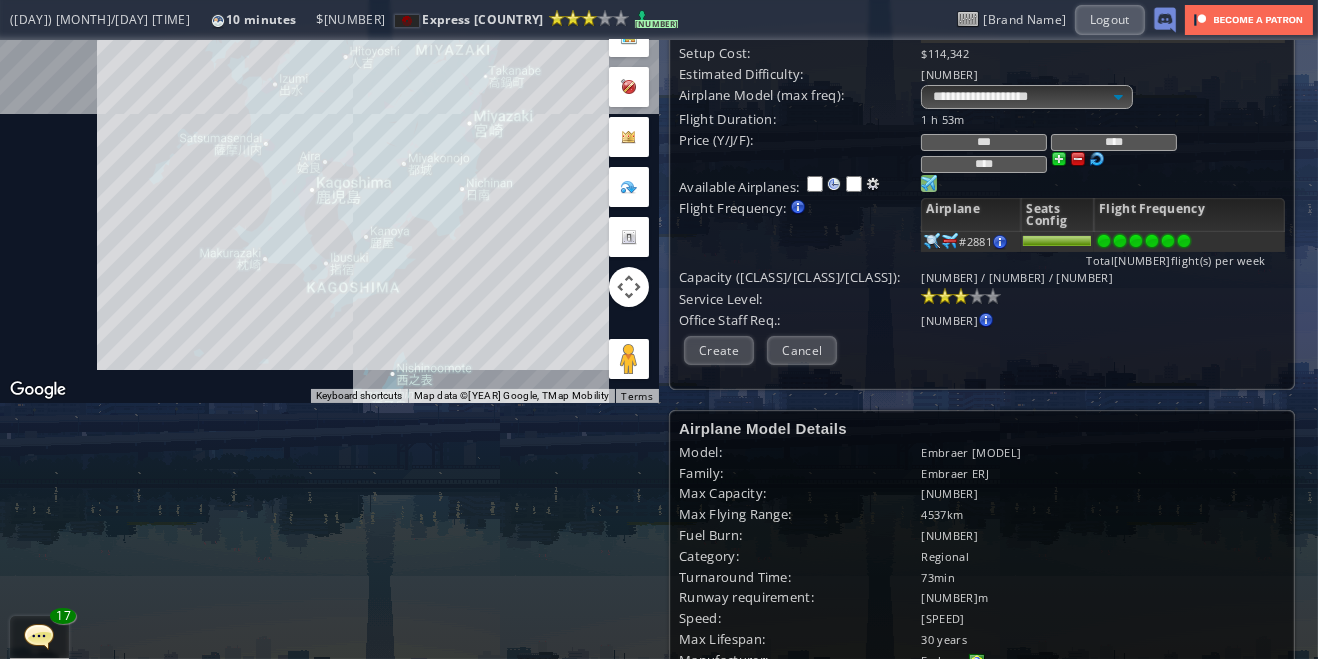 click on "Place Order" at bounding box center [734, 731] 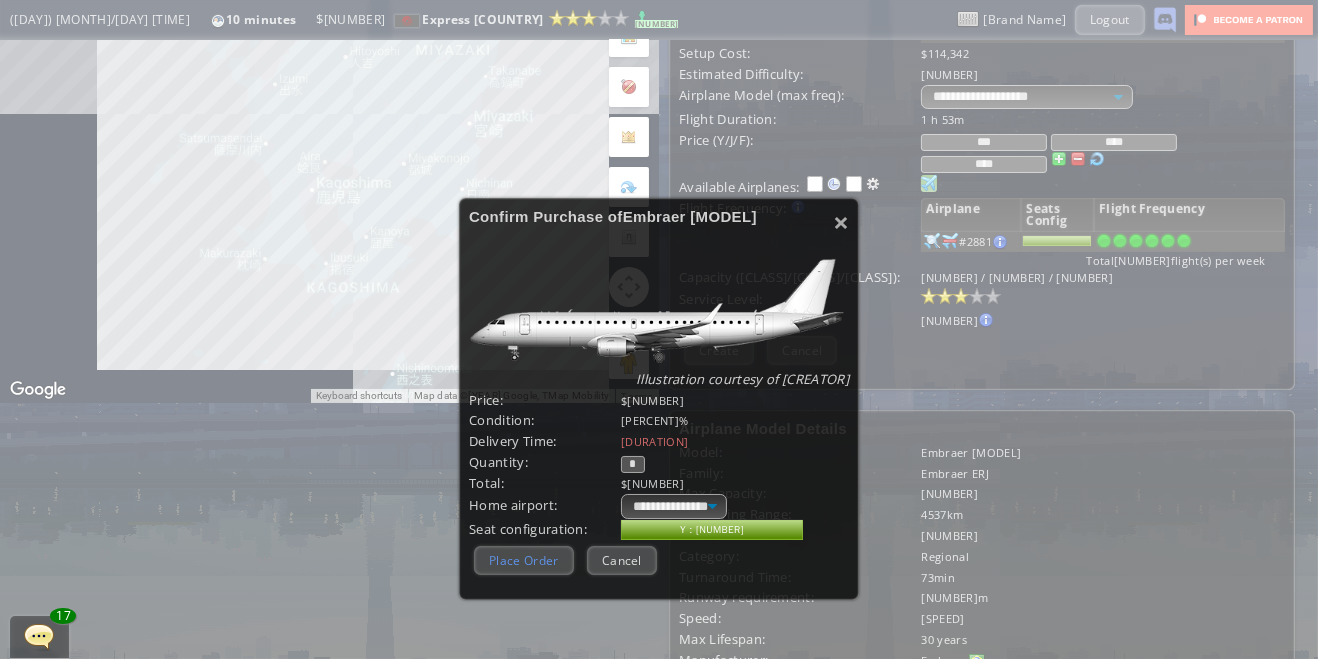 click on "Place Order" at bounding box center [524, 560] 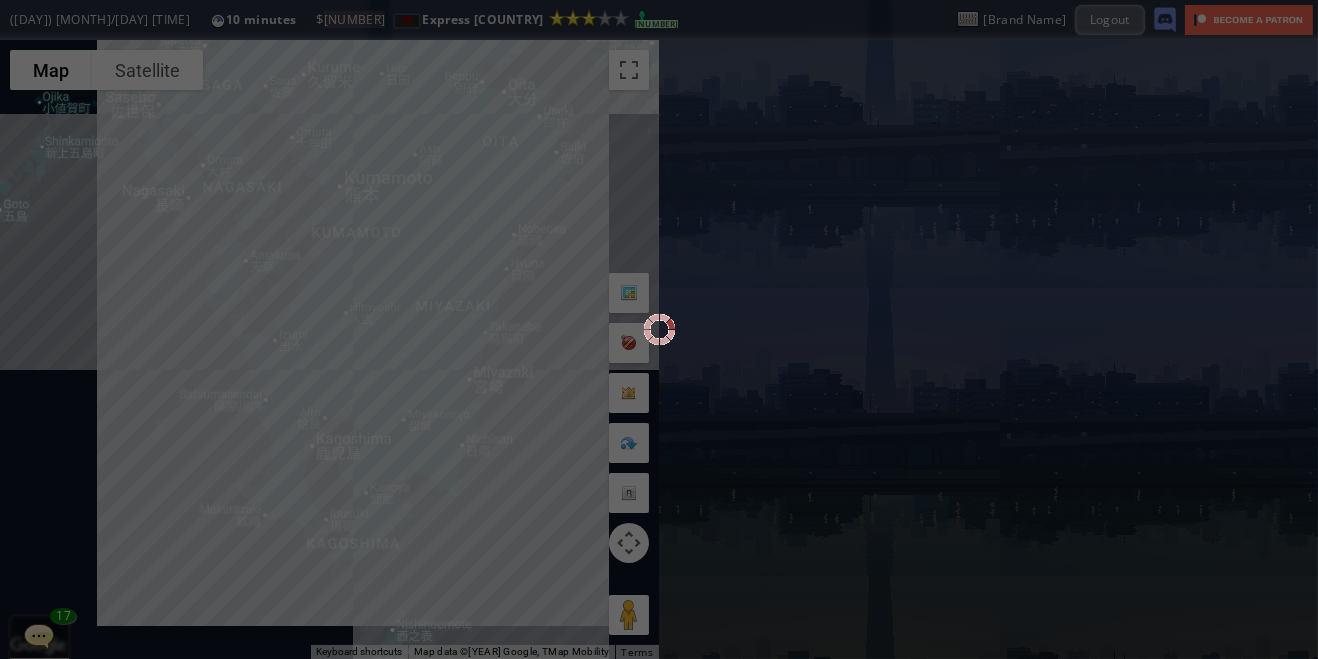 scroll, scrollTop: 0, scrollLeft: 0, axis: both 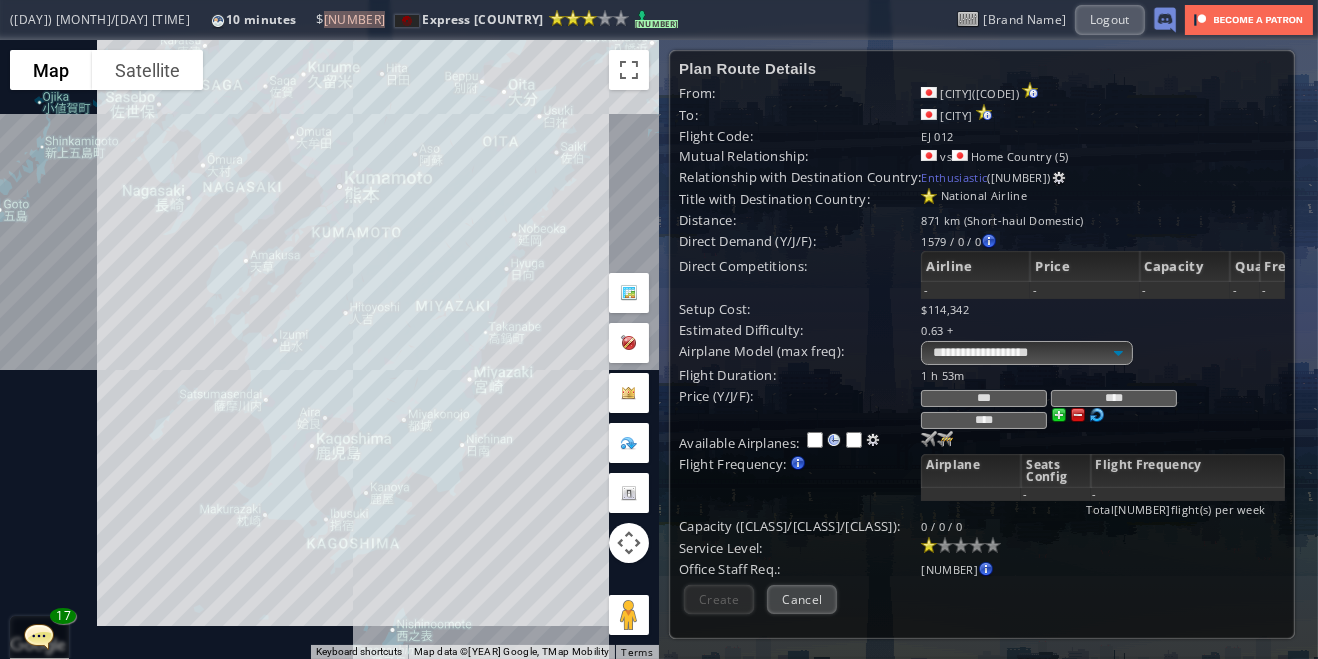 click at bounding box center [929, 439] 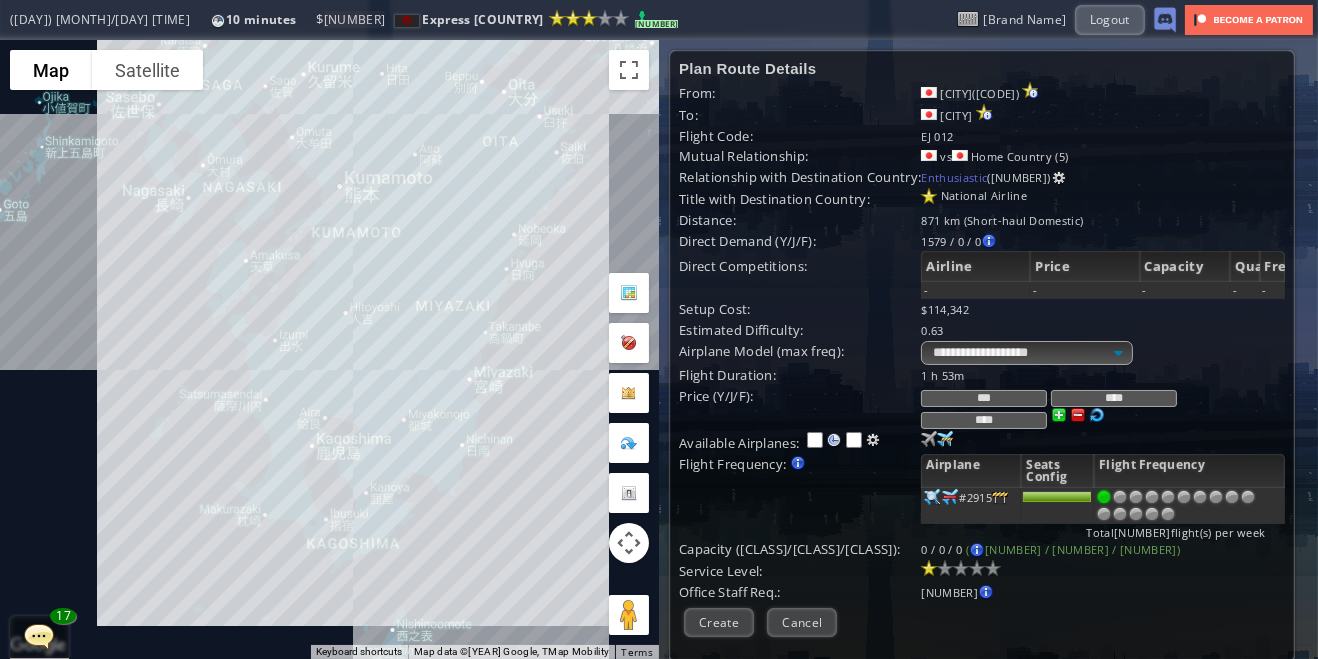 click at bounding box center [1200, 497] 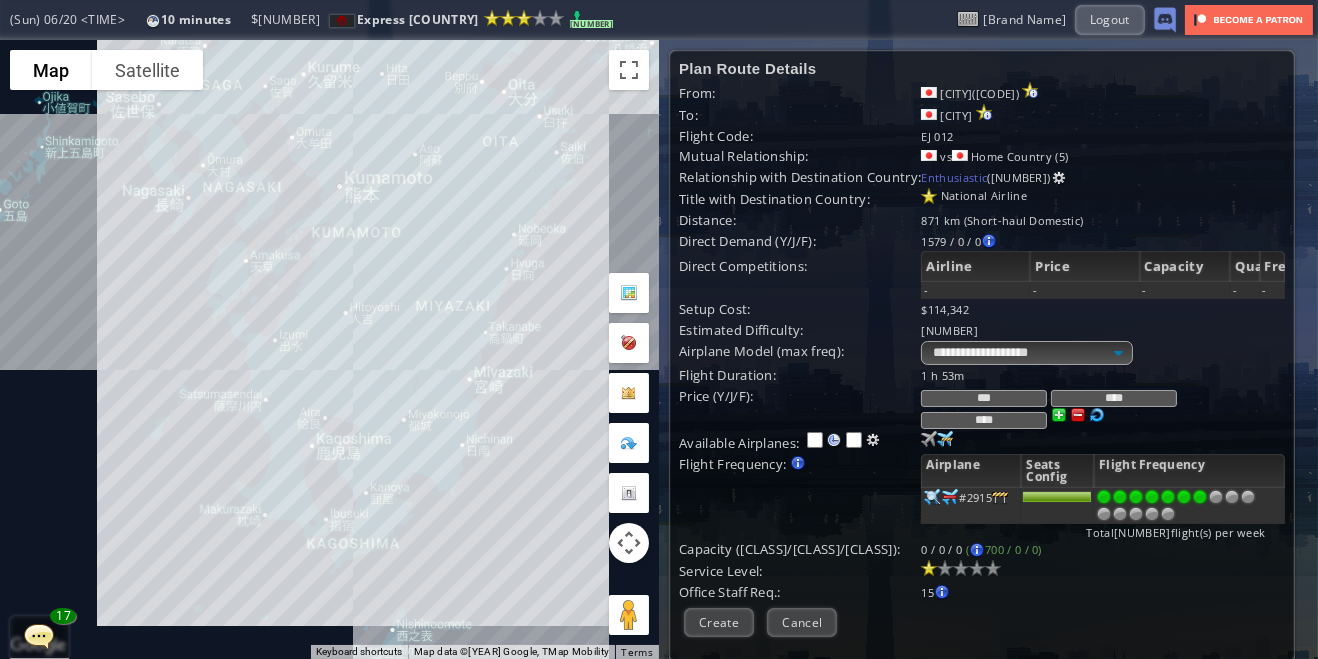 click at bounding box center (961, 568) 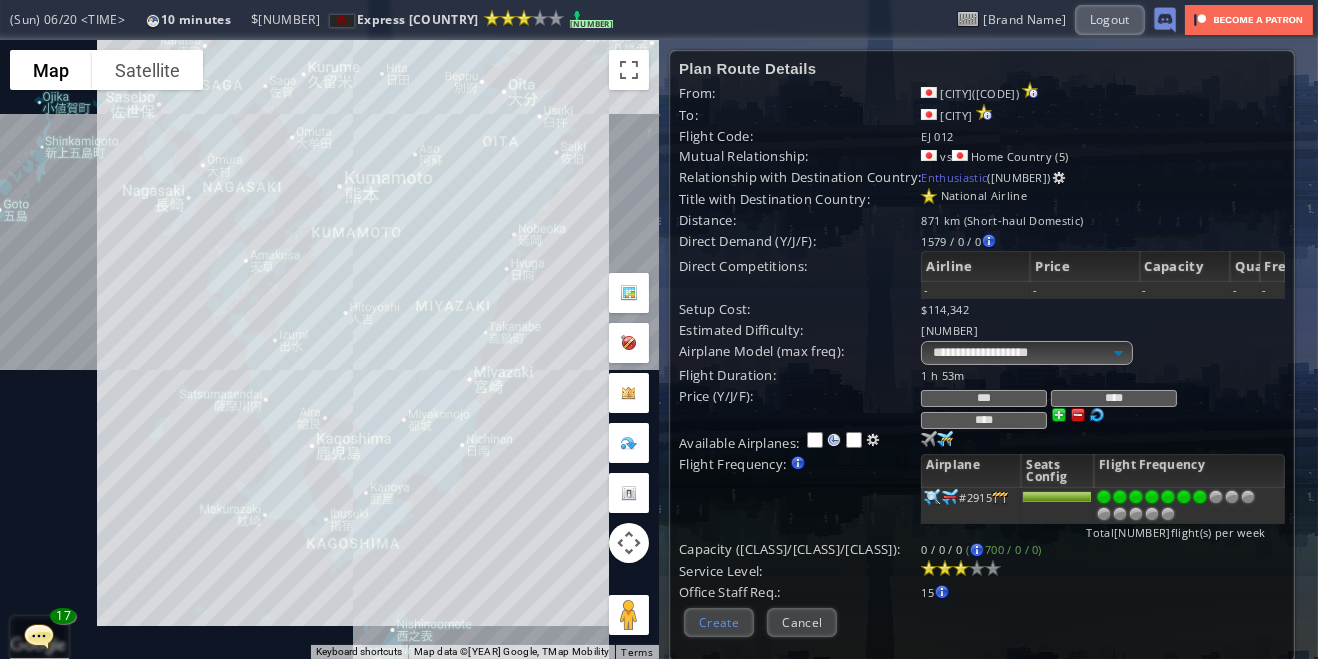 click on "Create" at bounding box center (719, 622) 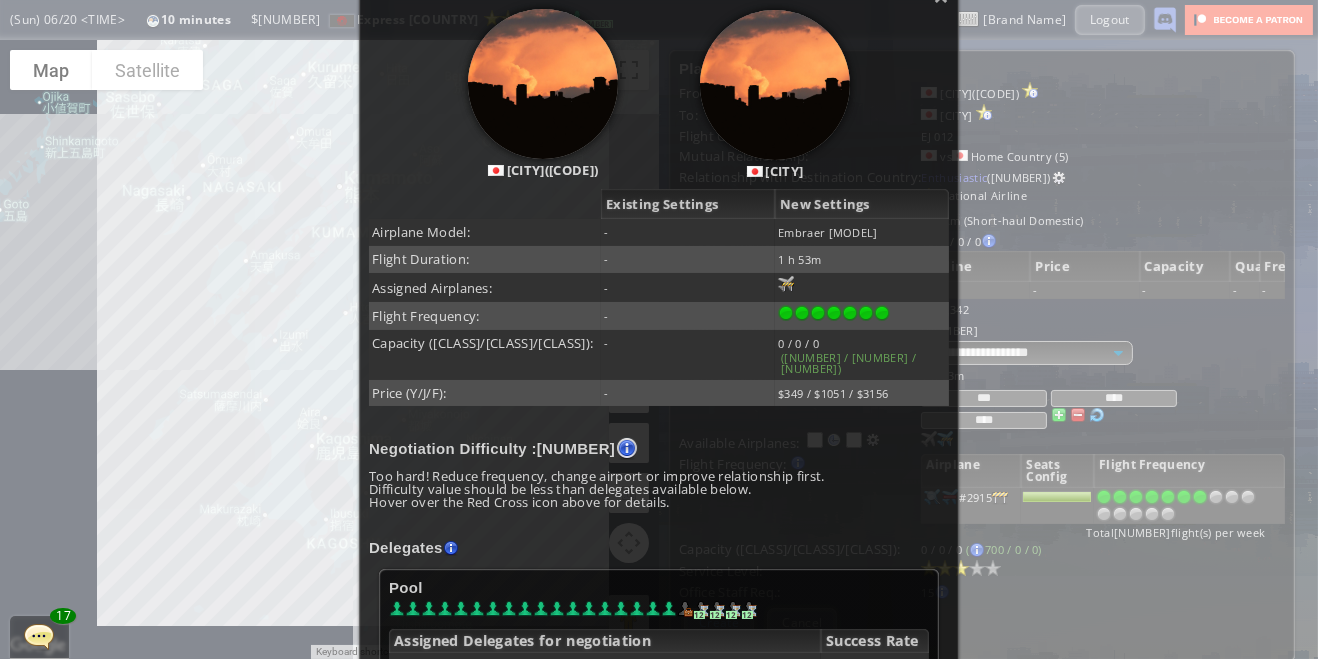 scroll, scrollTop: 354, scrollLeft: 0, axis: vertical 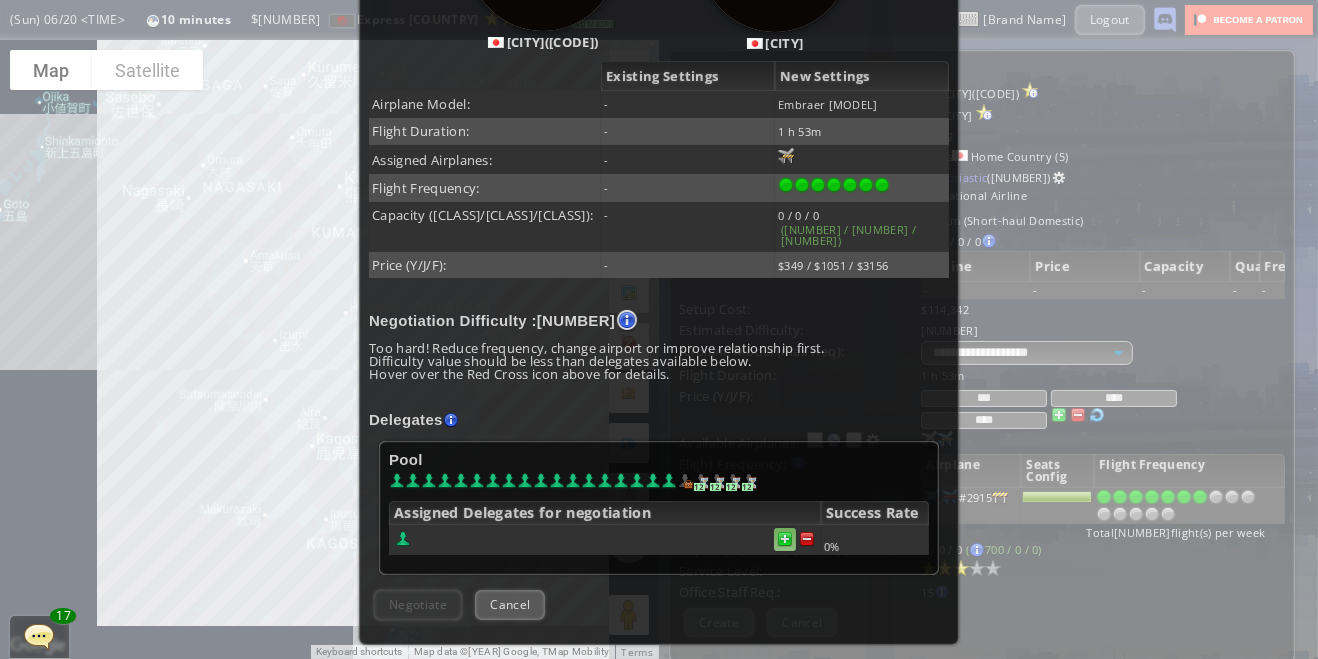 click at bounding box center (785, 539) 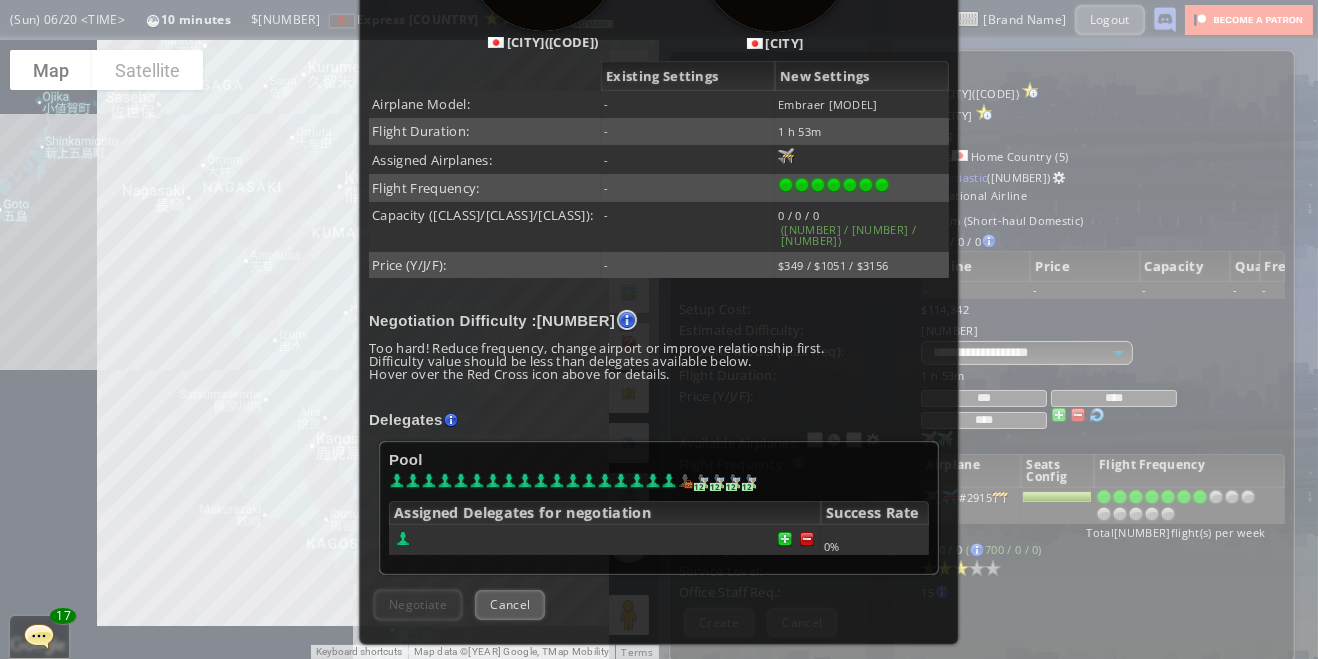 click on "Pool
[NUMBER] [NUMBER] [NUMBER] [NUMBER]
Assigned Delegates for negotiation
Success Rate
[PERCENTAGE]%" at bounding box center (659, 508) 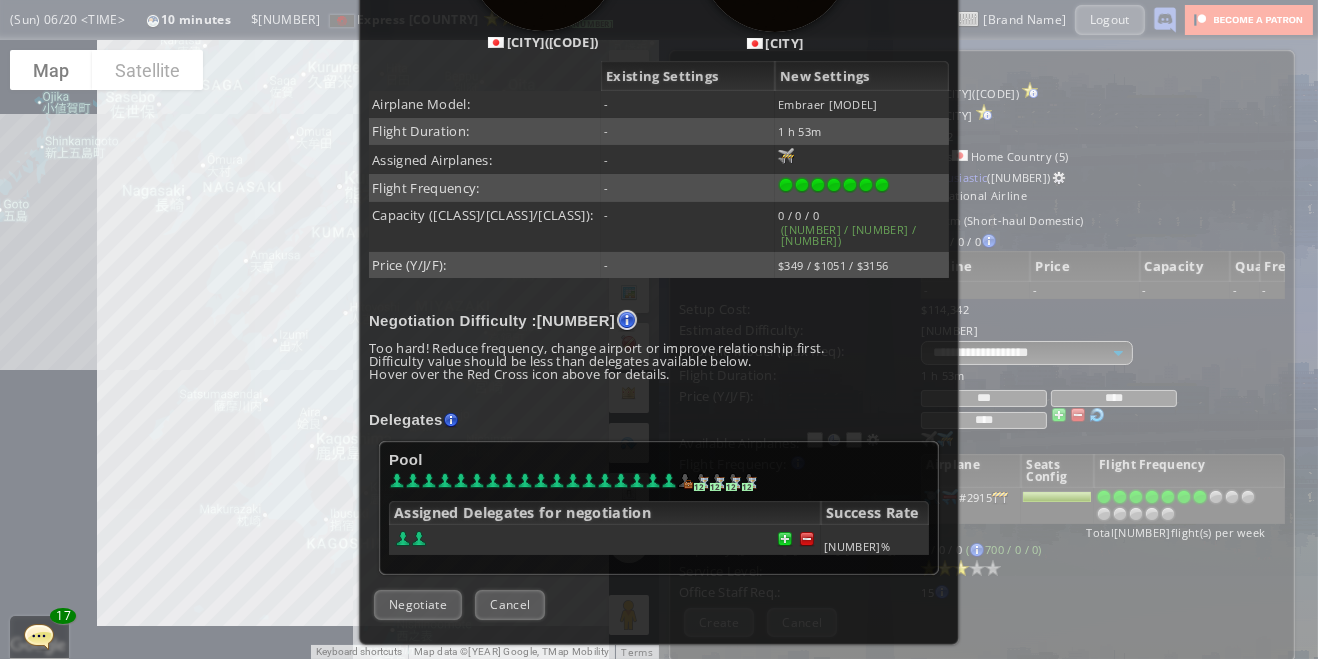click on "Pool
[NUMBER] [NUMBER] [NUMBER] [NUMBER]
Assigned Delegates for negotiation
Success Rate
[PERCENTAGE]%" at bounding box center (659, 508) 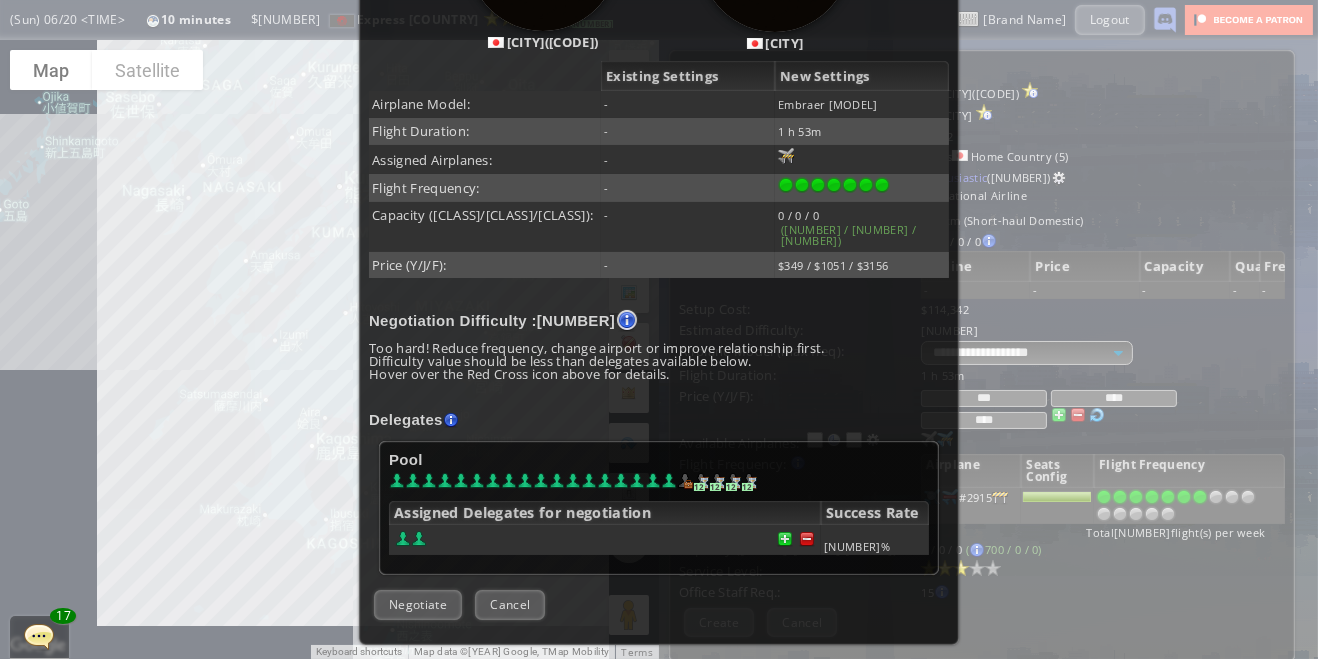 click on "Pool
[NUMBER] [NUMBER] [NUMBER] [NUMBER]
Assigned Delegates for negotiation
Success Rate
[PERCENTAGE]%" at bounding box center [659, 508] 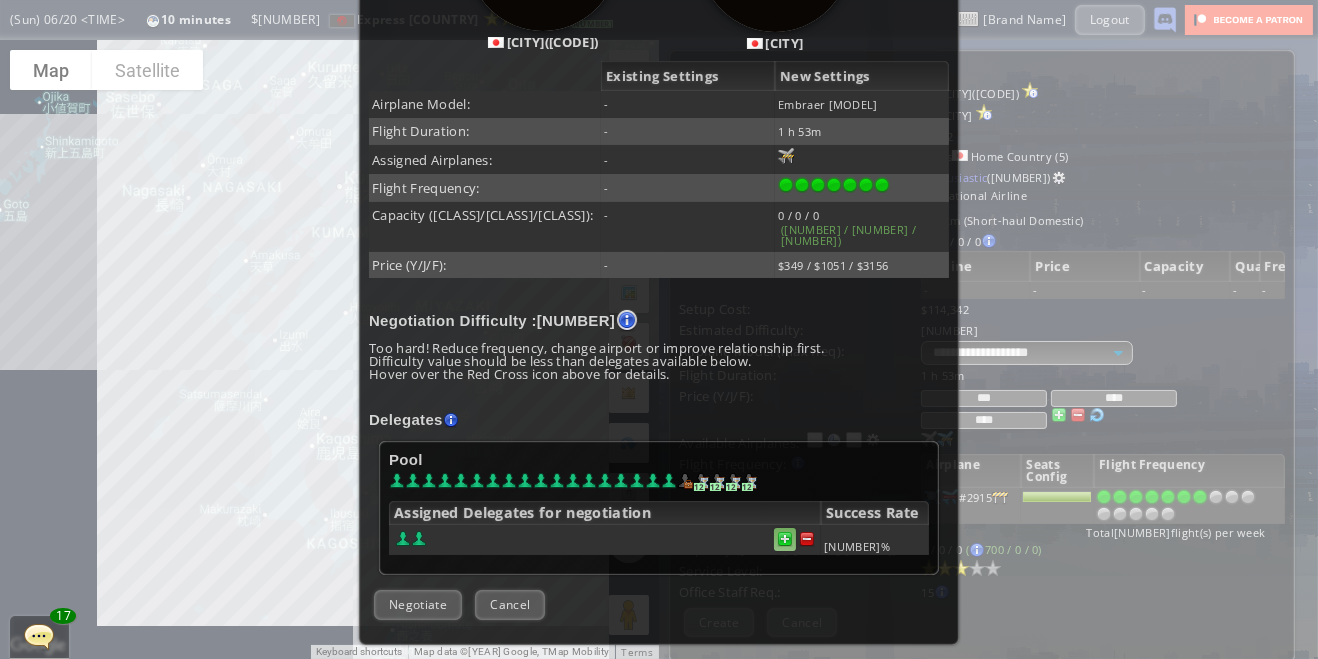 click at bounding box center (785, 539) 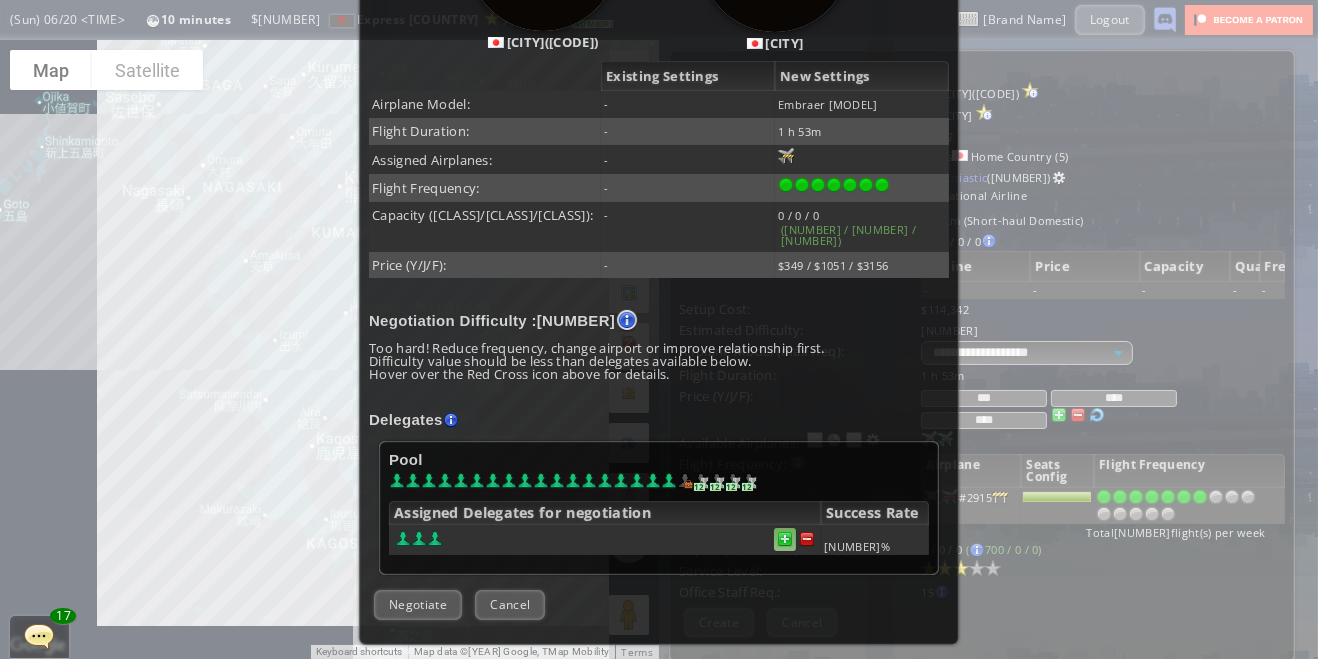 click at bounding box center [807, 539] 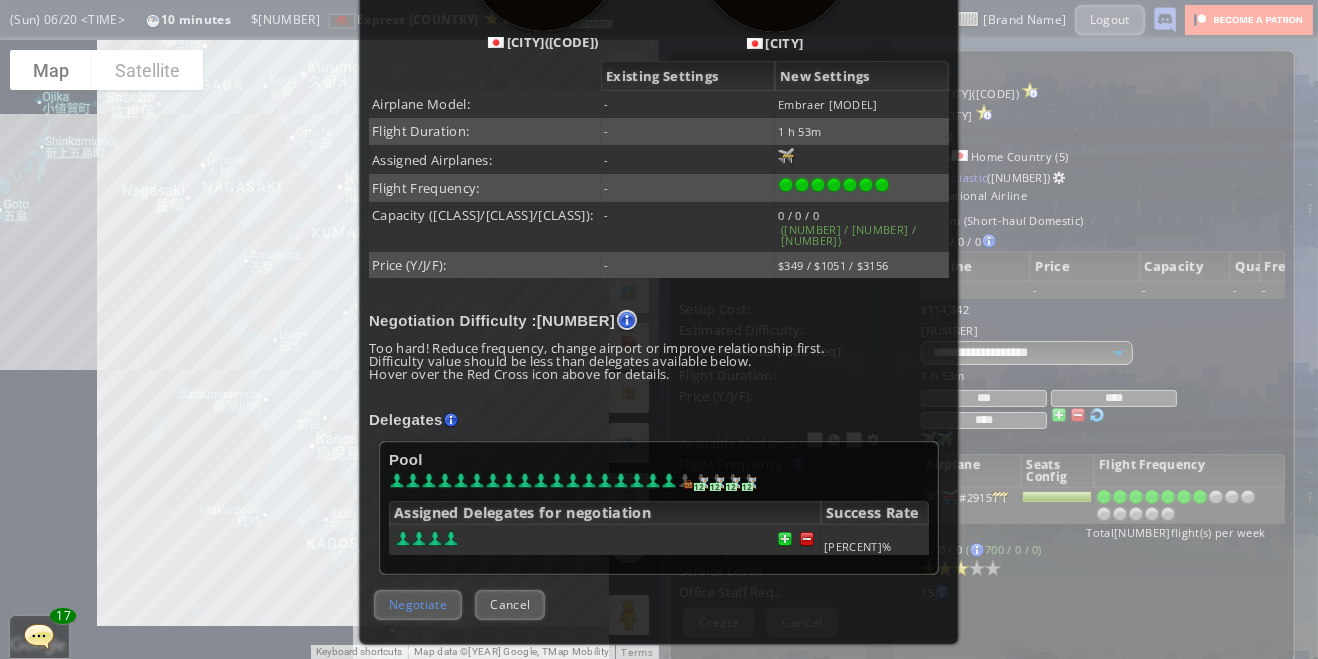 click on "Negotiate" at bounding box center [418, 604] 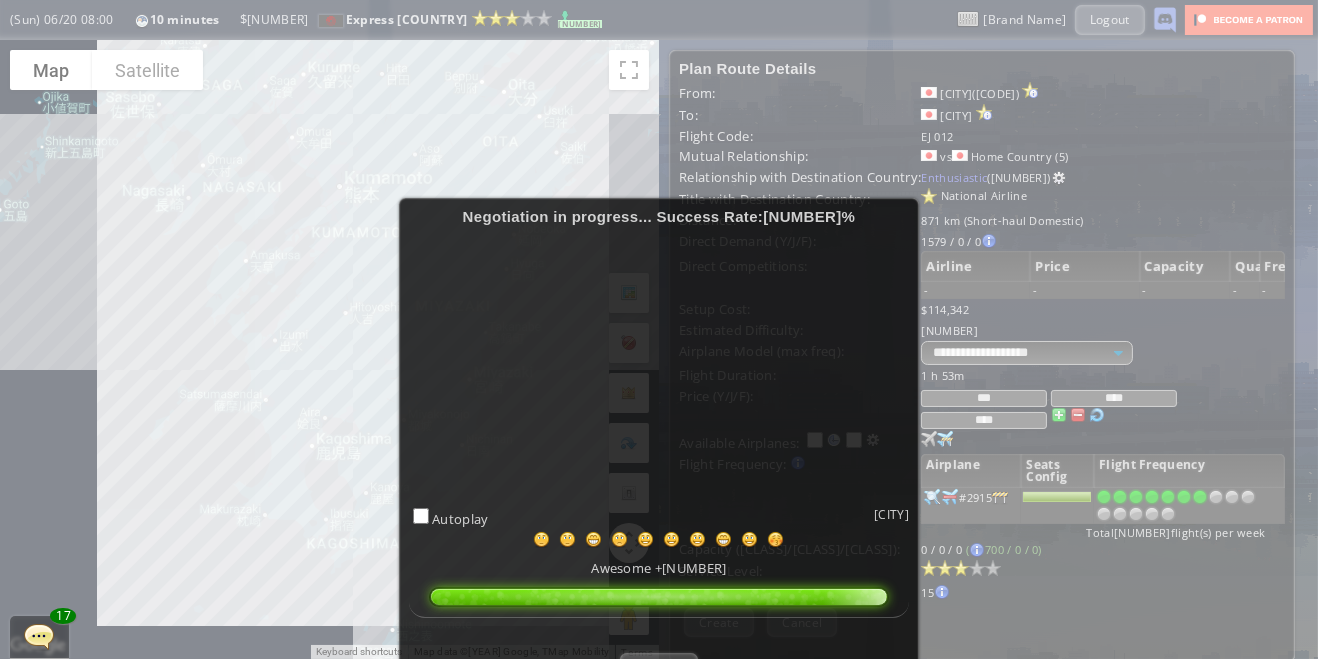 click on "Success" at bounding box center [658, 667] 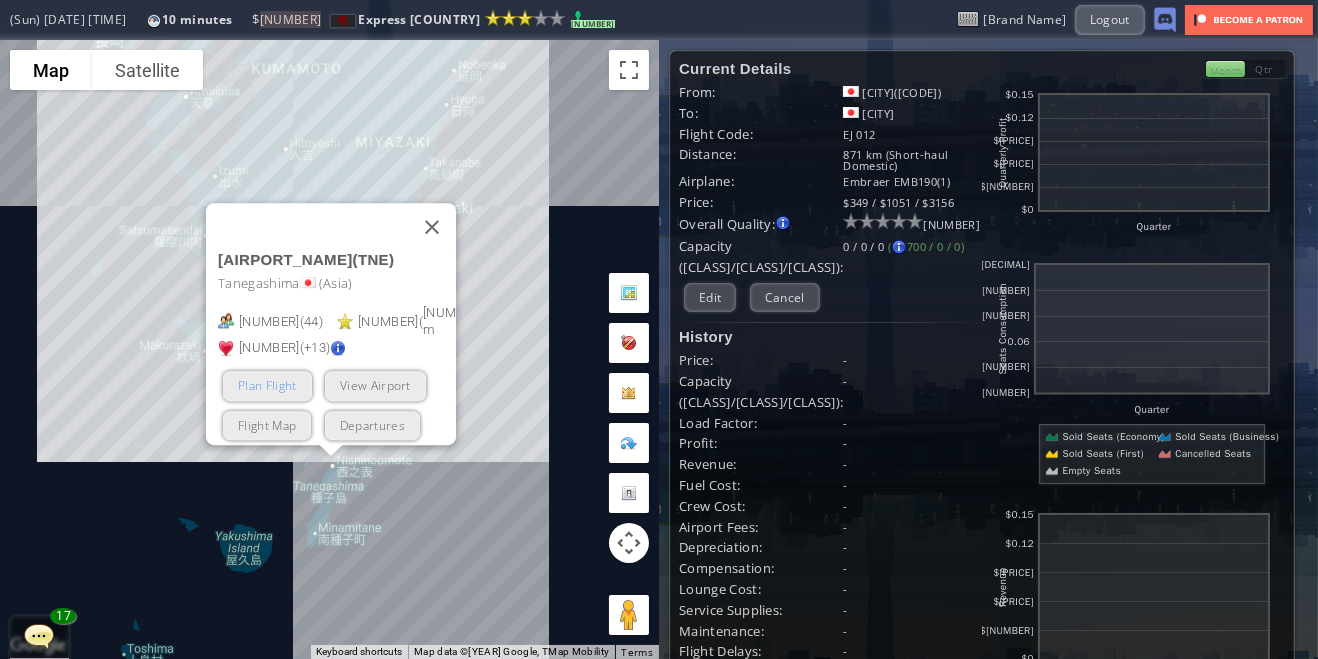 click on "Plan Flight" at bounding box center (267, 385) 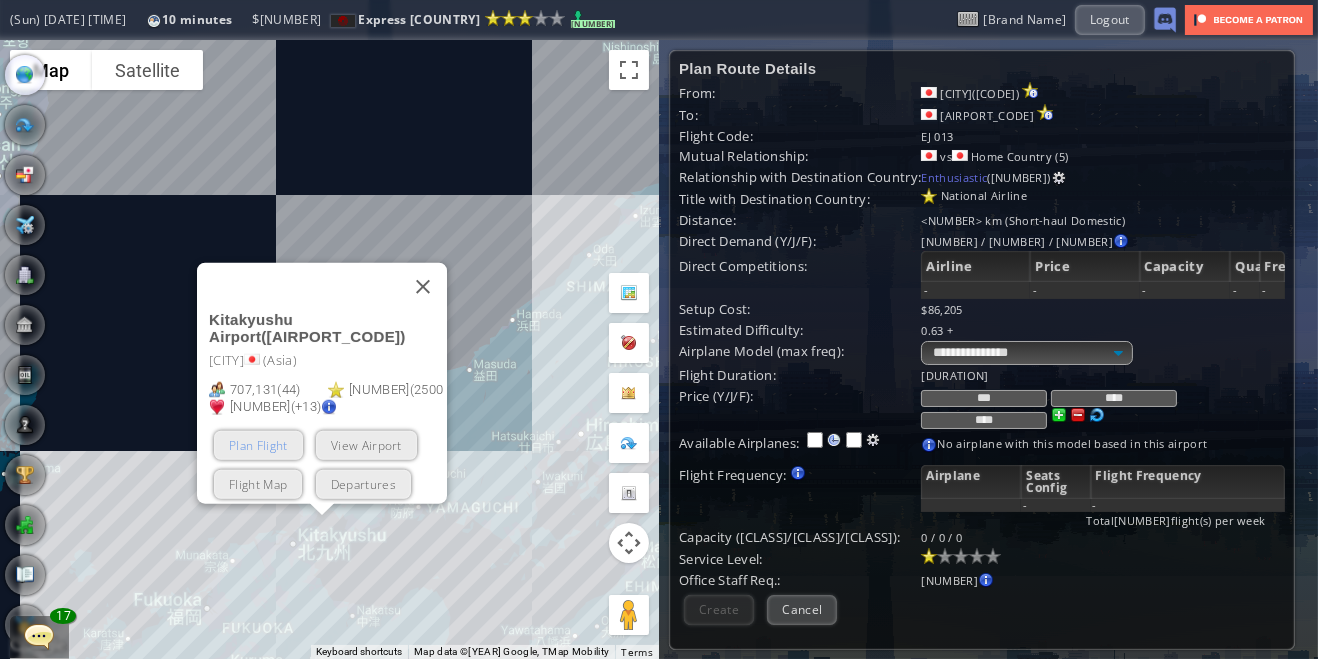 click on "Plan Flight" at bounding box center [258, 444] 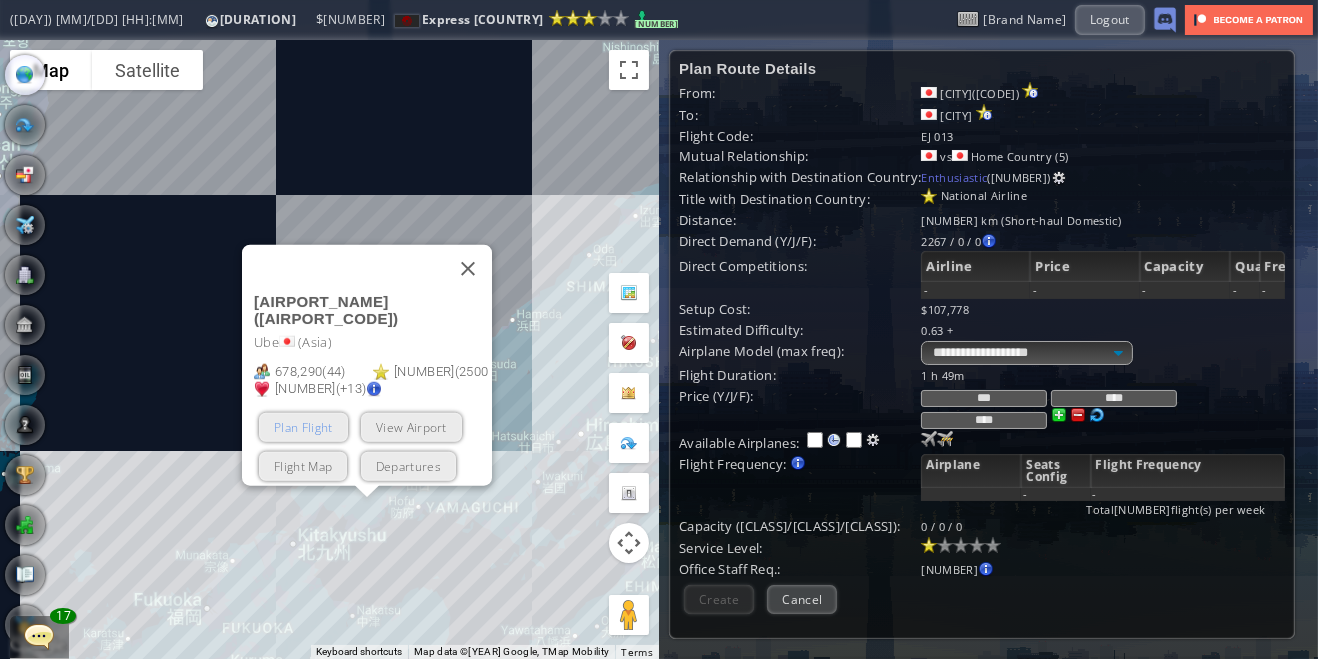 click on "Plan Flight" at bounding box center [303, 426] 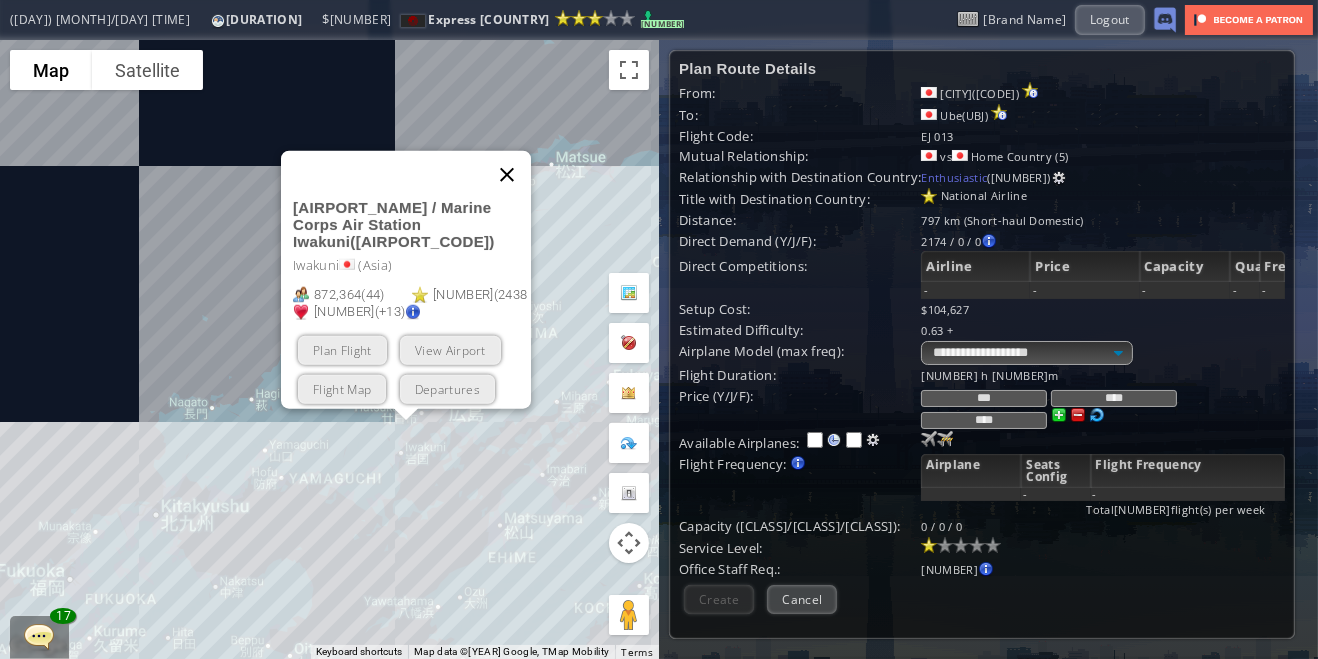 click at bounding box center [507, 174] 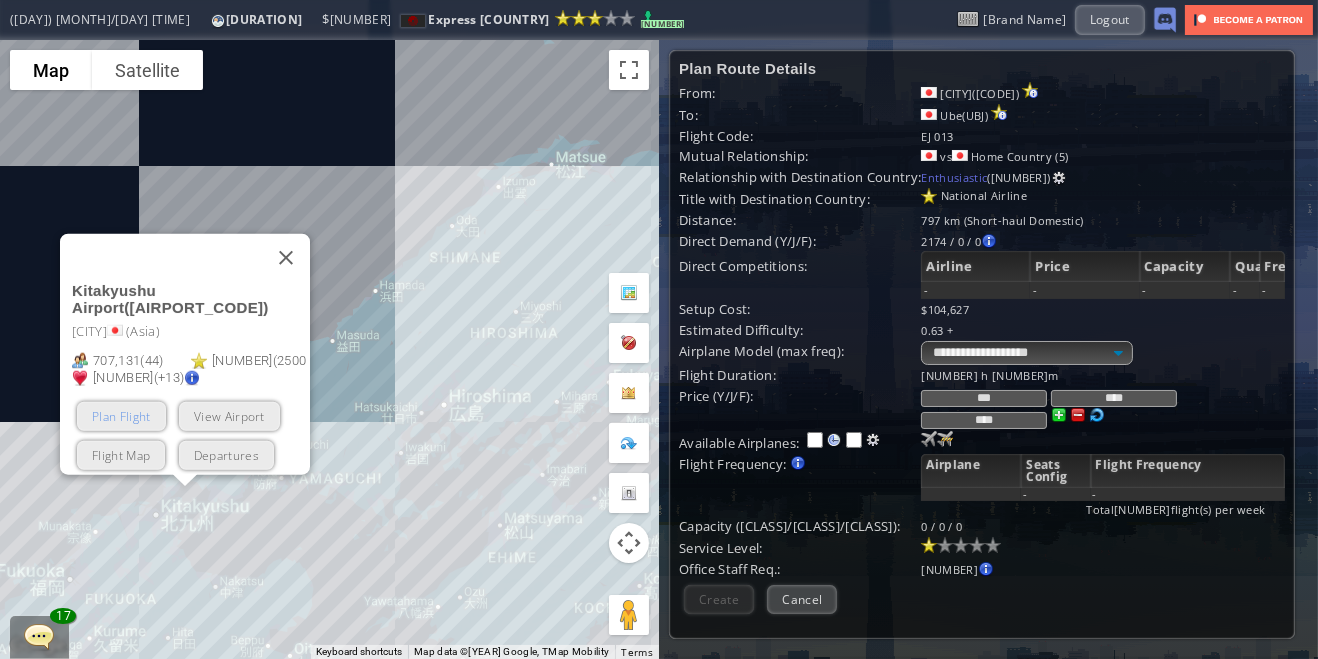 click on "Plan Flight" at bounding box center (121, 415) 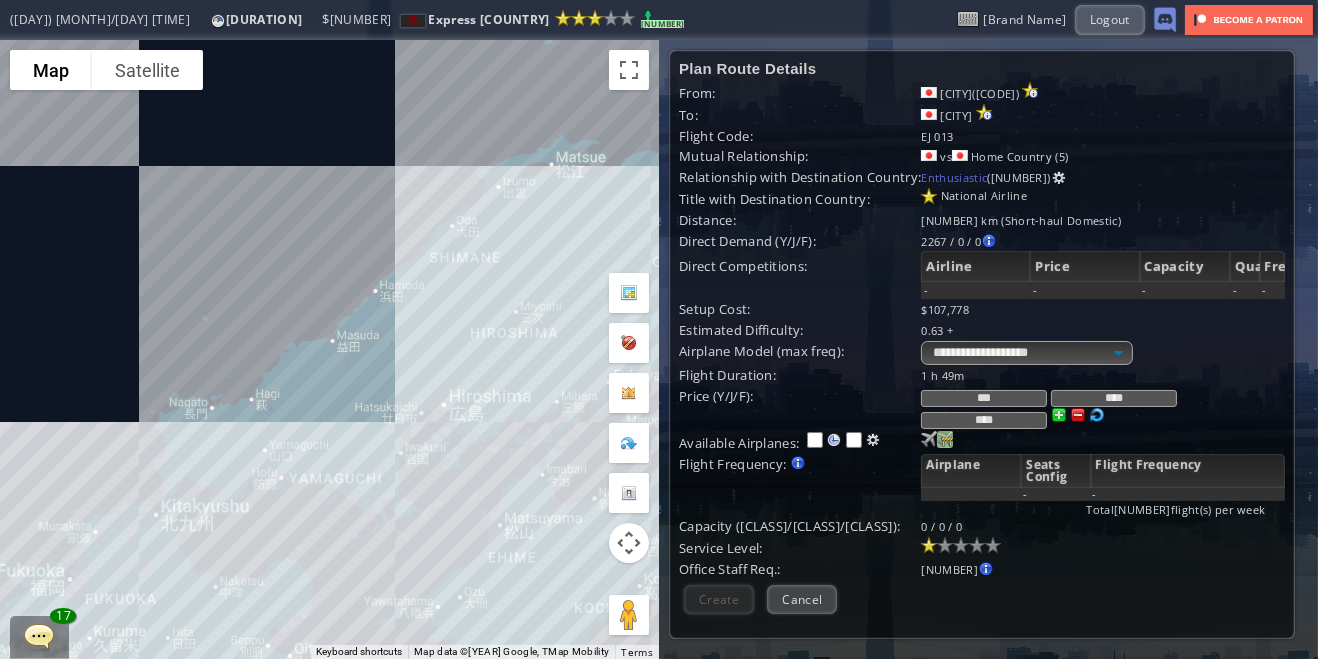 click at bounding box center [929, 439] 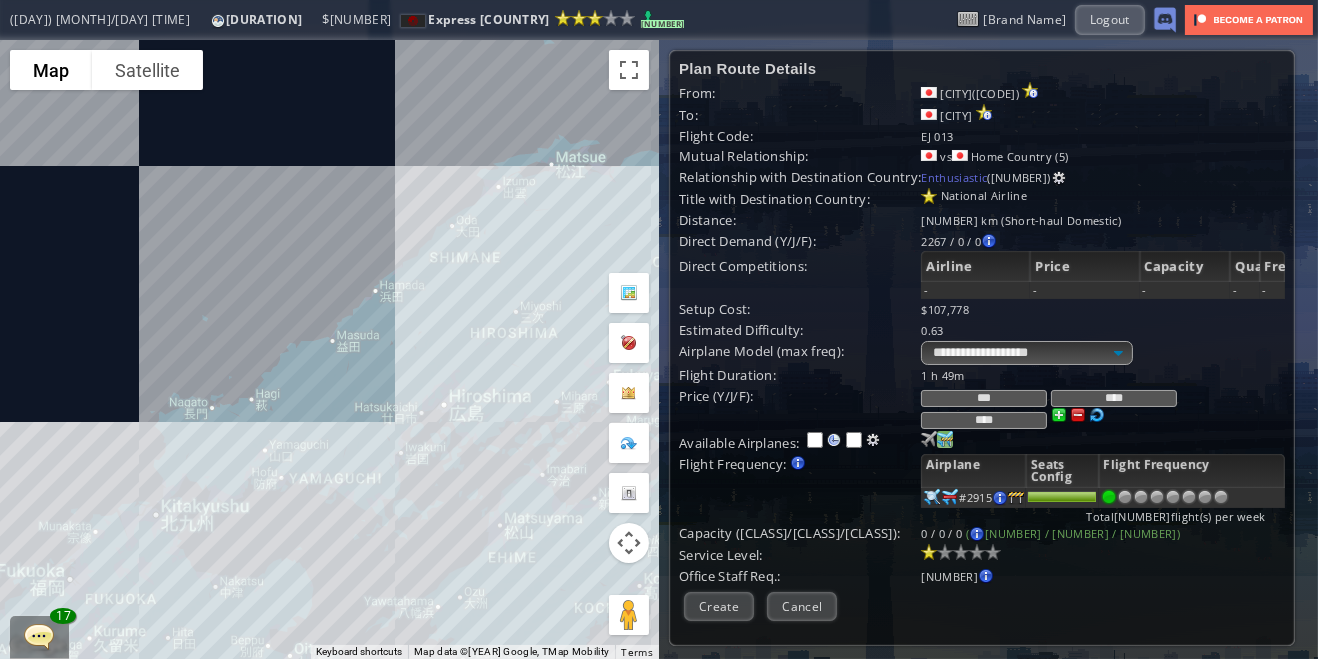click at bounding box center (1205, 497) 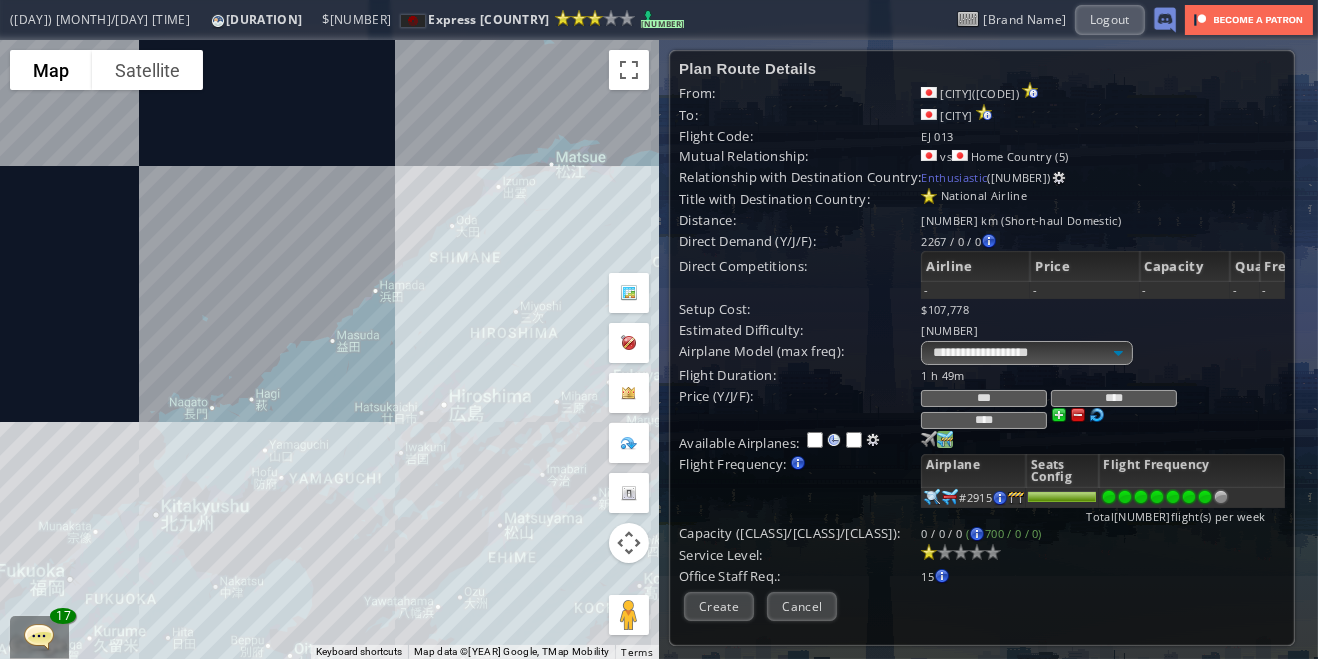 click at bounding box center (929, 439) 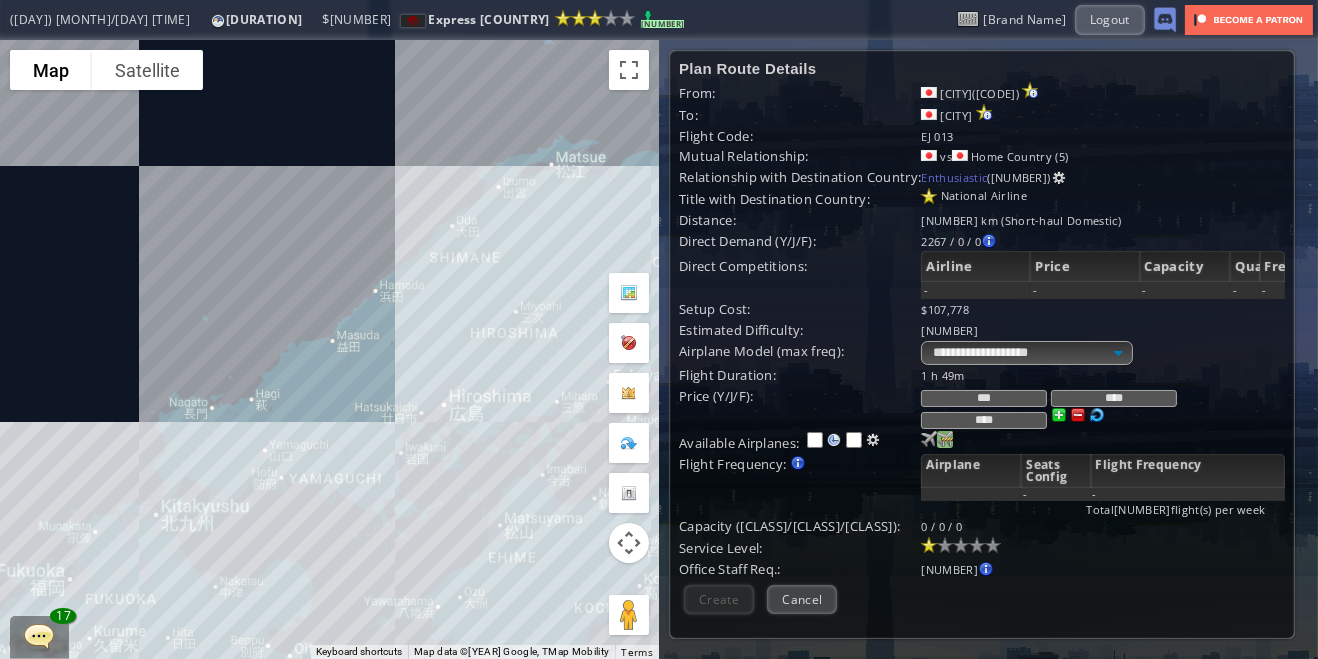 click at bounding box center [929, 439] 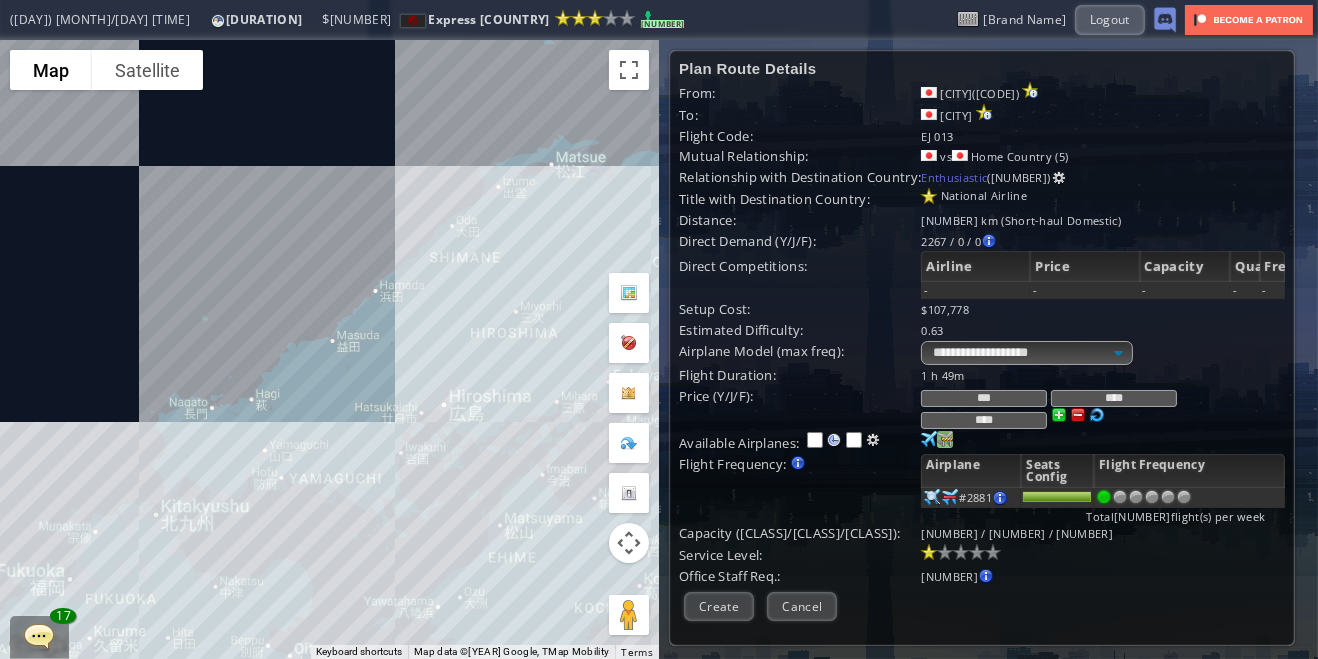 click at bounding box center [1184, 497] 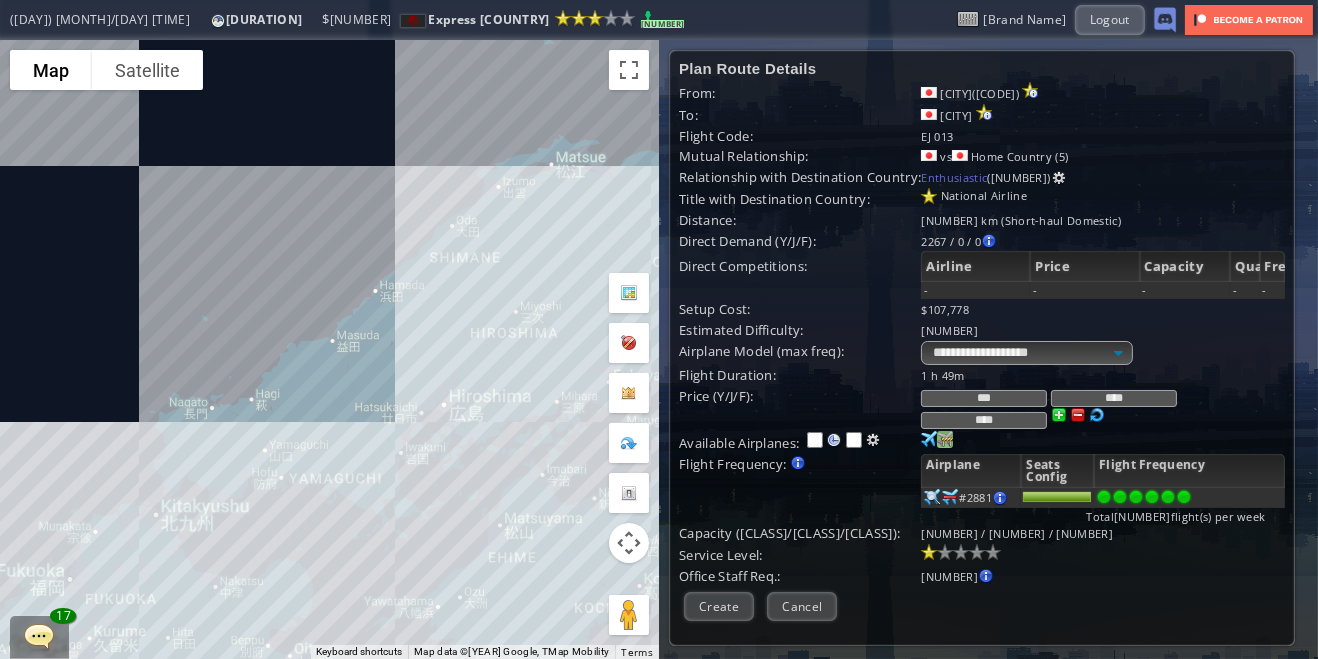 click at bounding box center [929, 439] 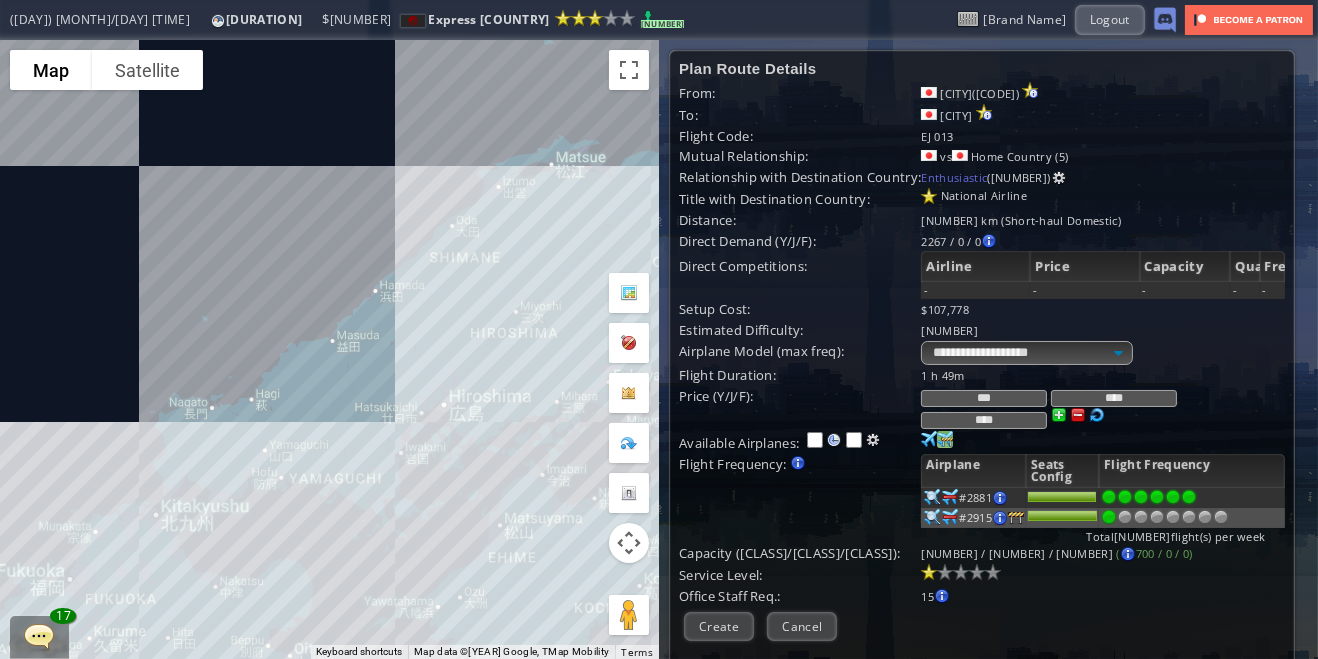 click at bounding box center (977, 572) 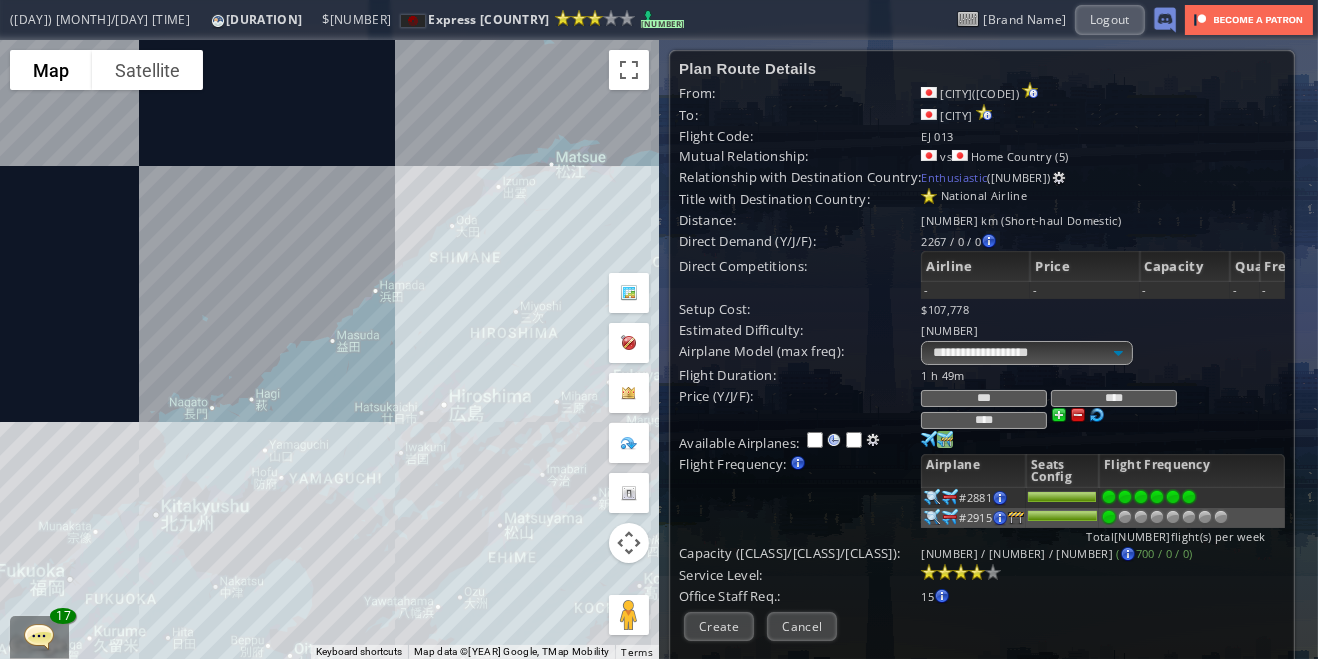click at bounding box center [961, 572] 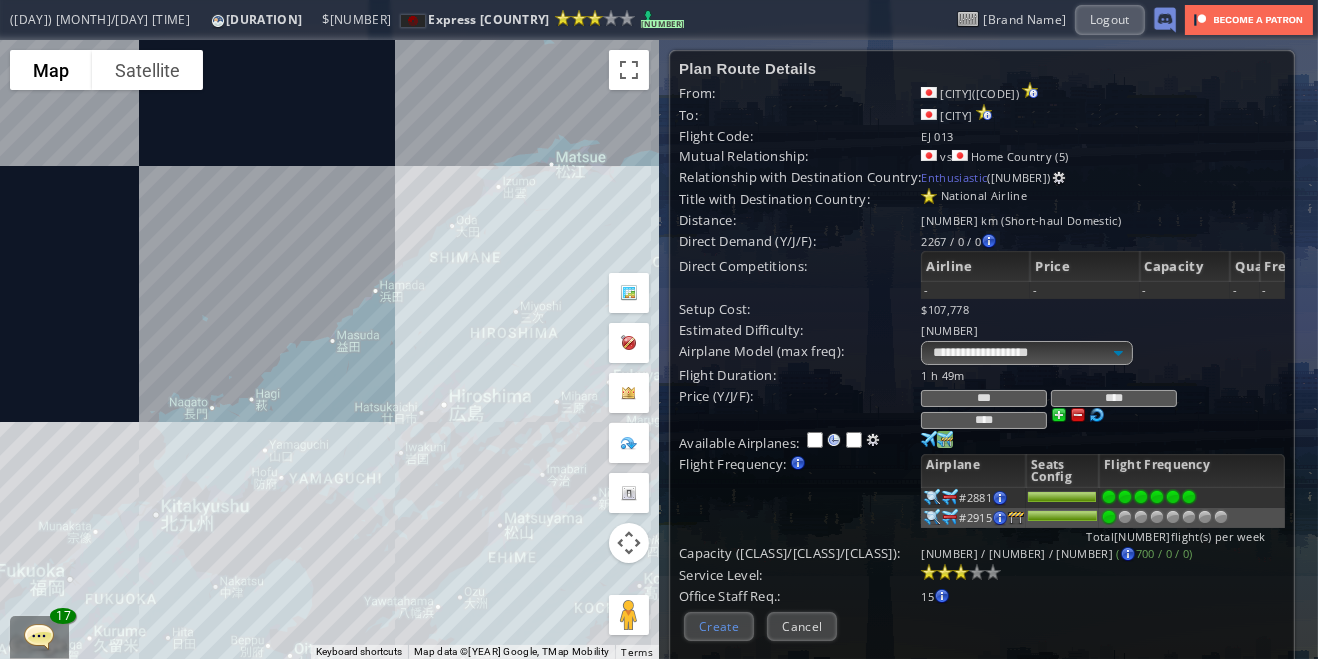 click on "Create" at bounding box center [719, 626] 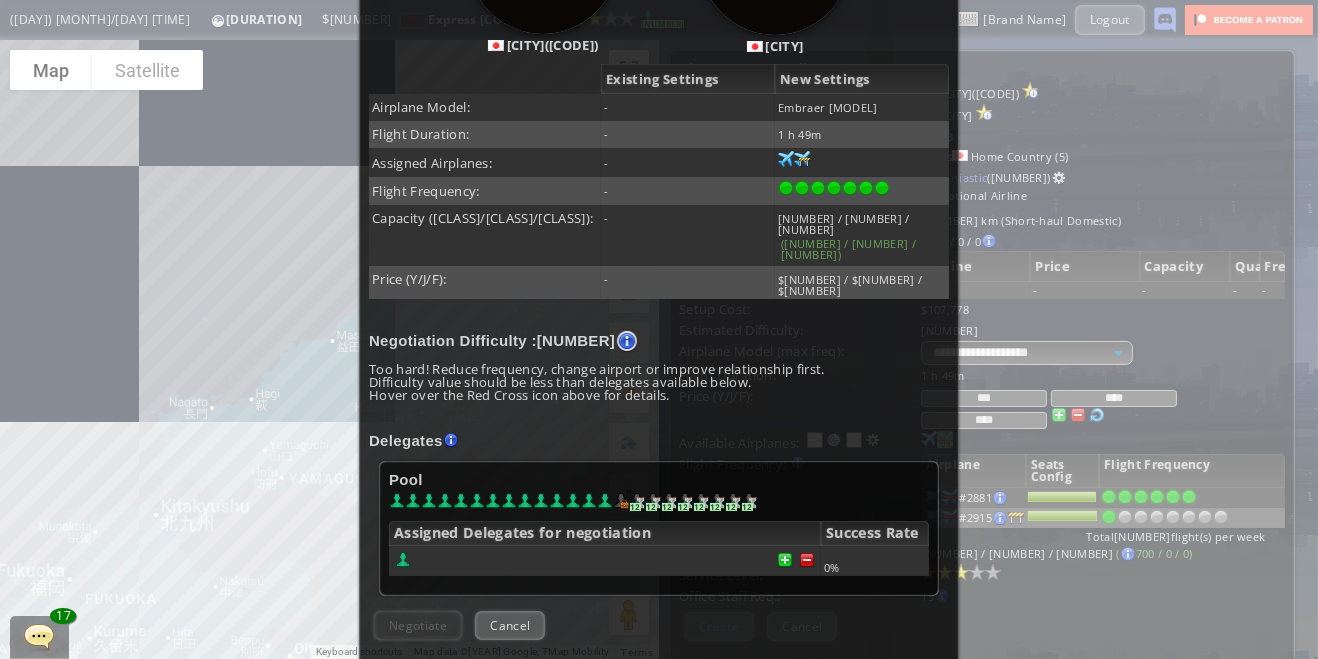 scroll, scrollTop: 353, scrollLeft: 0, axis: vertical 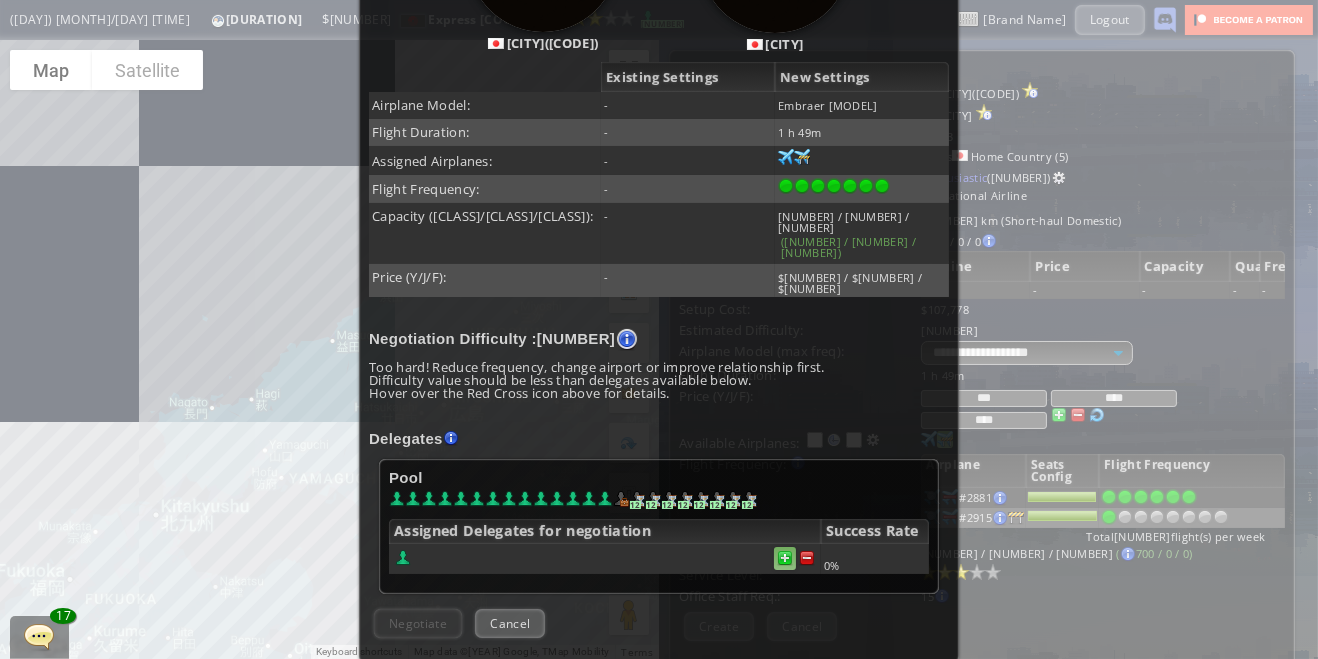 click at bounding box center (807, 558) 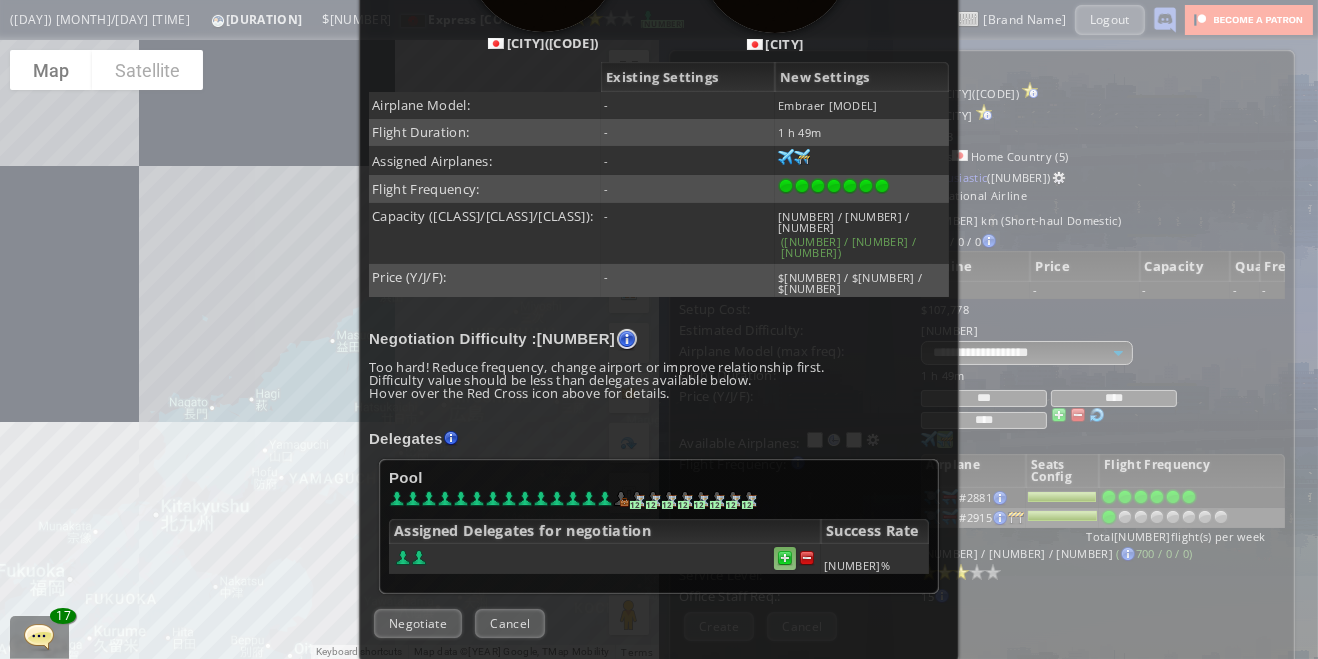 click at bounding box center [785, 558] 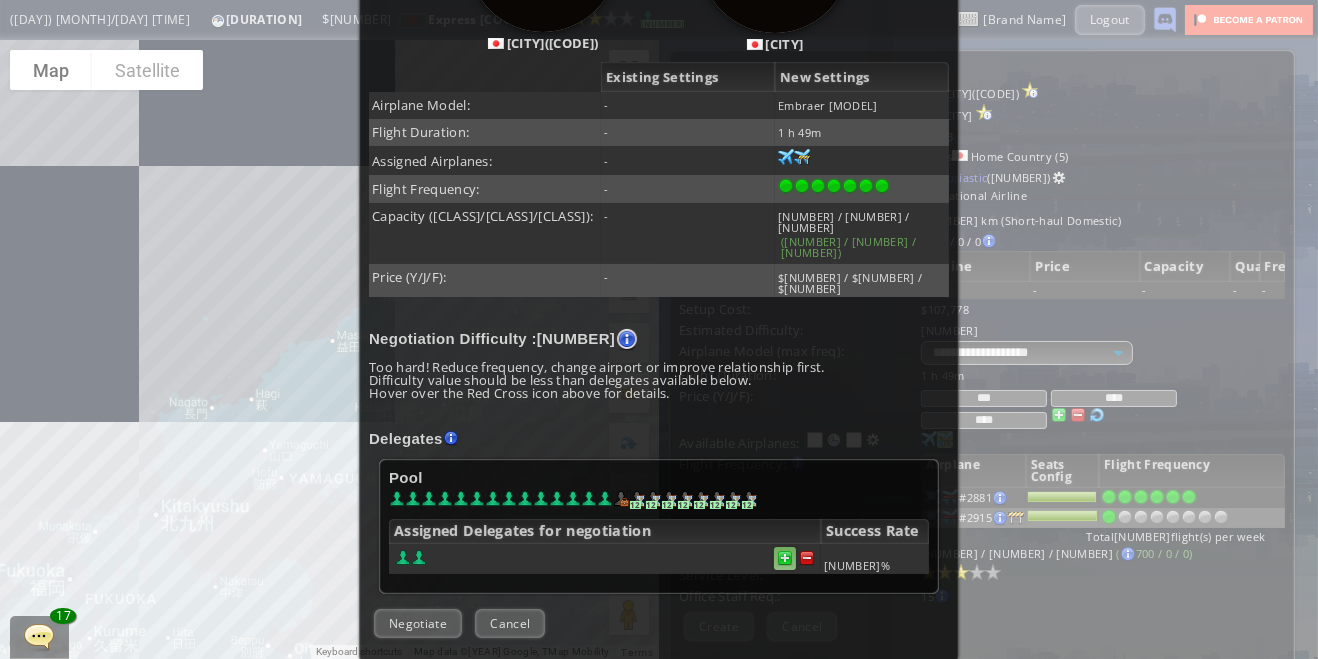 click at bounding box center [807, 558] 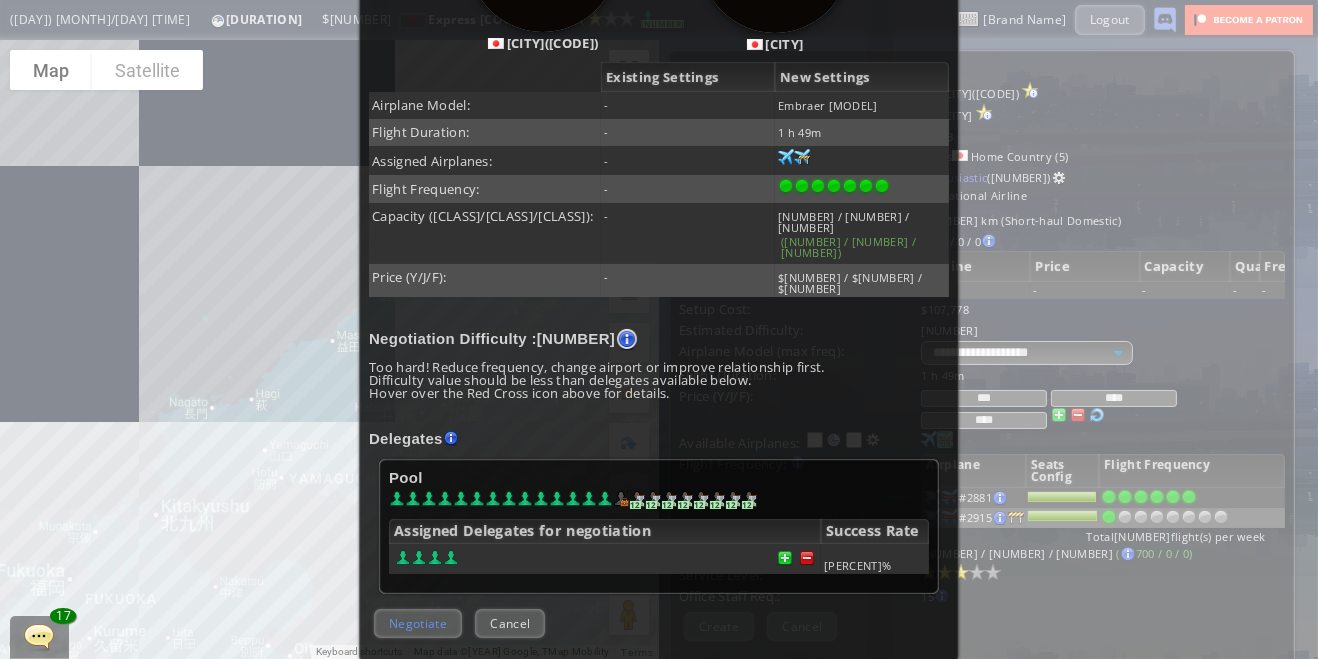 click on "Negotiate" at bounding box center [418, 623] 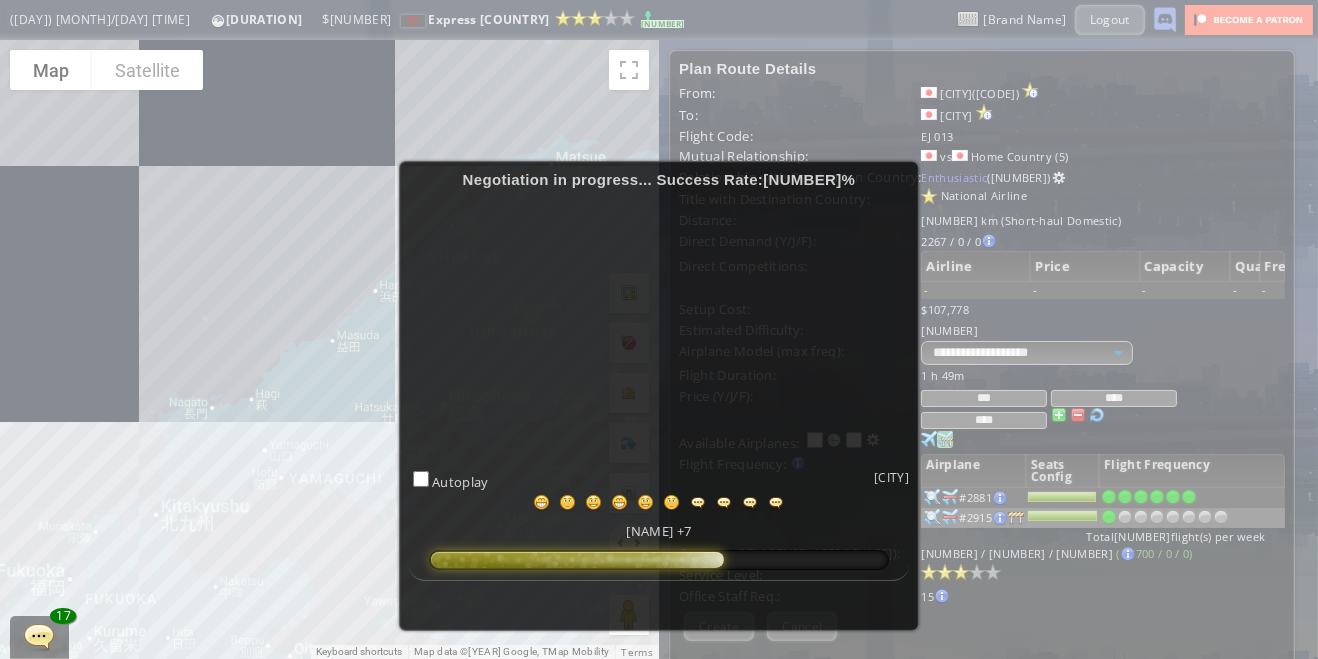 scroll, scrollTop: 64, scrollLeft: 0, axis: vertical 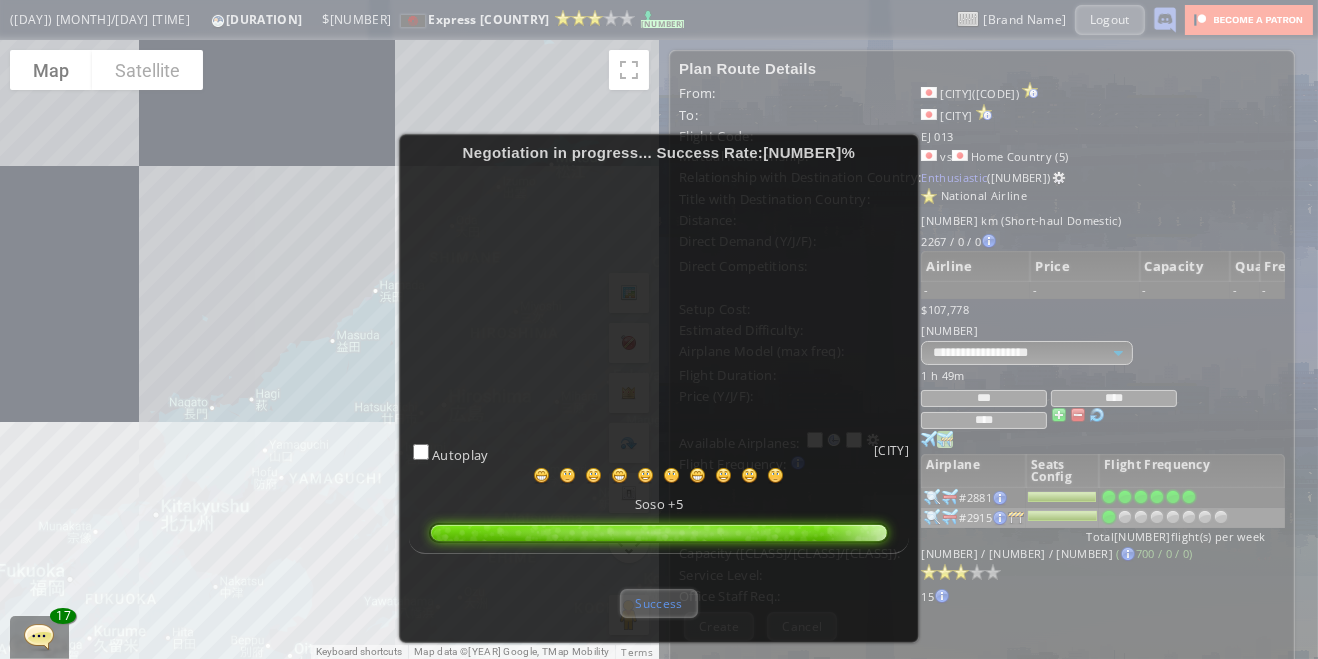 click on "Success" at bounding box center (658, 603) 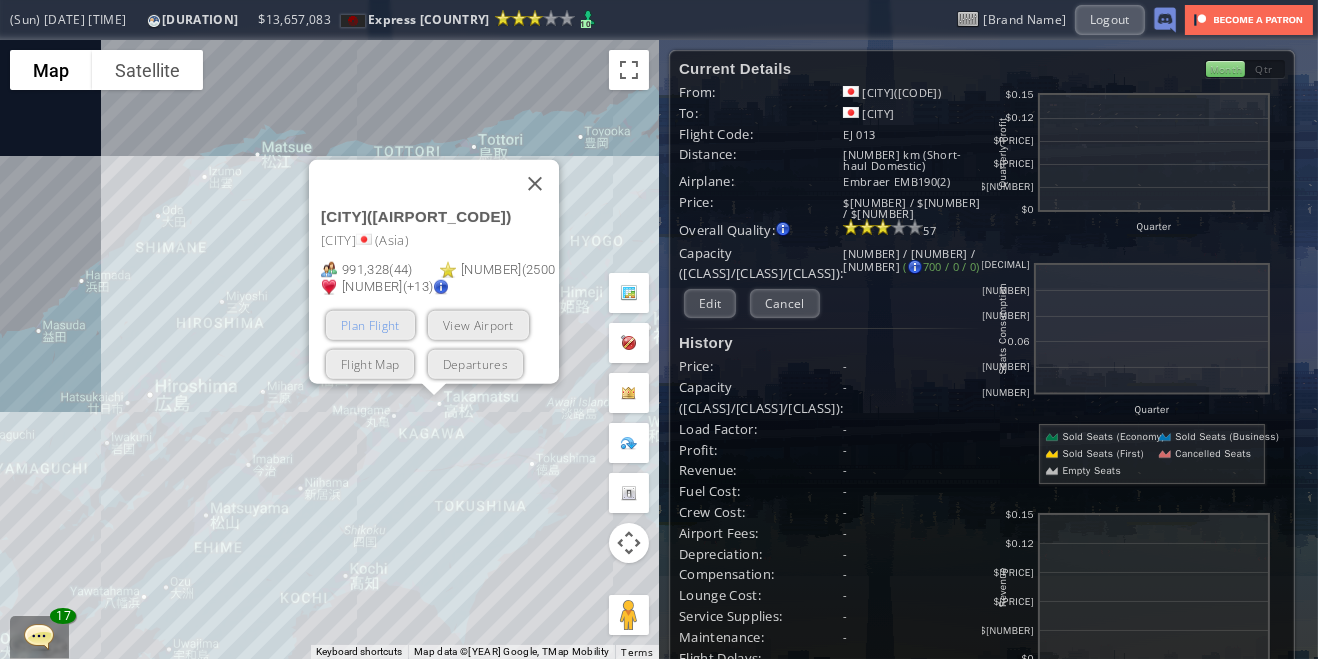 click on "Plan Flight" at bounding box center [370, 324] 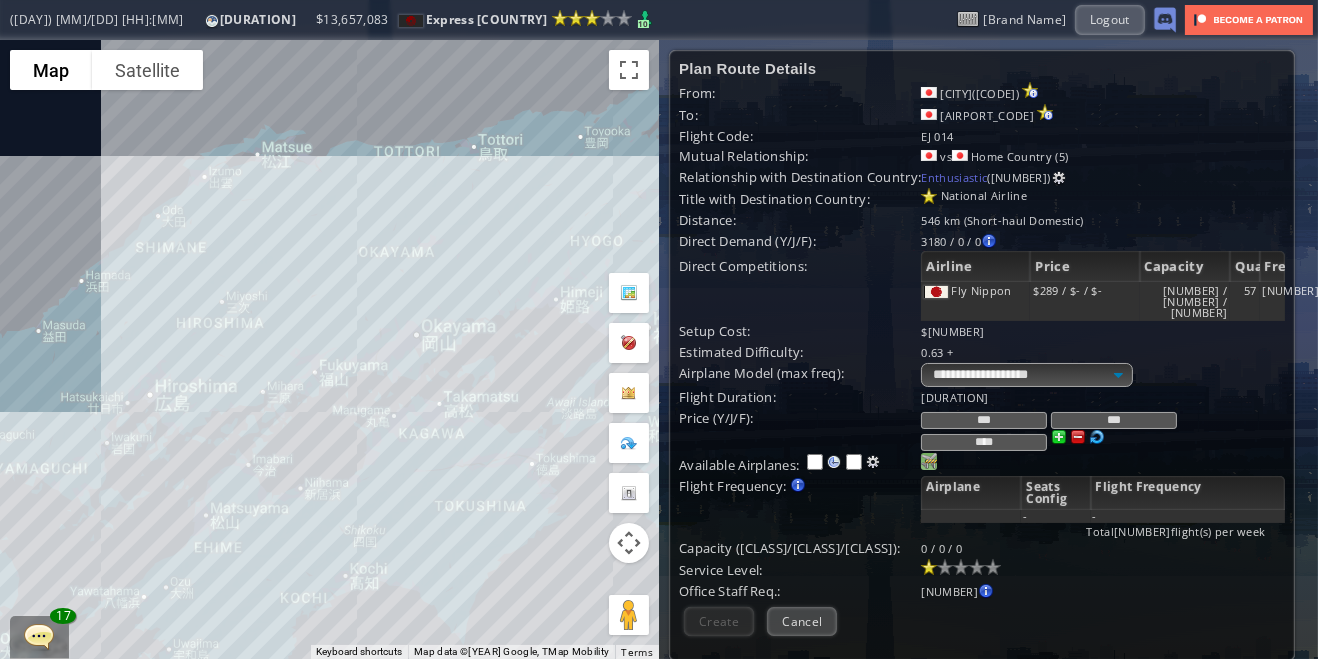 click at bounding box center (929, 461) 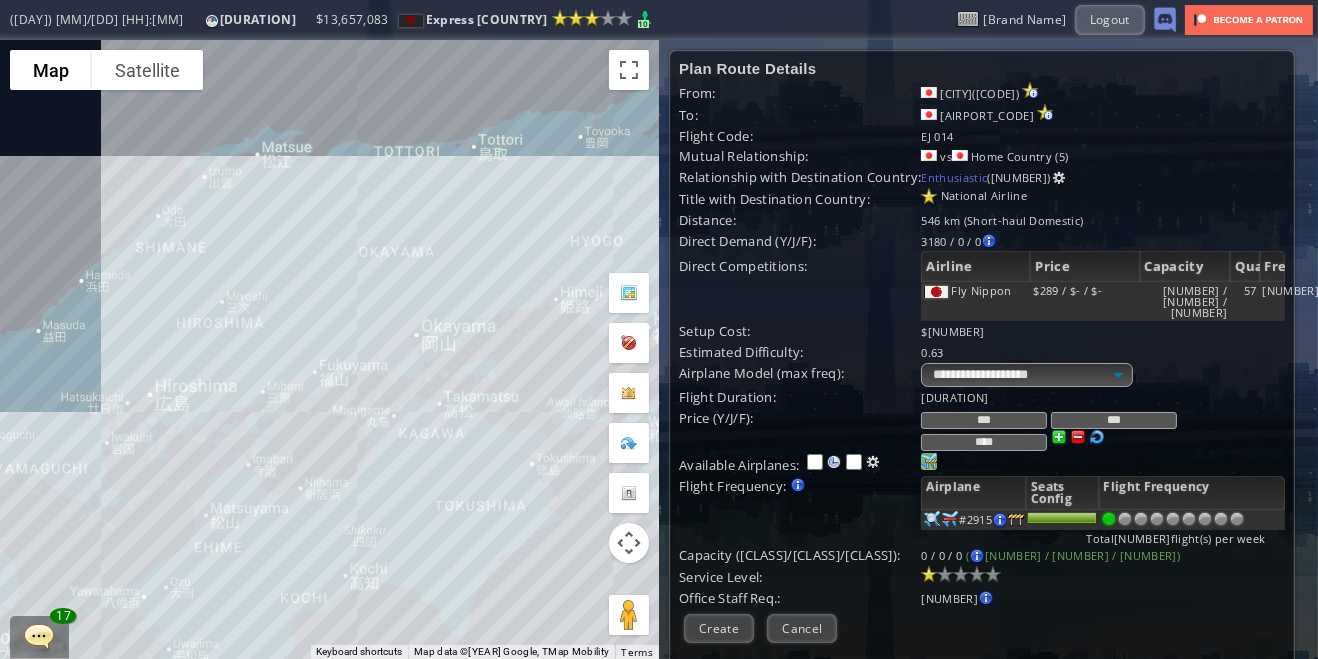 click at bounding box center (1205, 519) 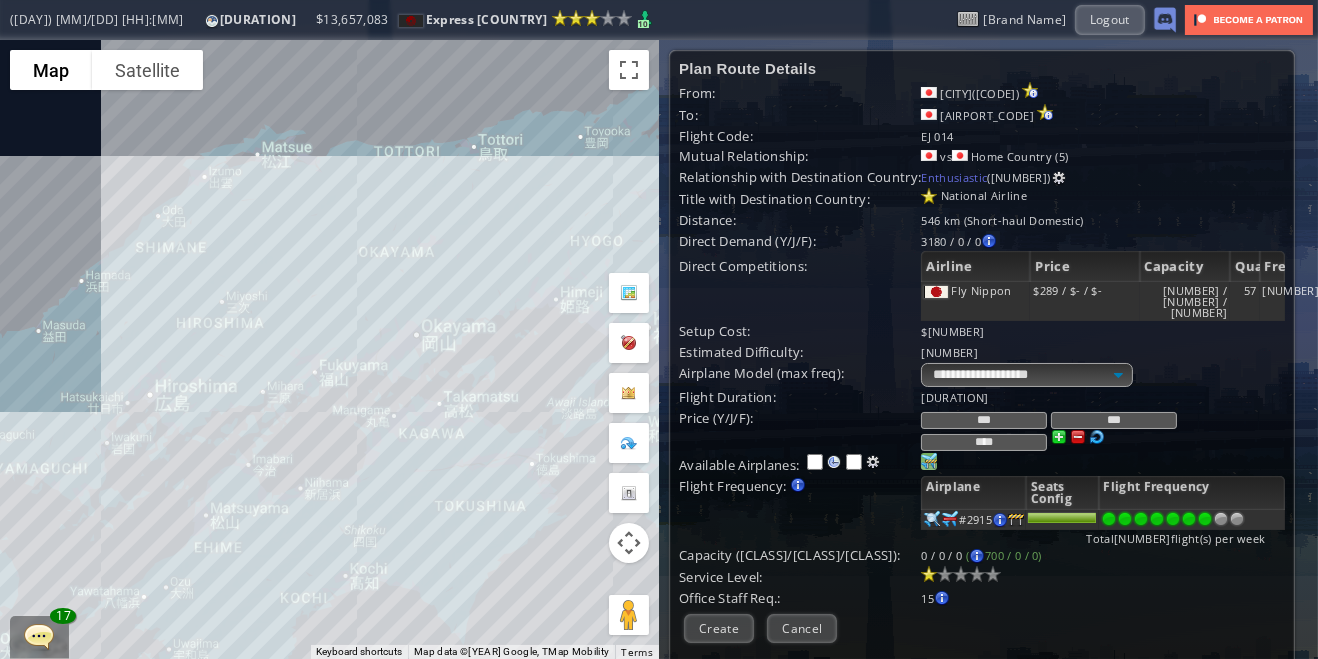 click at bounding box center (961, 574) 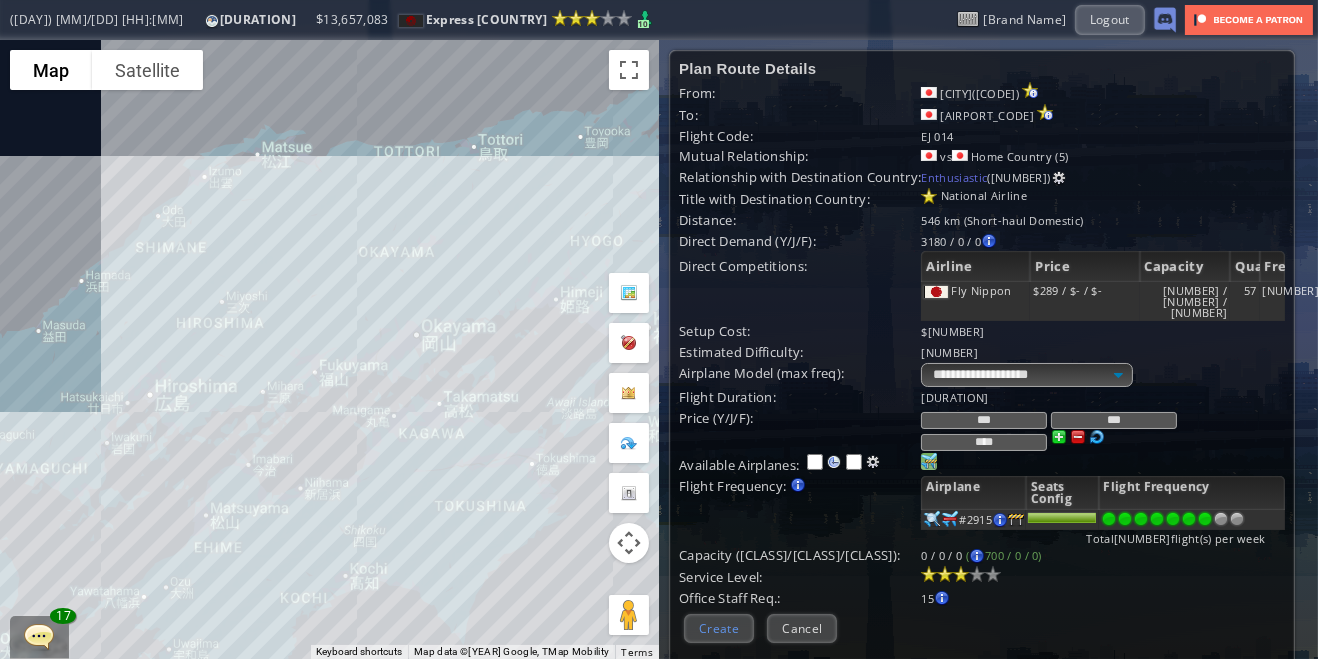 click on "Create" at bounding box center [719, 628] 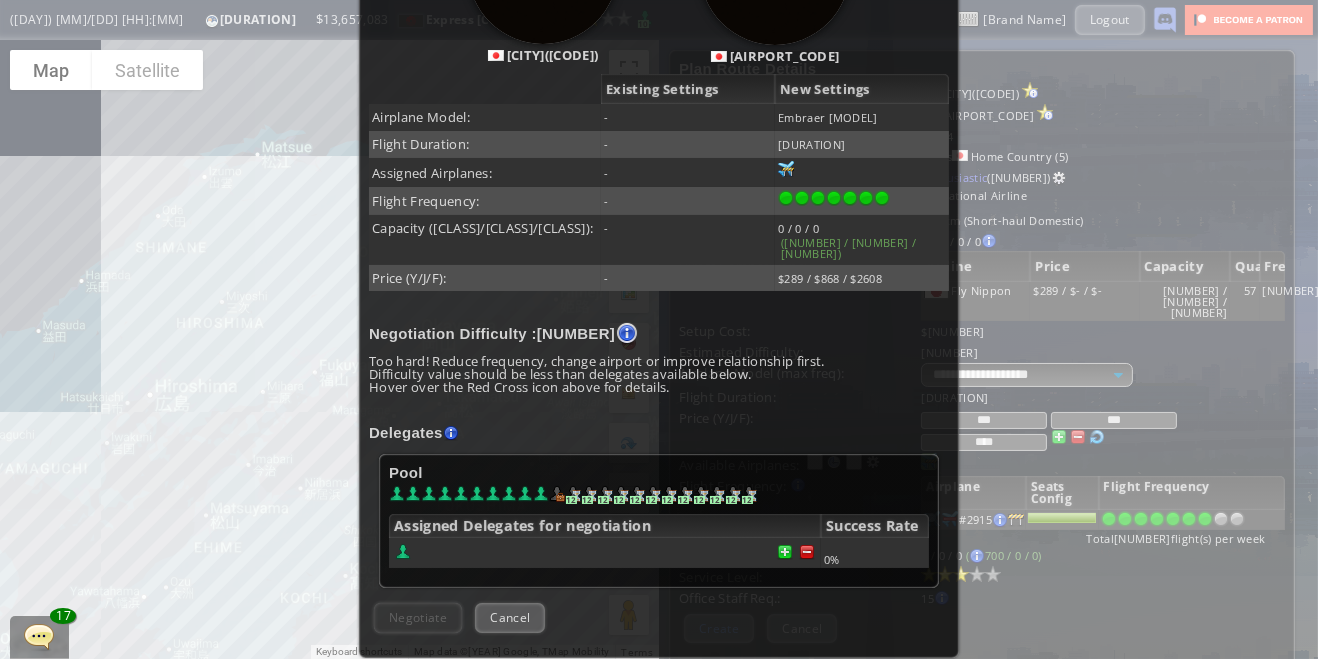 scroll, scrollTop: 339, scrollLeft: 0, axis: vertical 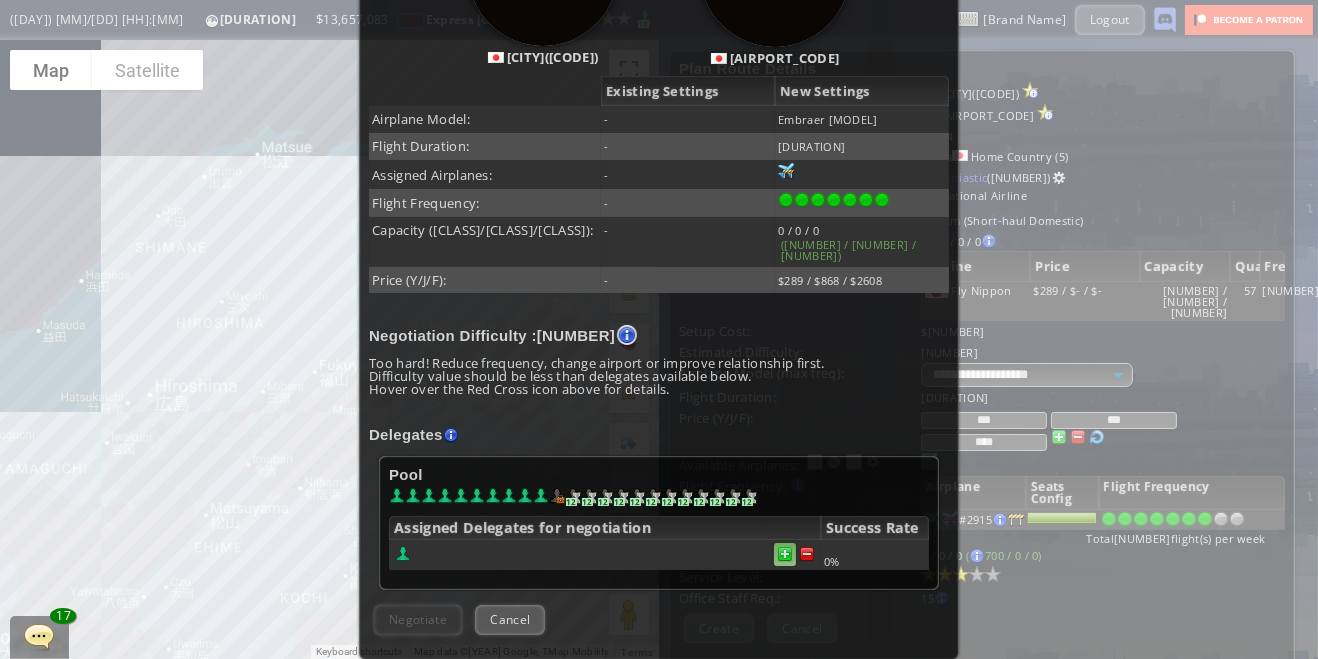 click at bounding box center (785, 554) 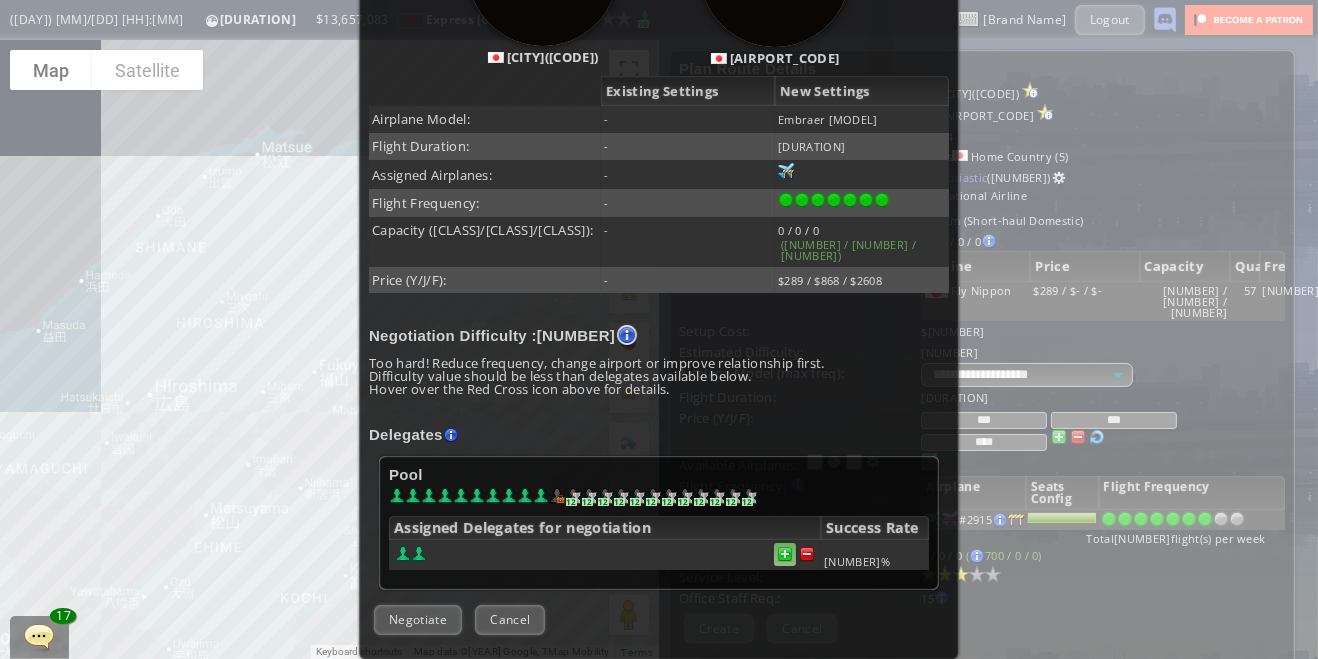 click at bounding box center [785, 554] 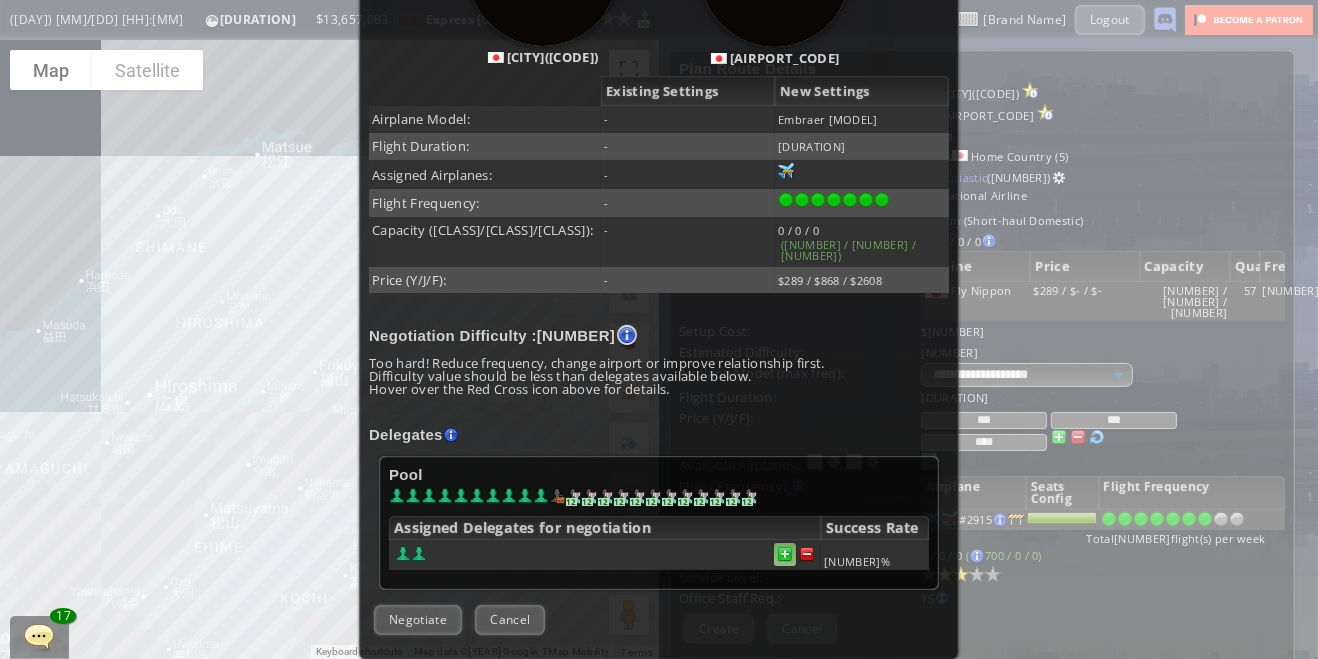 click at bounding box center (785, 554) 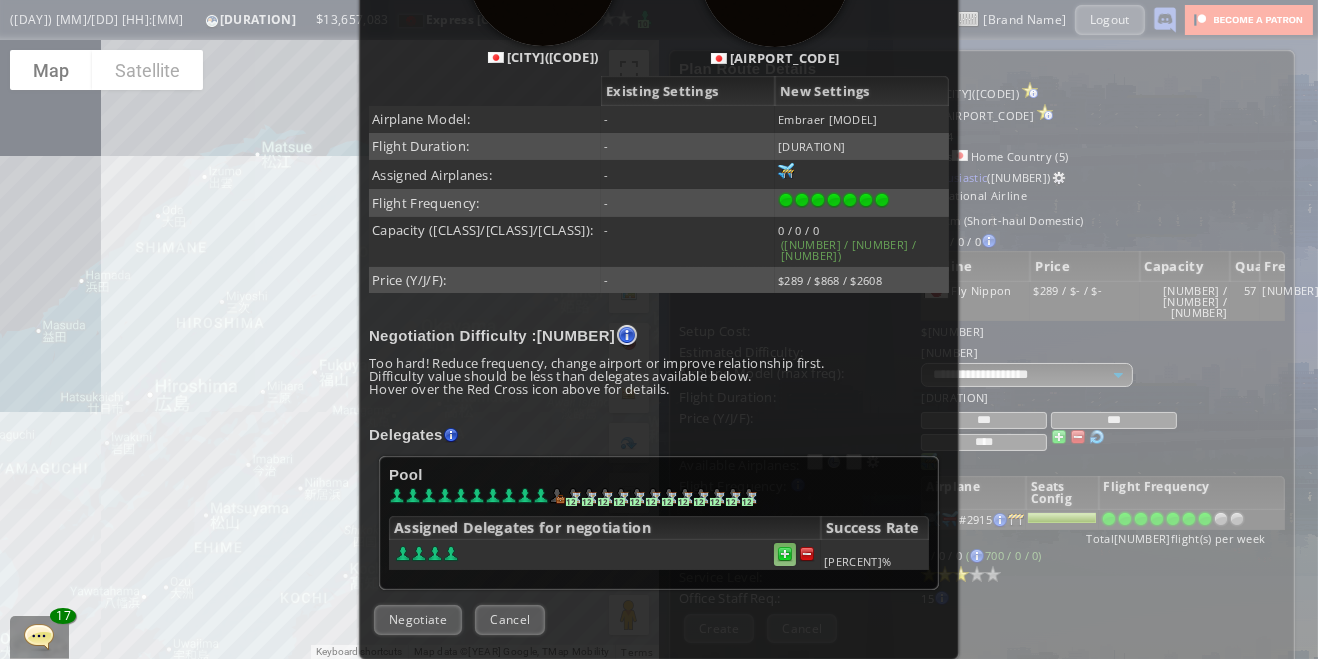 click at bounding box center [785, 554] 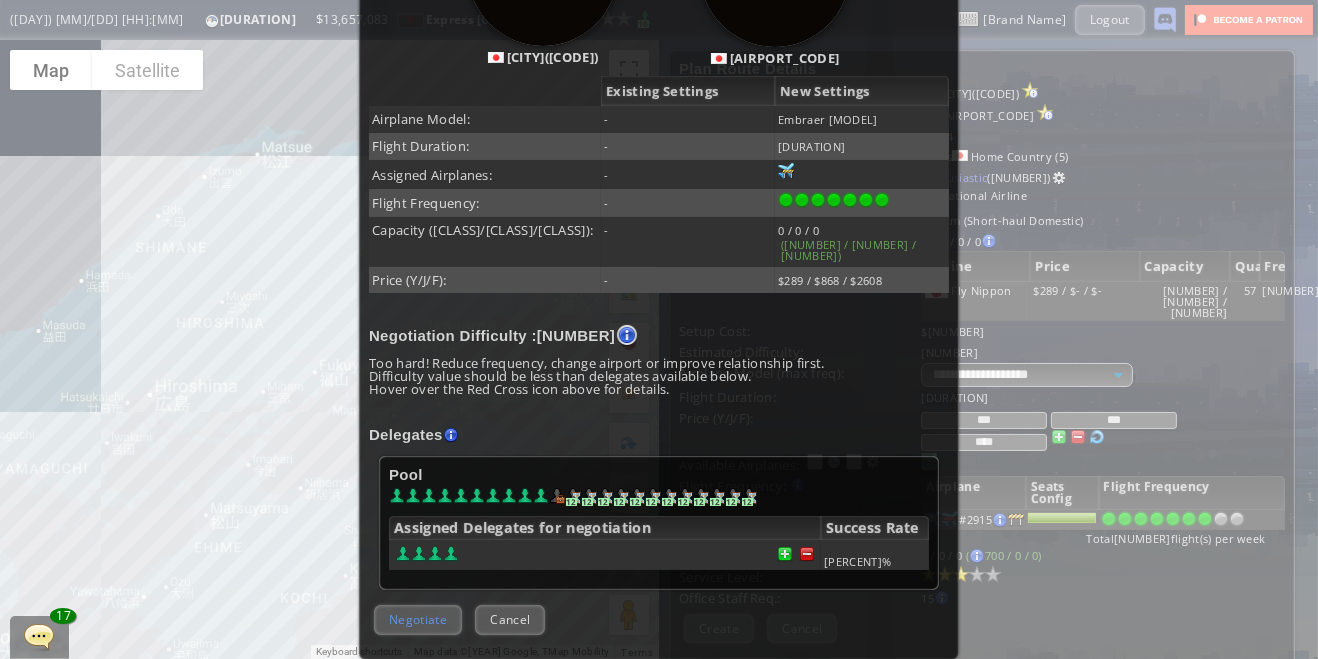 click on "Negotiate" at bounding box center (418, 619) 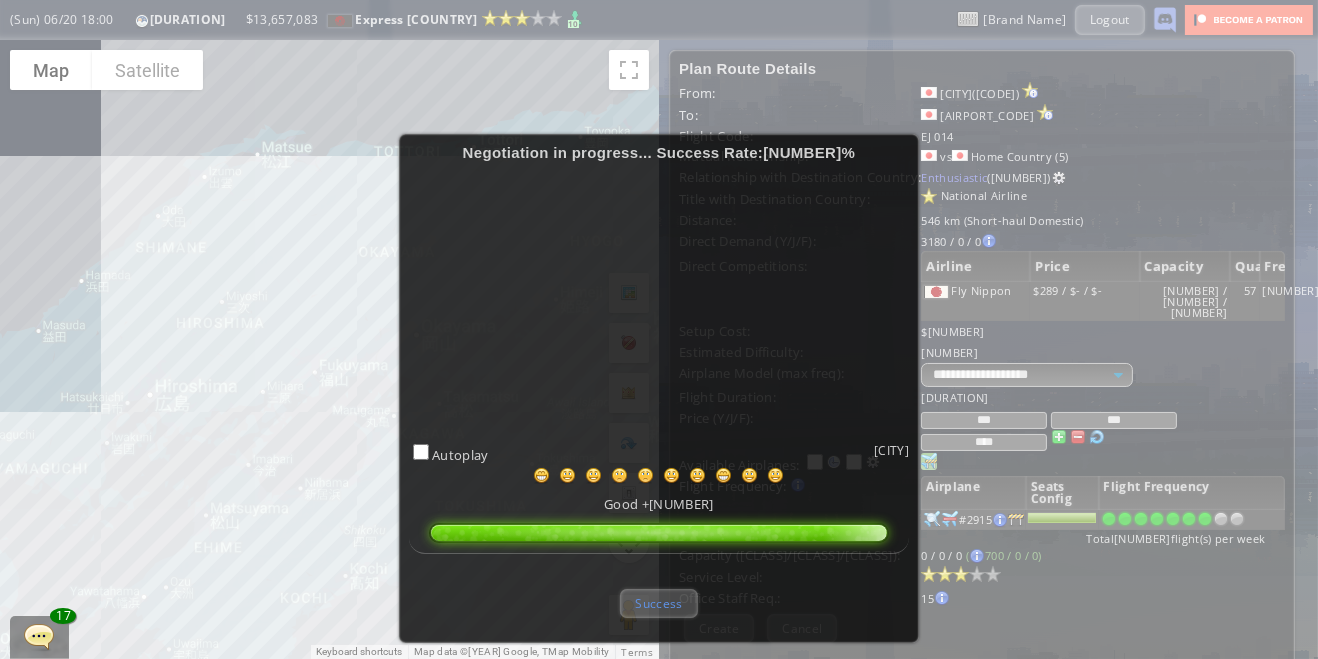 click on "Success" at bounding box center [658, 603] 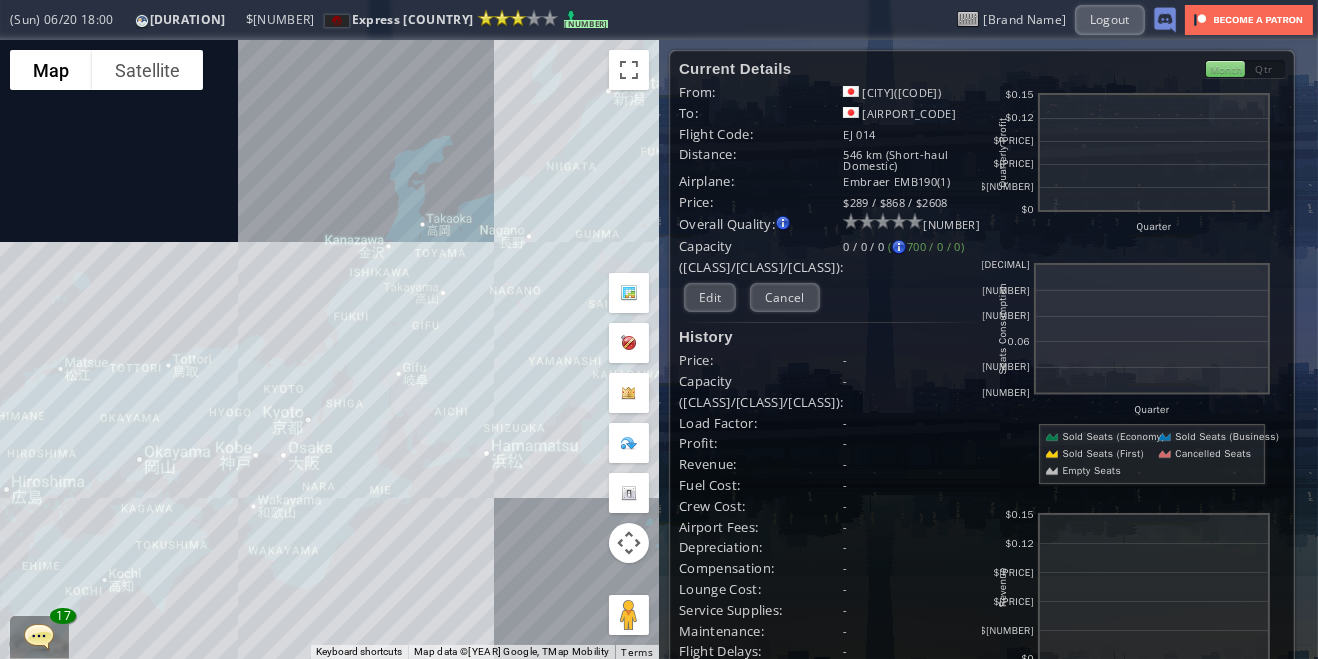 click at bounding box center (7, 329) 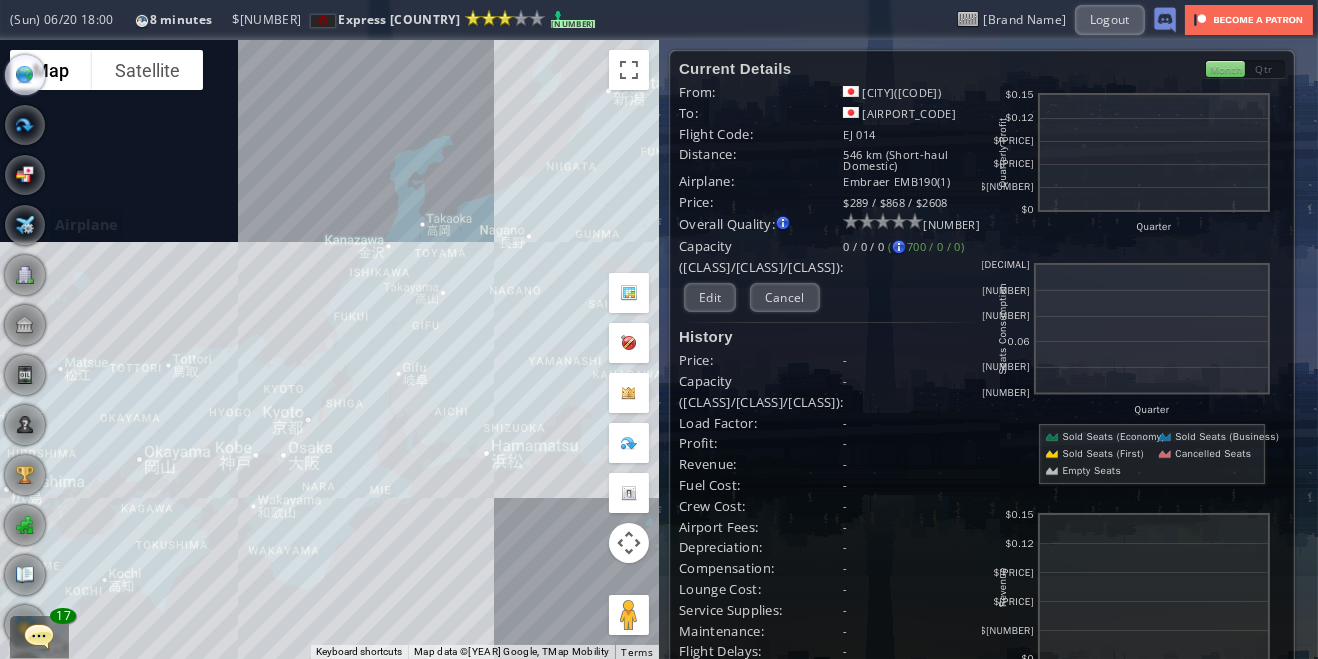 click at bounding box center (25, 225) 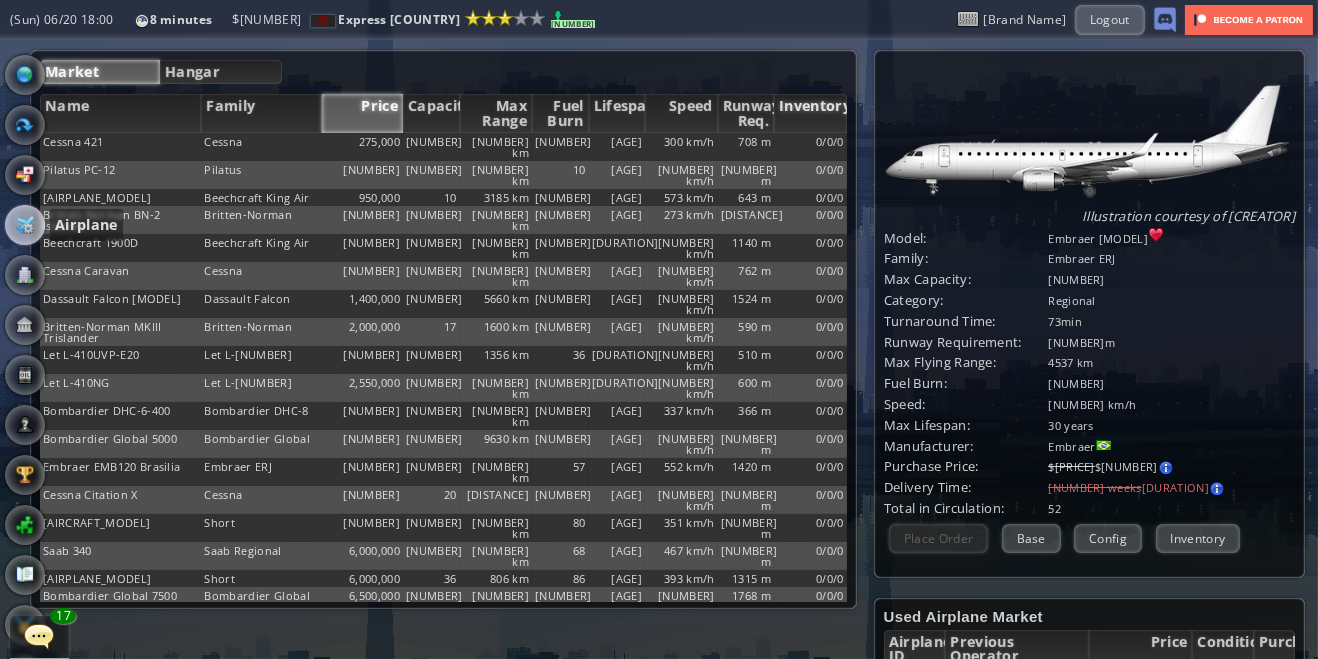 click on "Inventory" at bounding box center [810, 113] 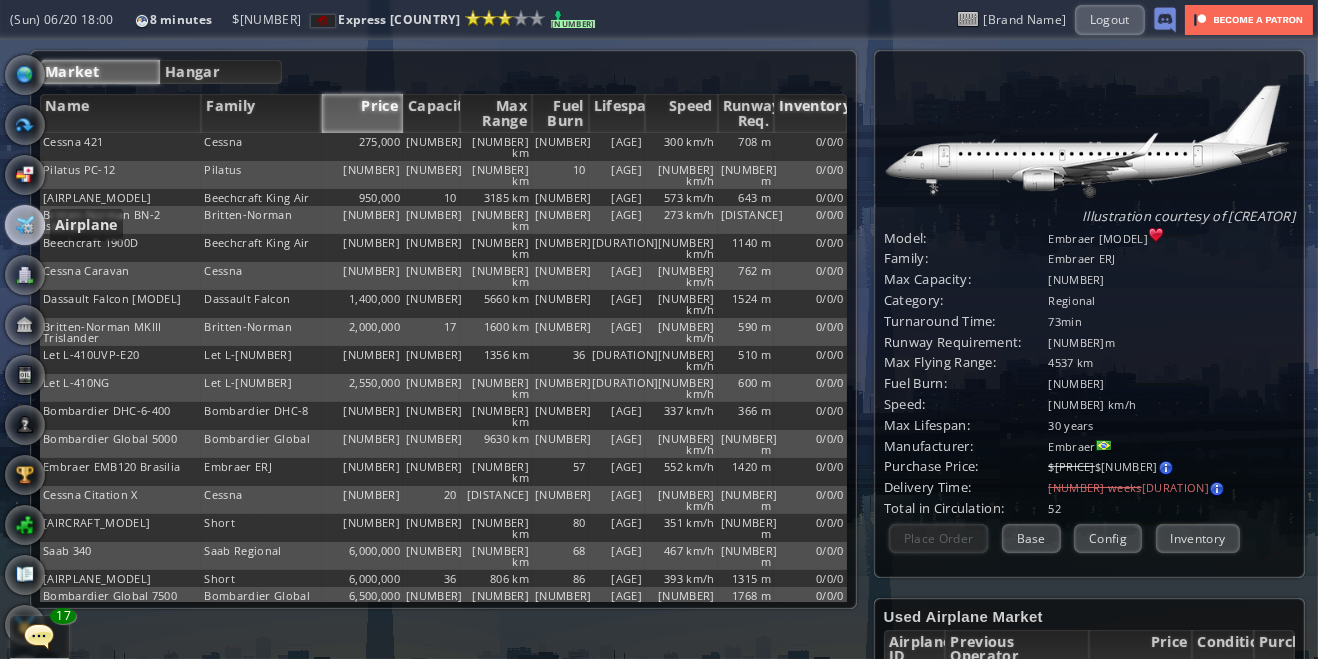 click on "Inventory" at bounding box center (810, 113) 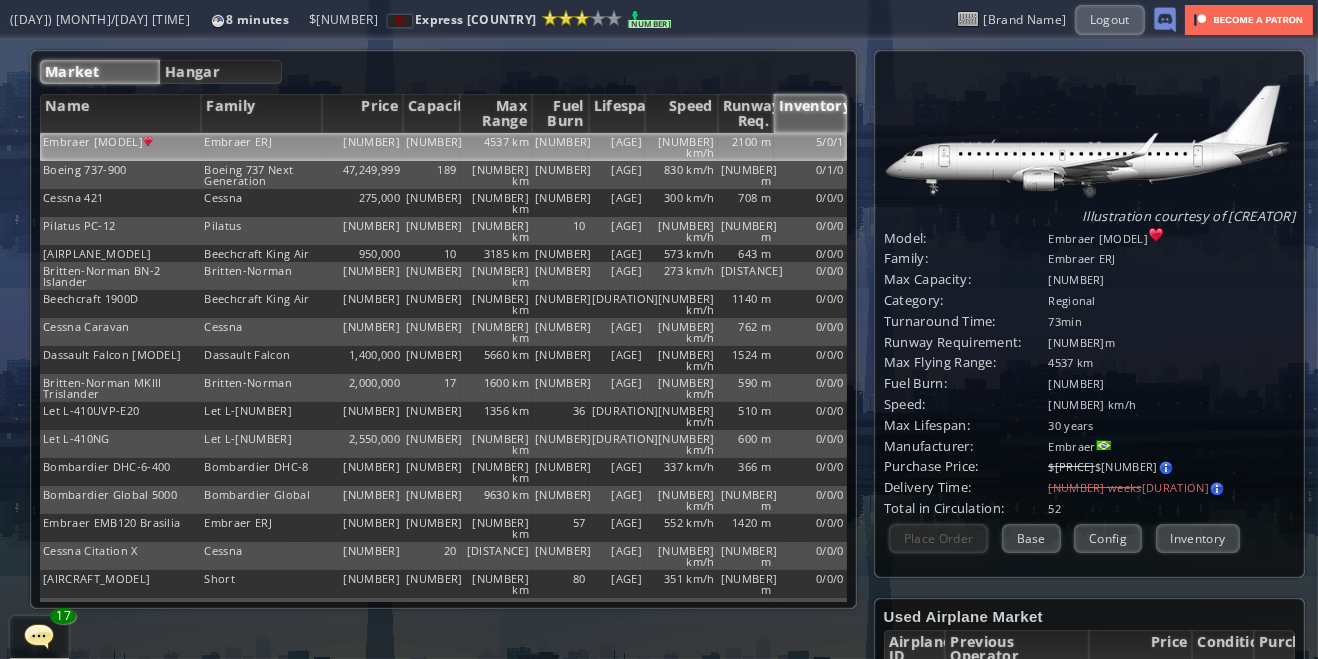 click at bounding box center (7, 329) 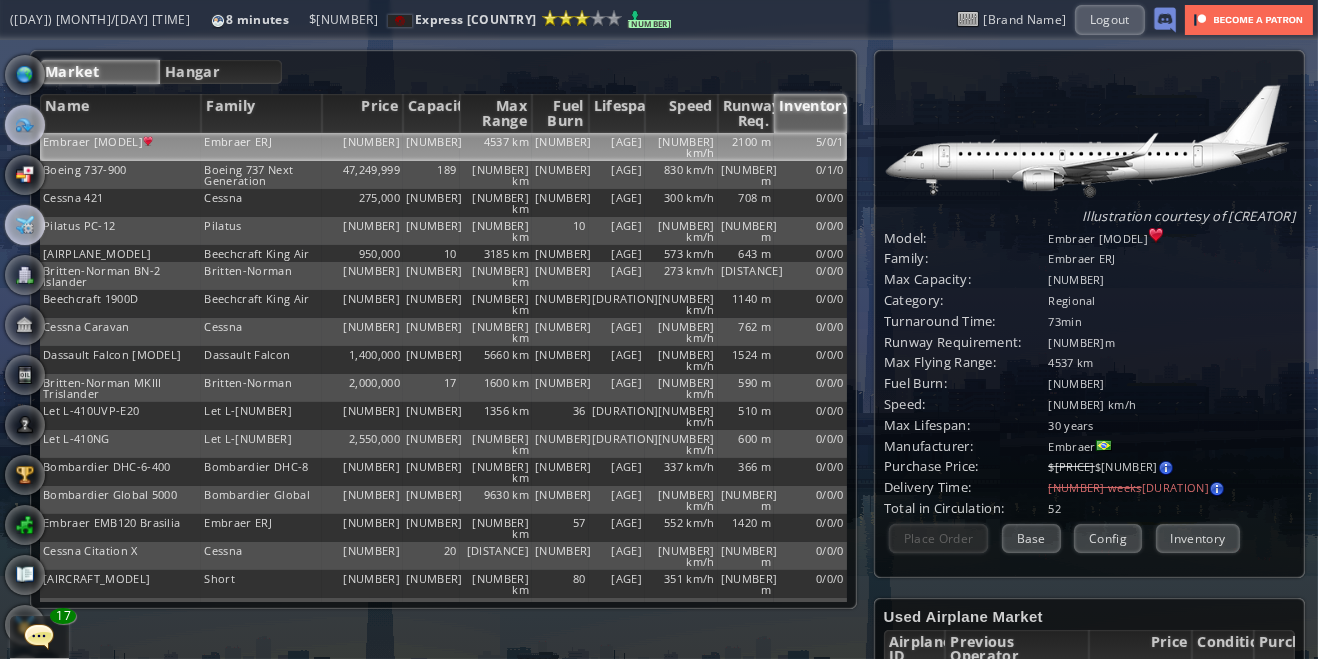 click at bounding box center [25, 125] 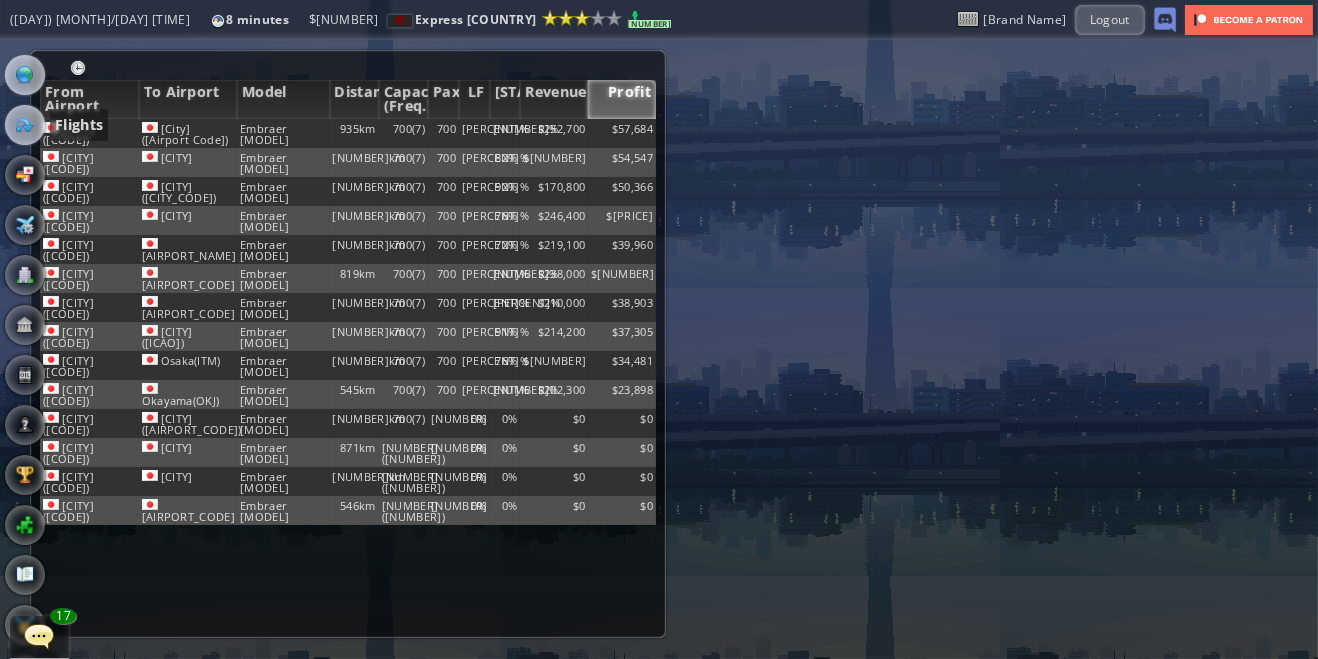 click at bounding box center (25, 75) 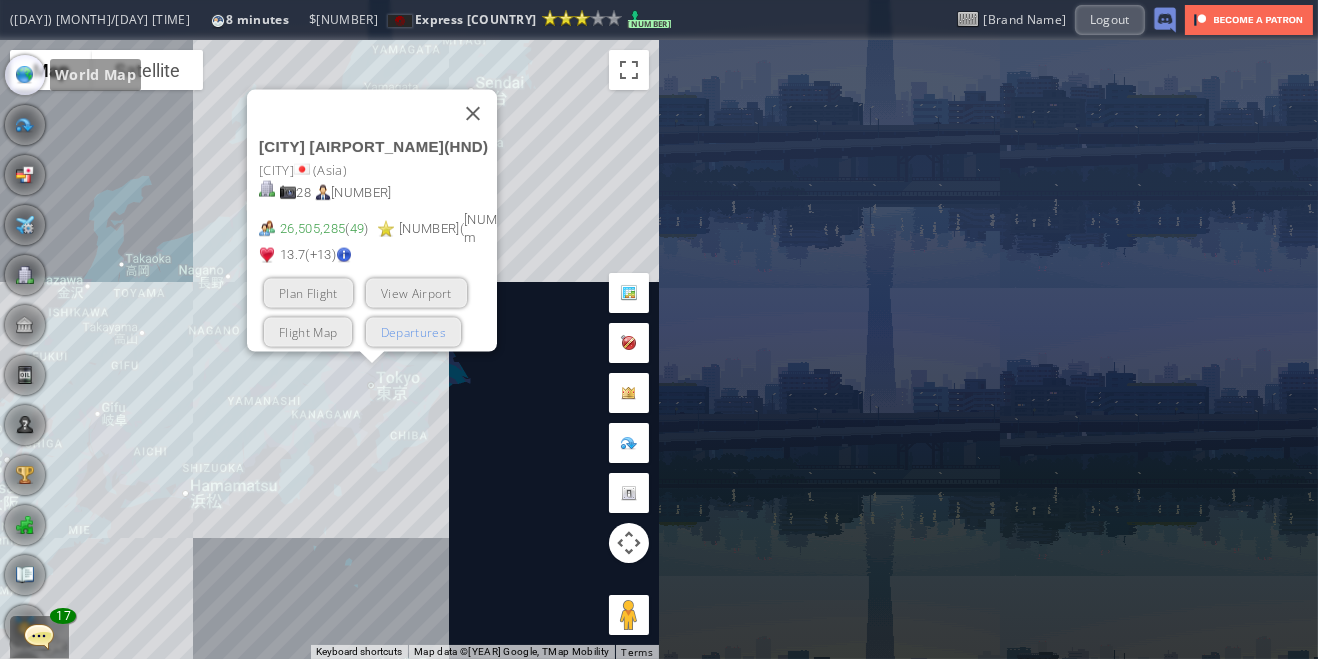 click on "Departures" at bounding box center [412, 331] 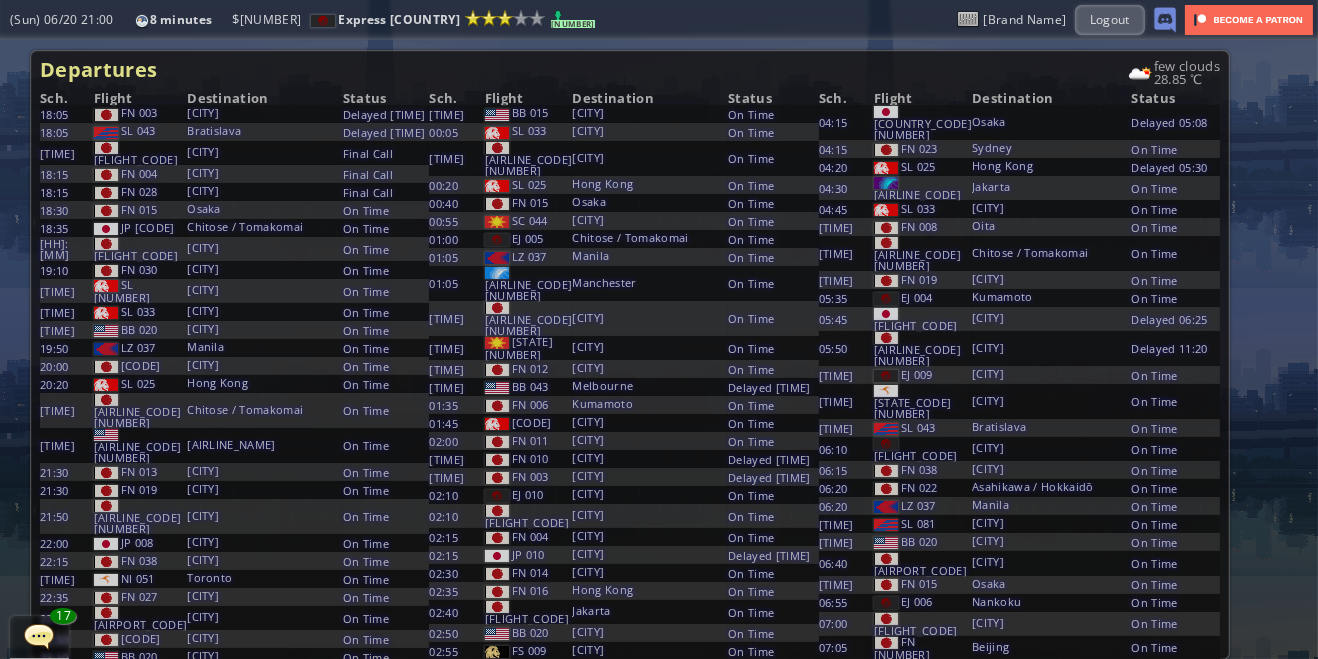 click at bounding box center [7, 329] 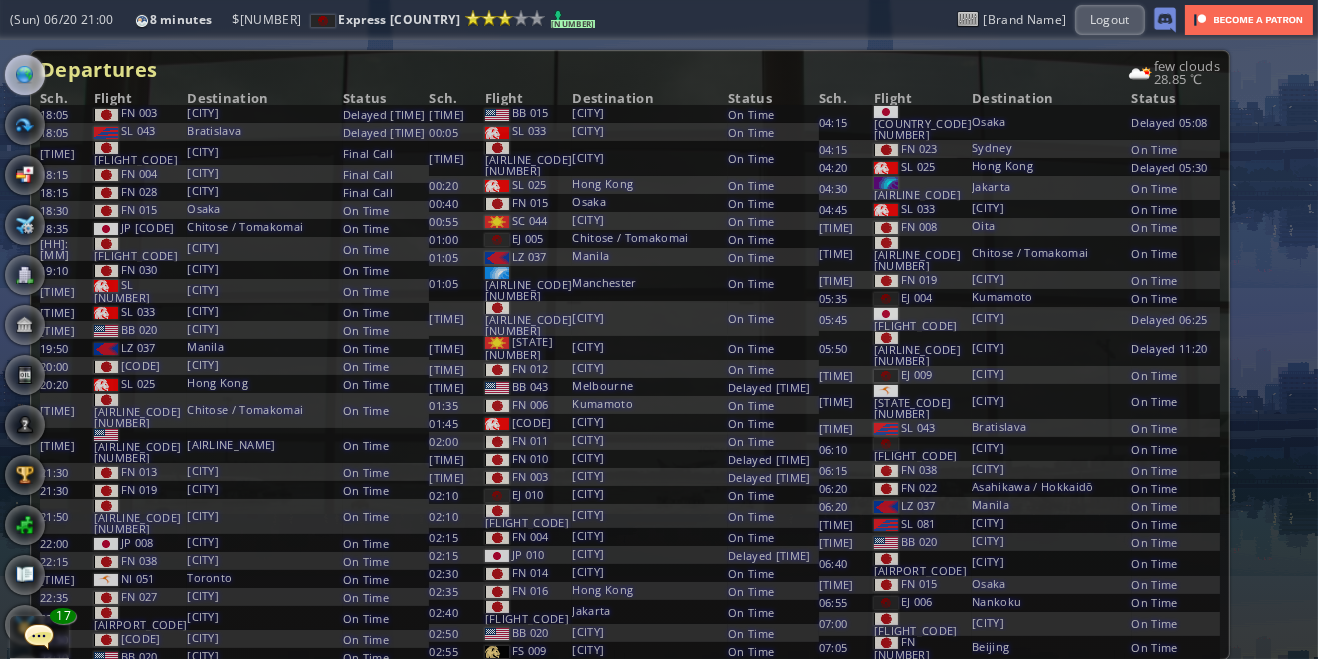 click at bounding box center (25, 75) 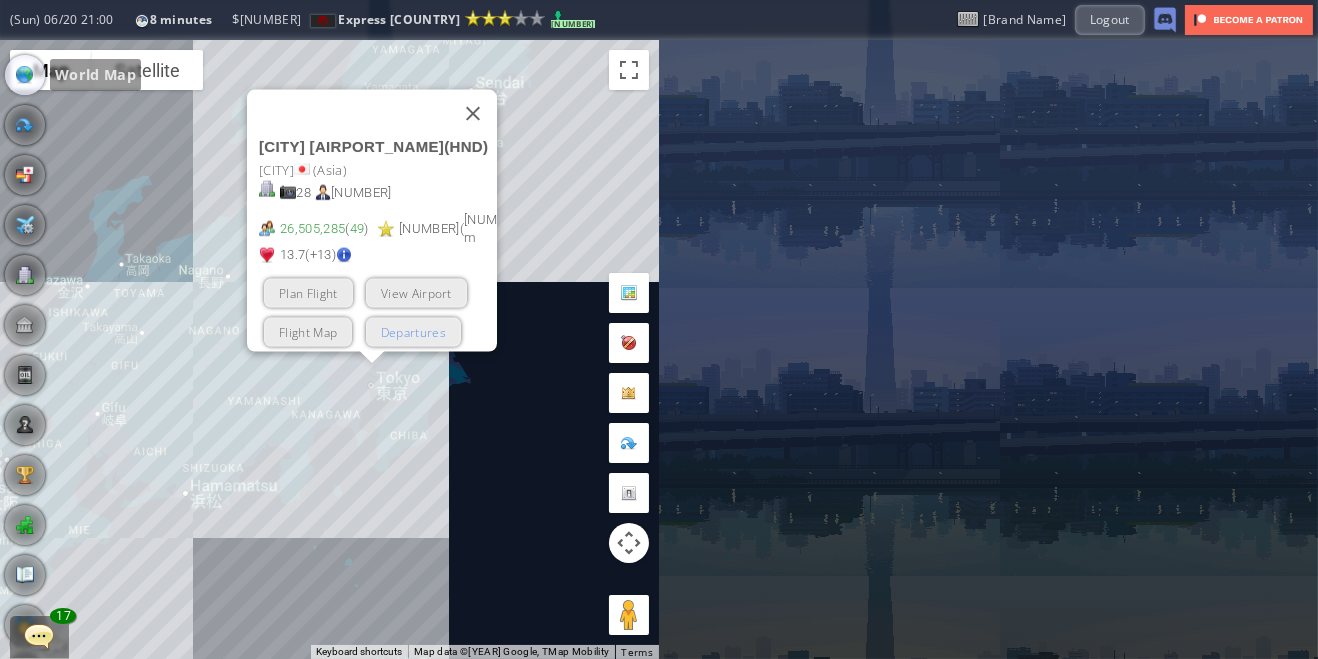 click on "Departures" at bounding box center (412, 331) 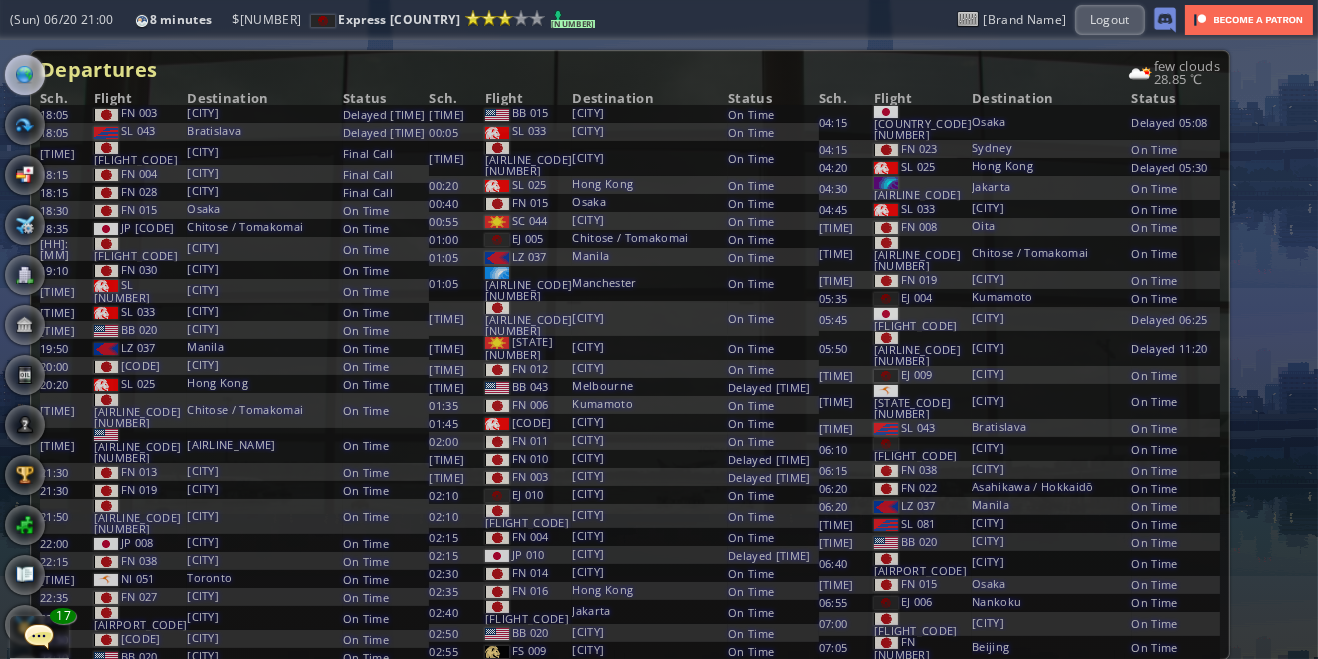 click at bounding box center [25, 75] 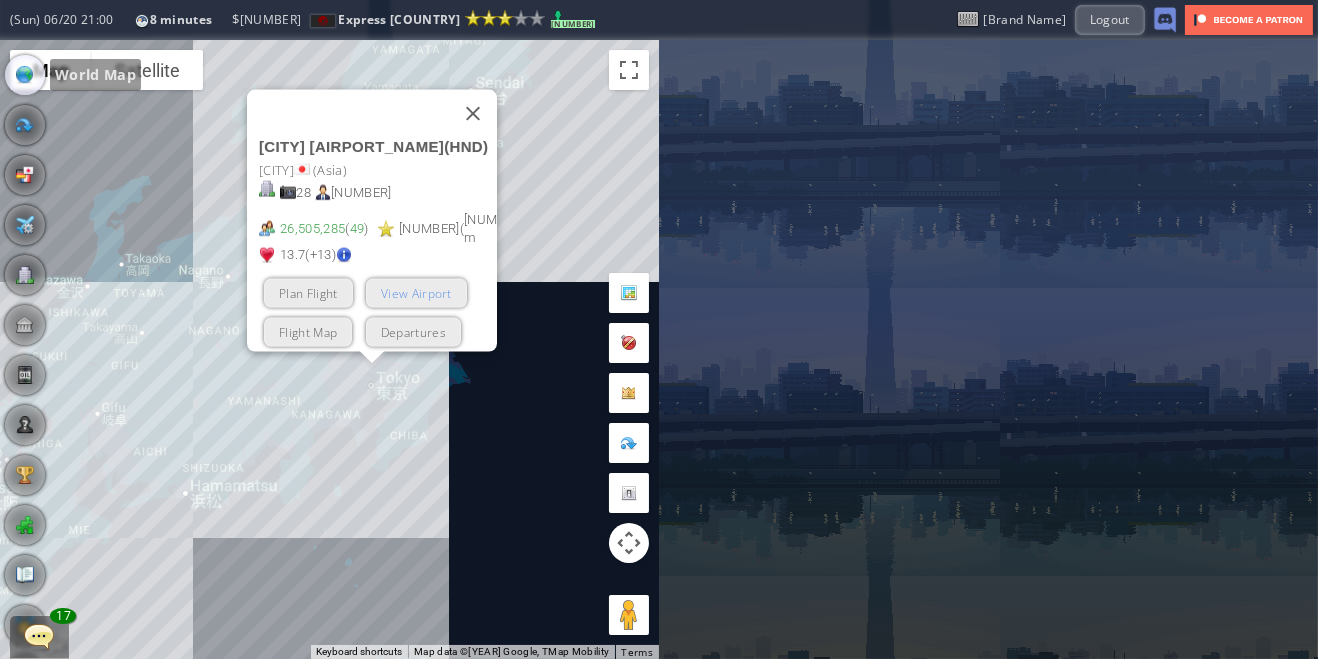 click on "View Airport" at bounding box center [415, 292] 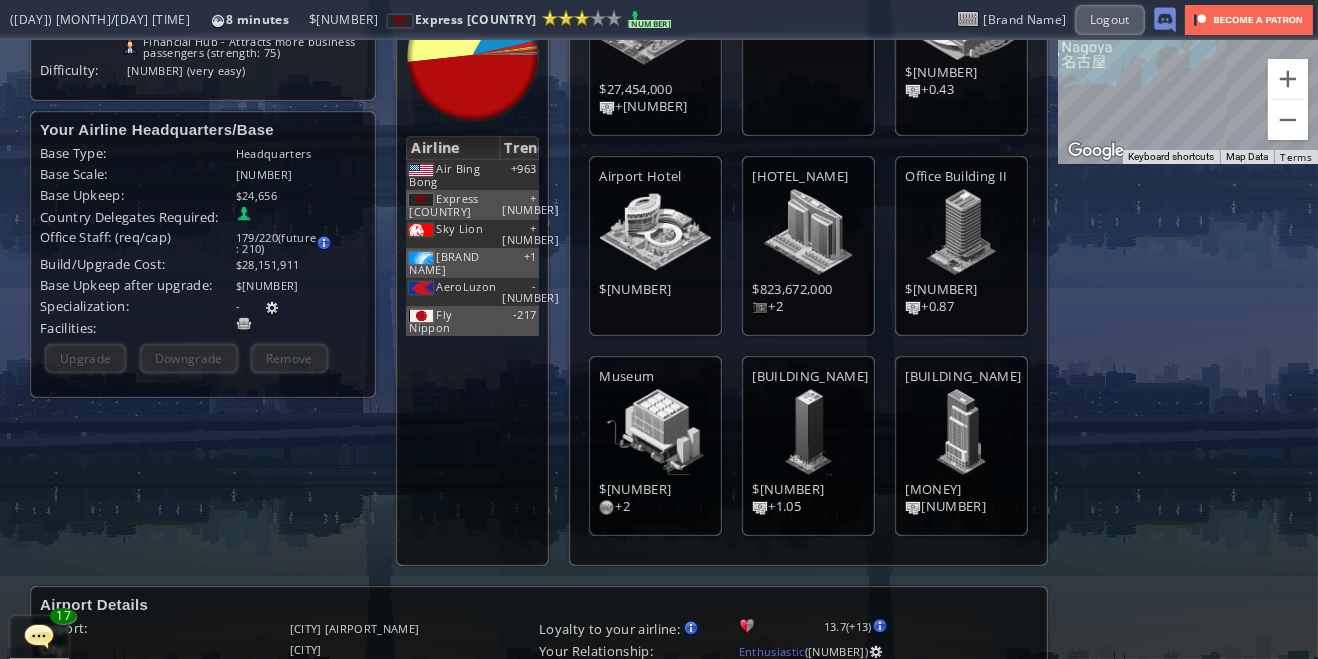 scroll, scrollTop: 0, scrollLeft: 0, axis: both 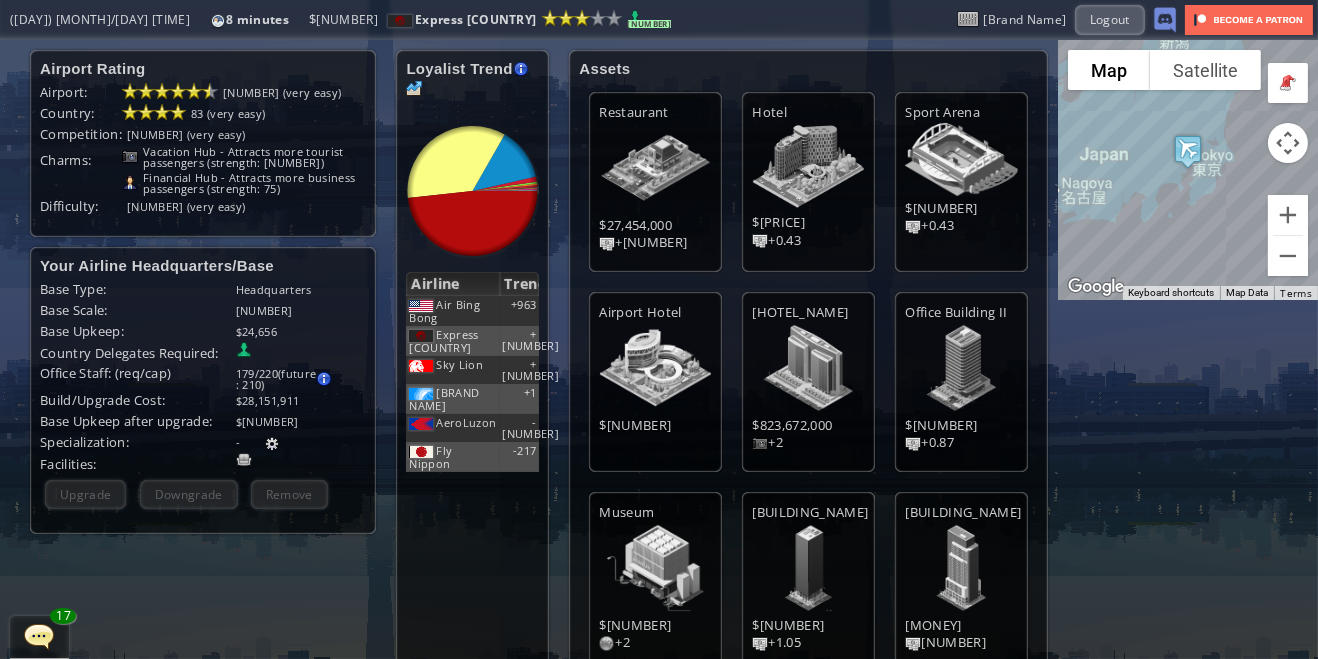 click at bounding box center (7, 329) 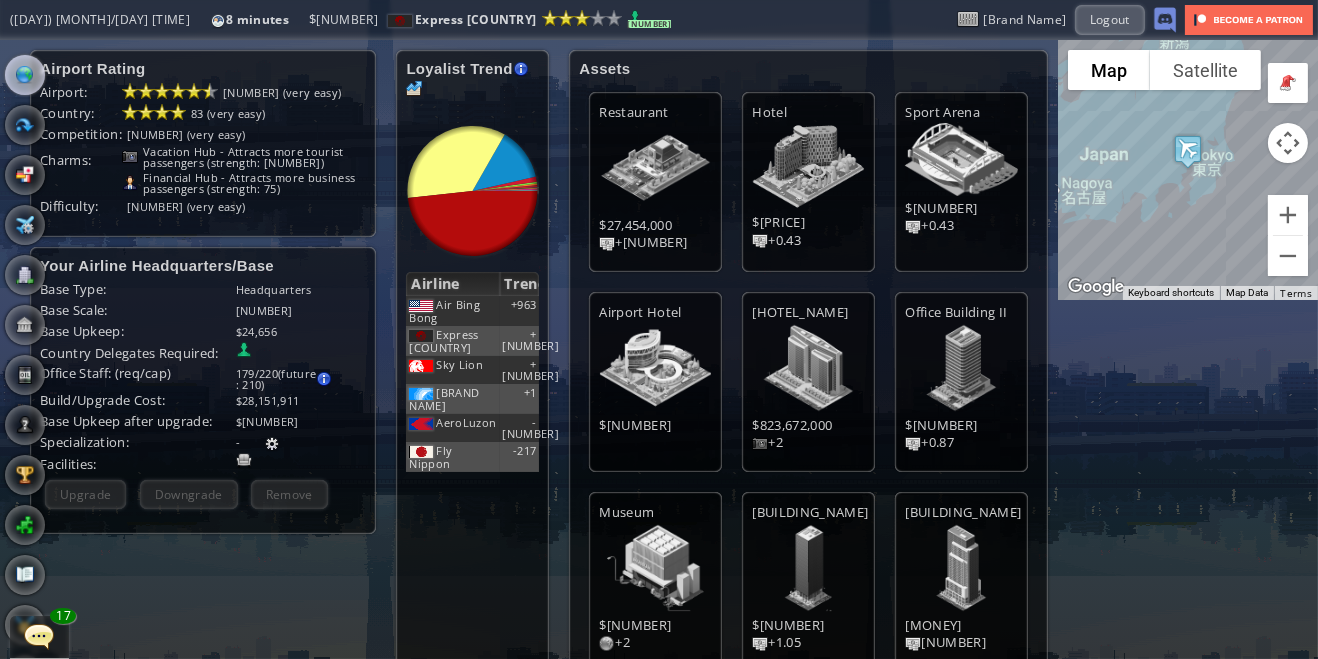 click at bounding box center [25, 75] 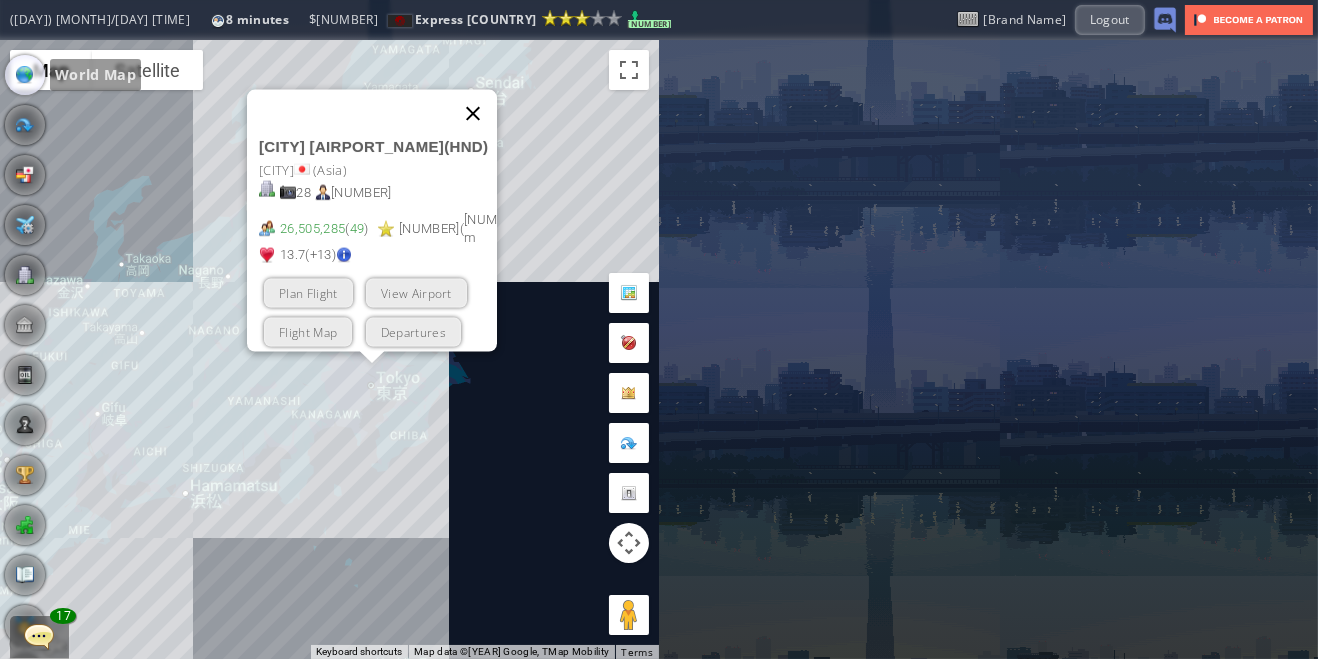 click at bounding box center [473, 113] 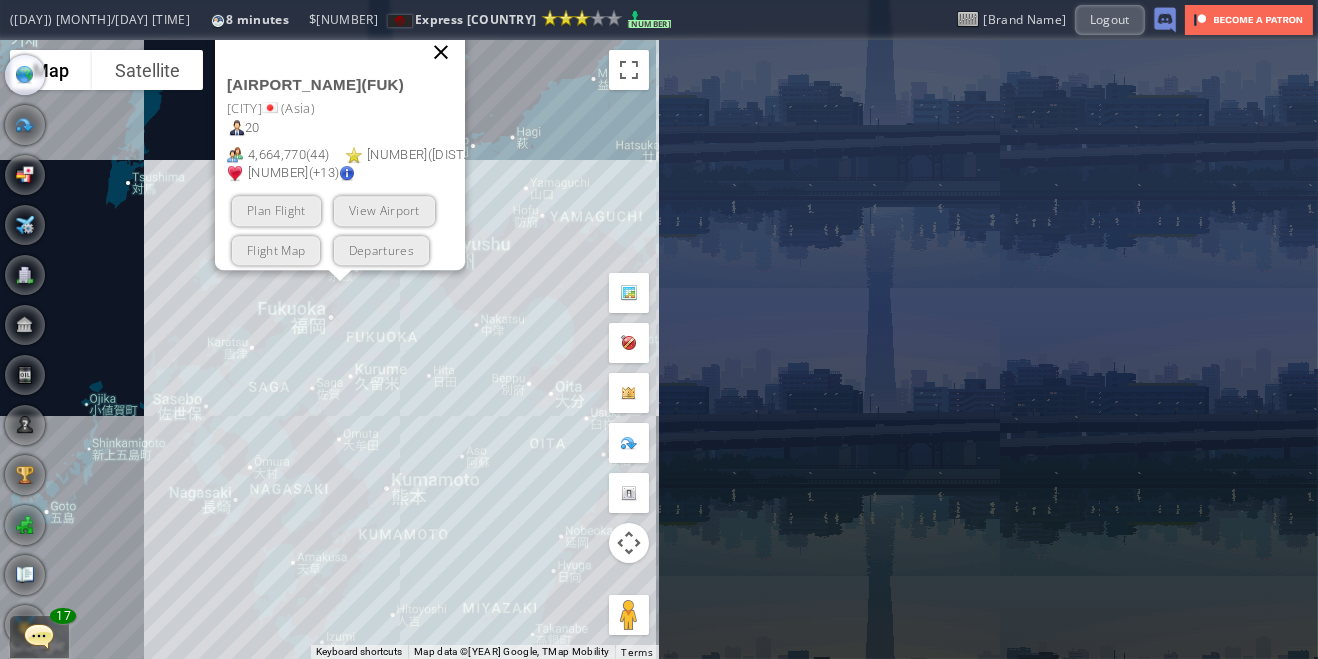 click at bounding box center (441, 52) 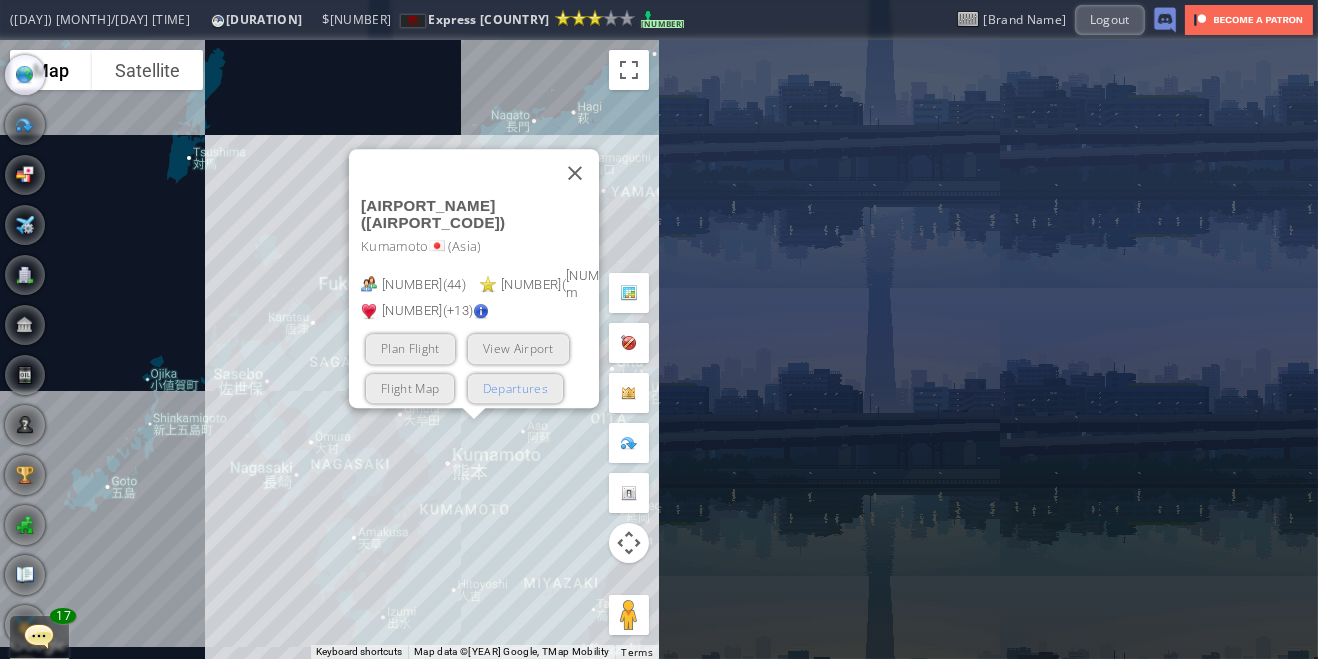 click on "Departures" at bounding box center [514, 387] 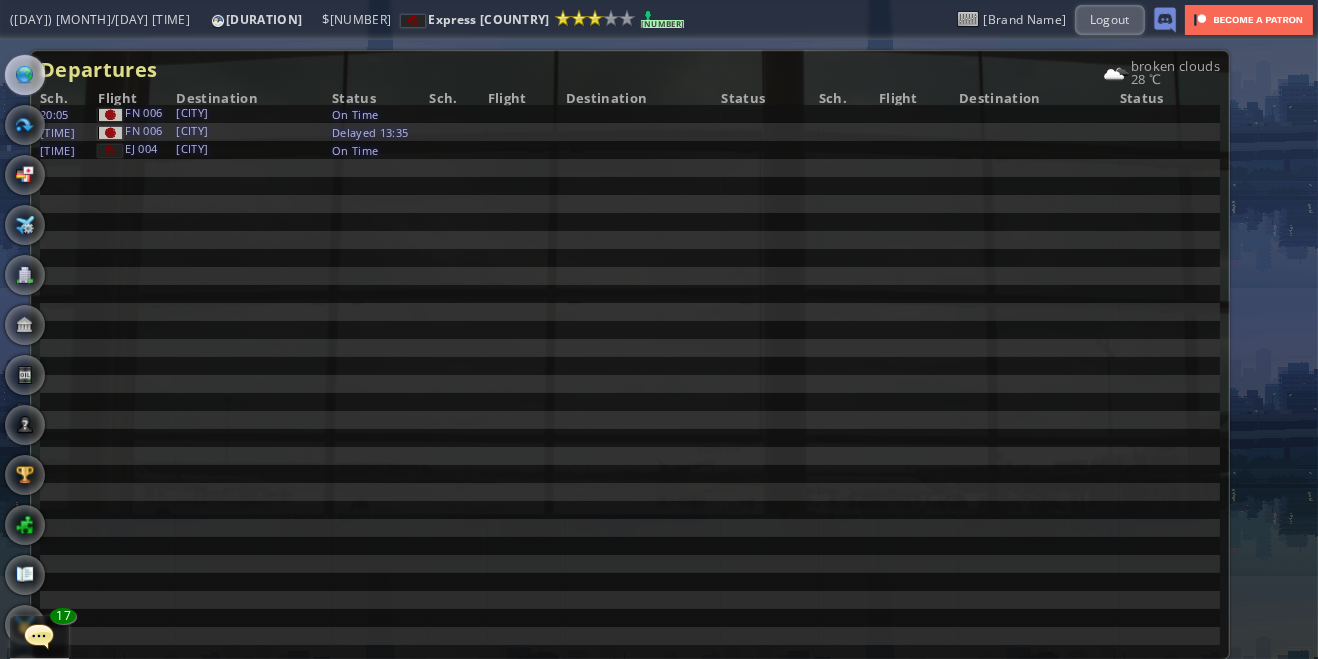 click at bounding box center (25, 75) 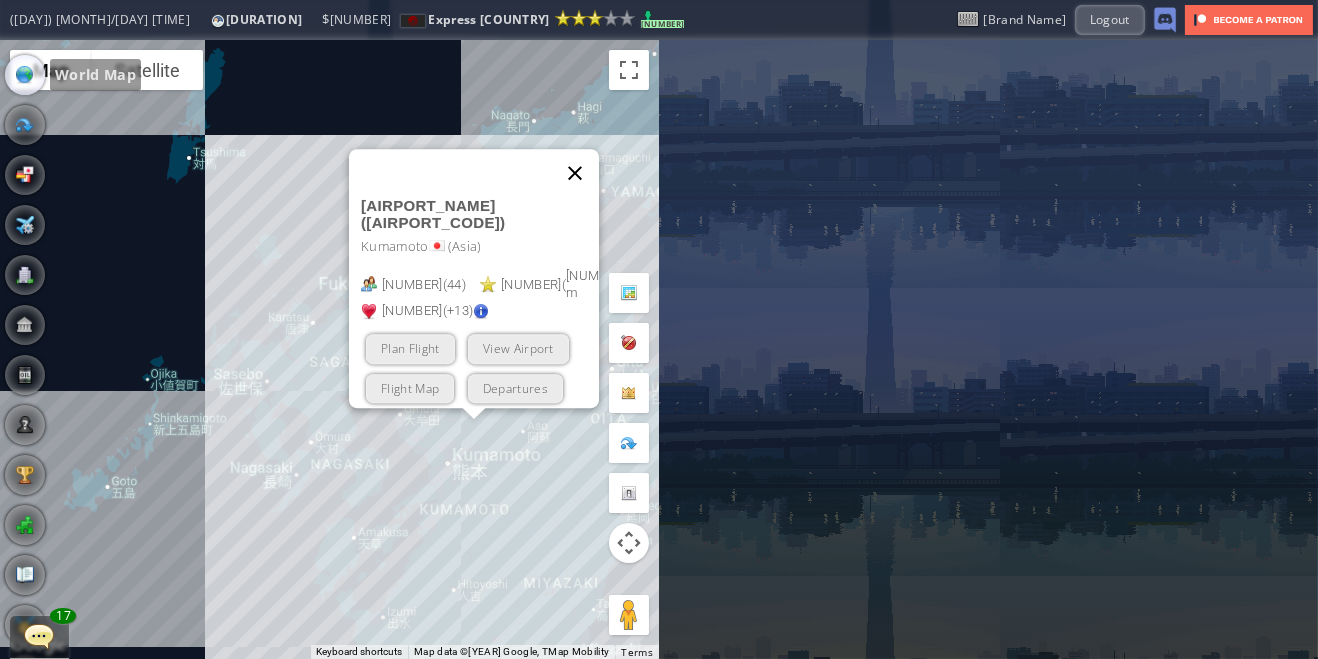 click at bounding box center [575, 173] 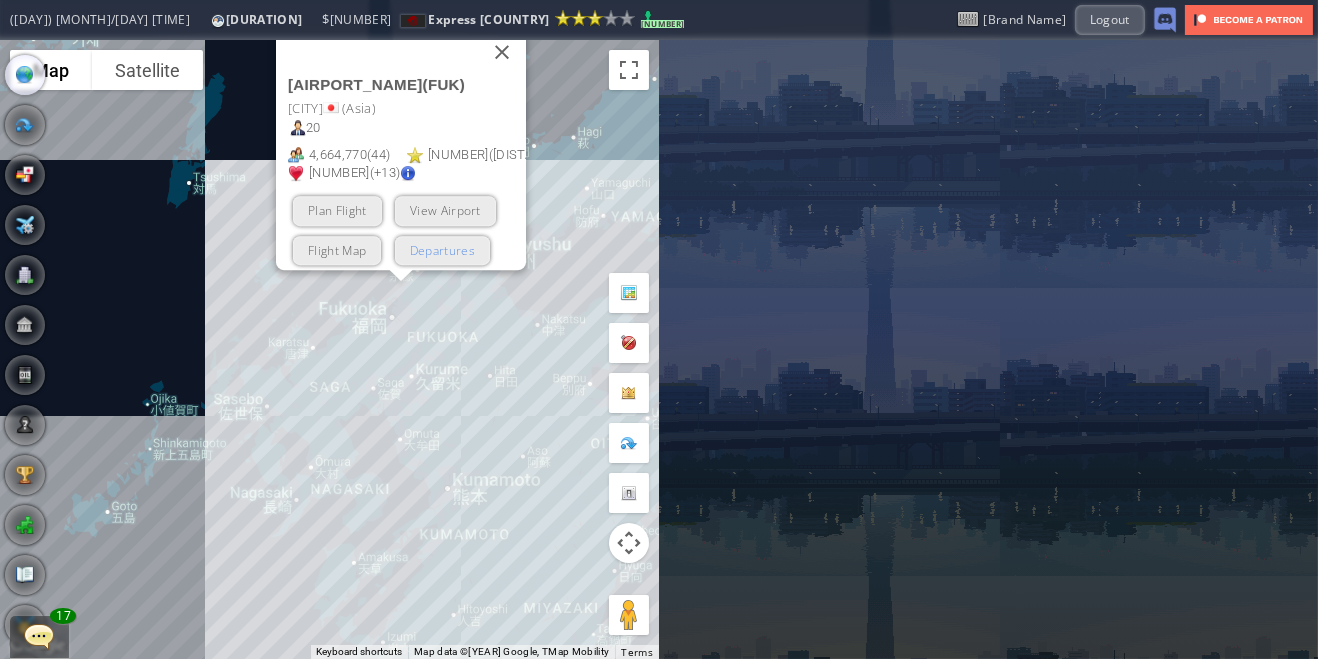 click on "Departures" at bounding box center [441, 249] 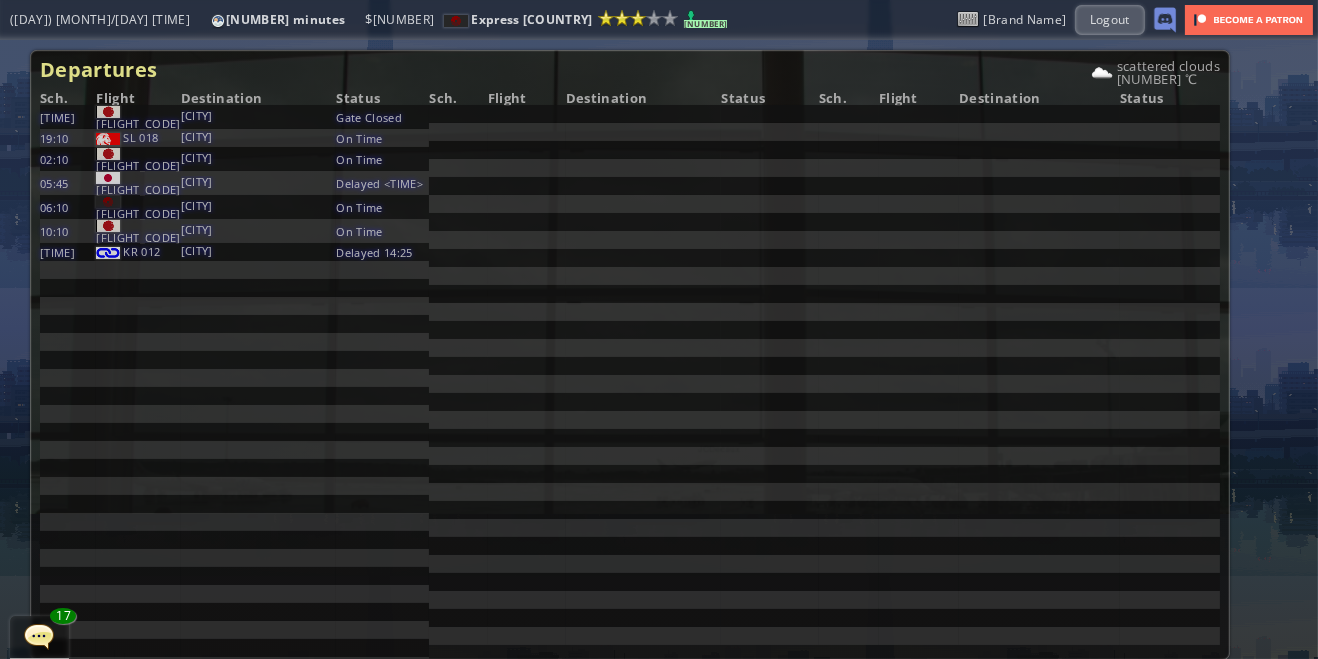 click at bounding box center [7, 329] 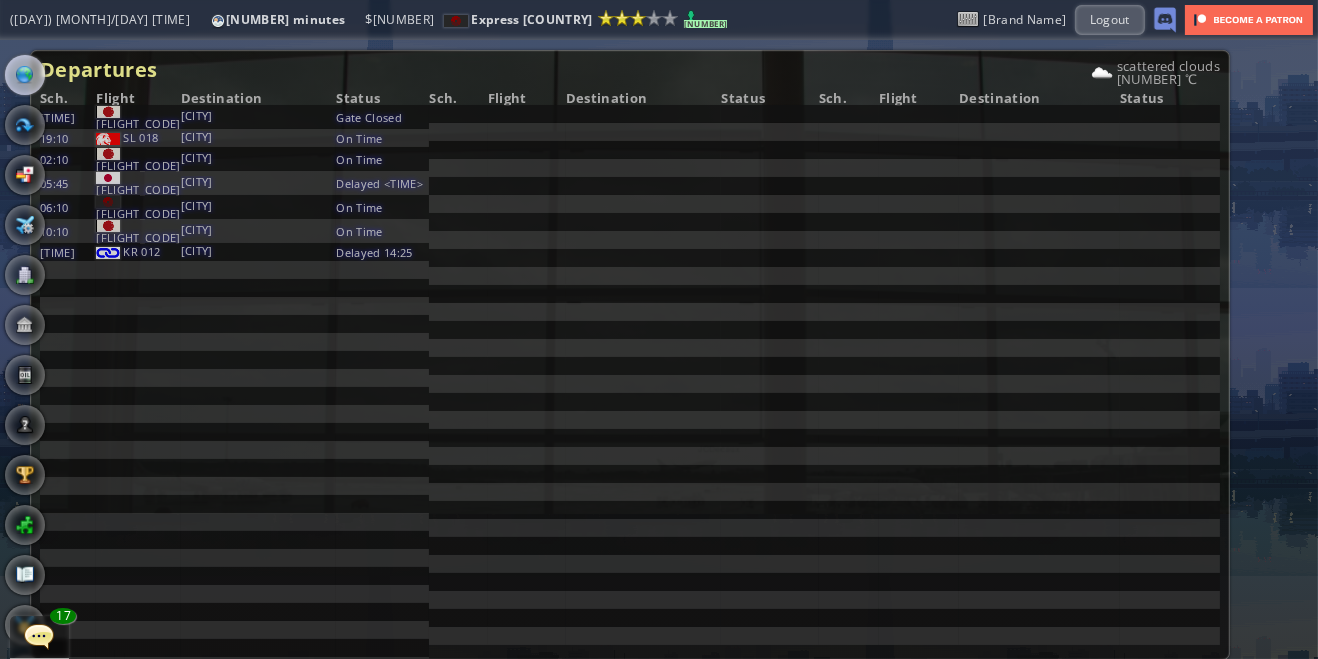 click at bounding box center [25, 75] 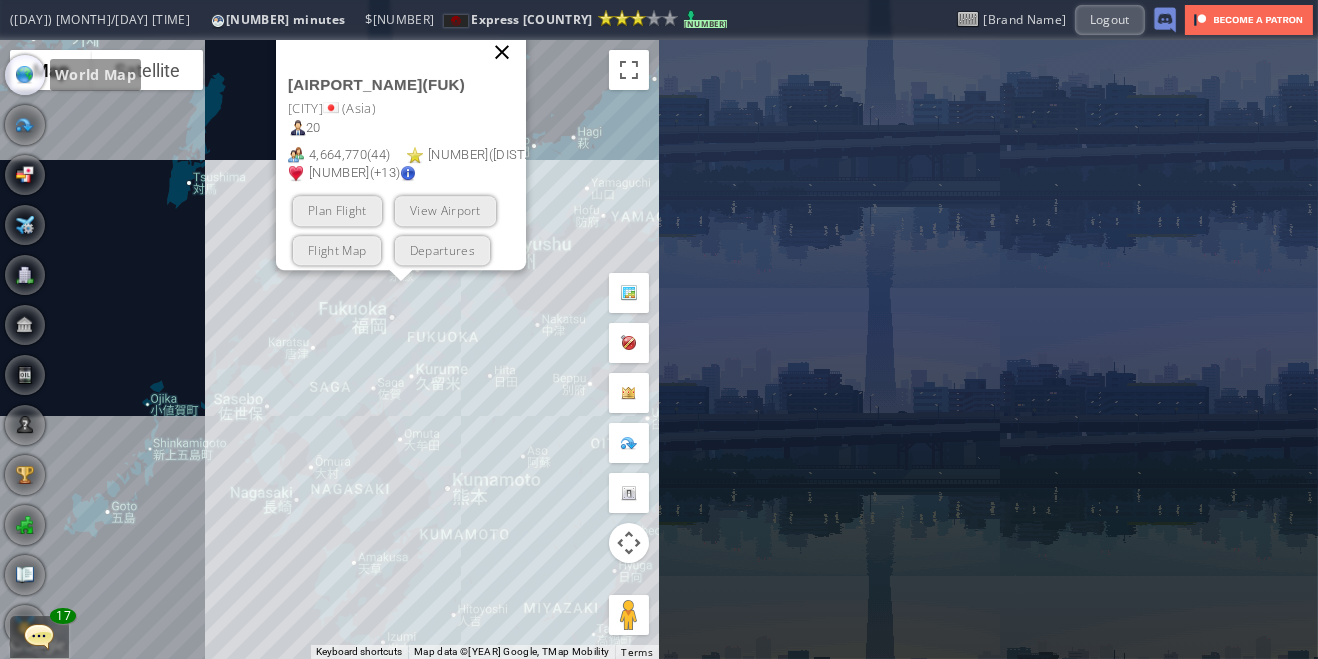 click at bounding box center [502, 52] 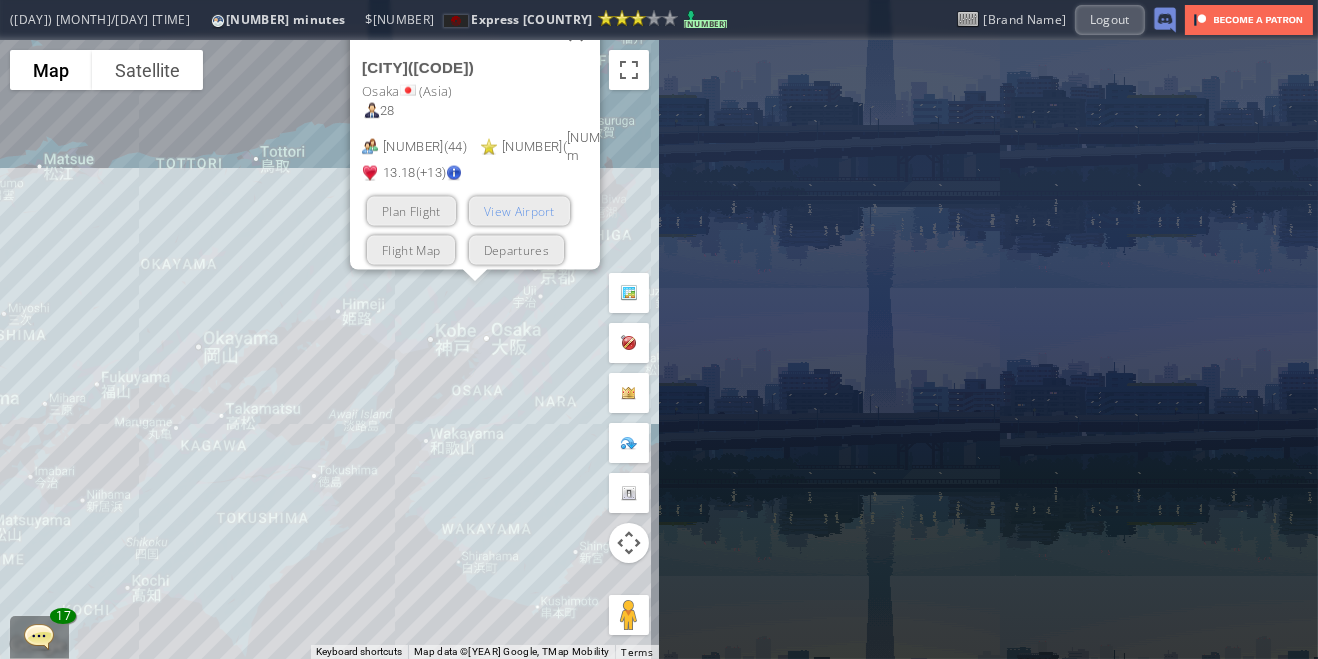 click on "View Airport" at bounding box center (518, 210) 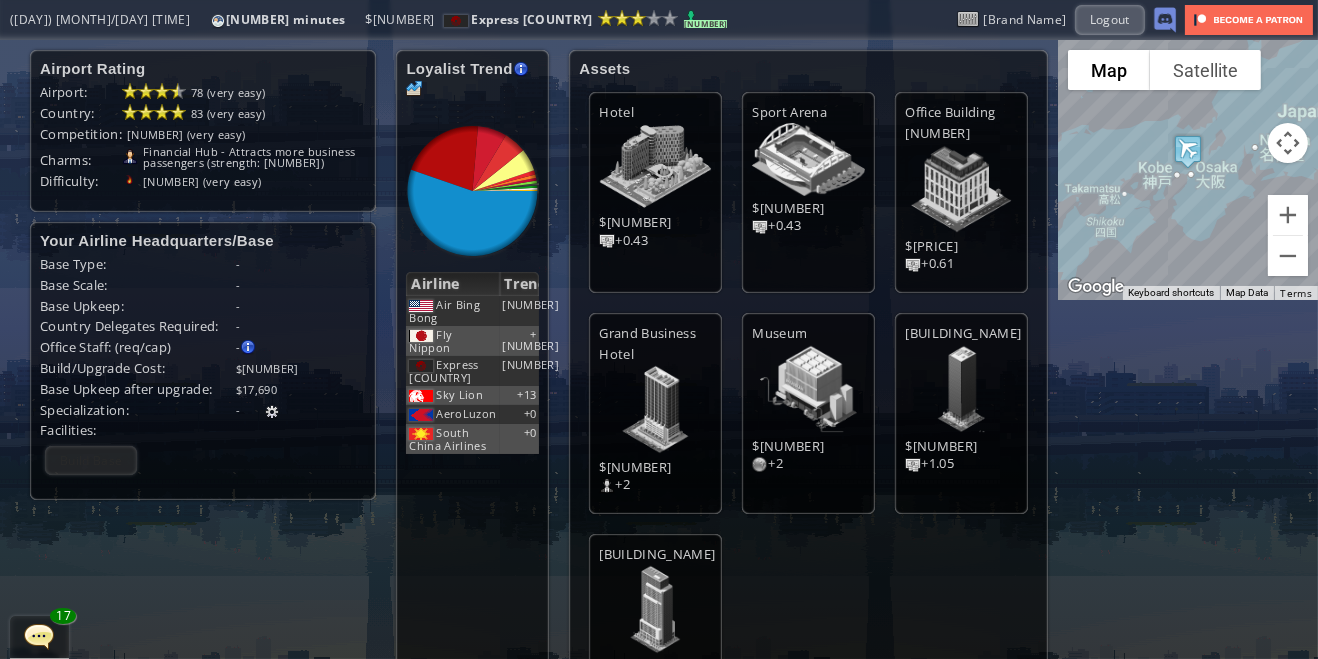 click on "Build Base Cannot build/upgrade this base. Require [NUMBER] delegate(s) assigned to [COUNTRY] but only [NUMBER] assigned" at bounding box center (91, 460) 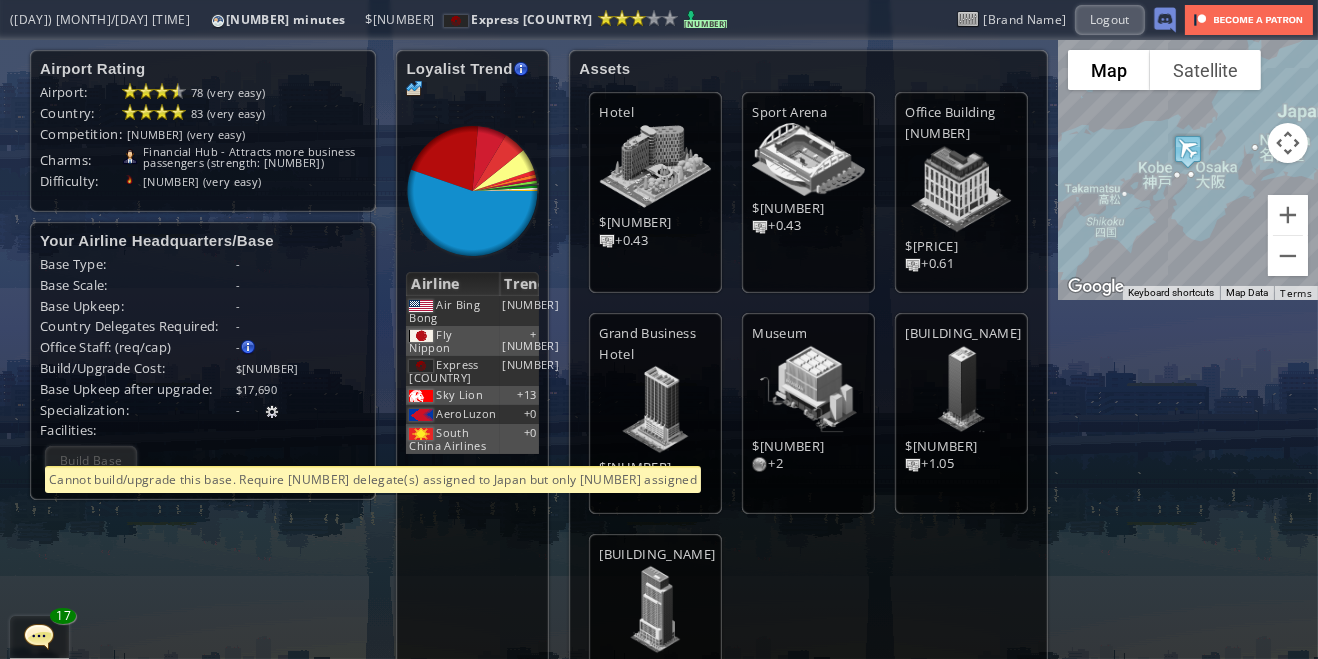 click on "Build/Upgrade Cost:" at bounding box center (138, 264) 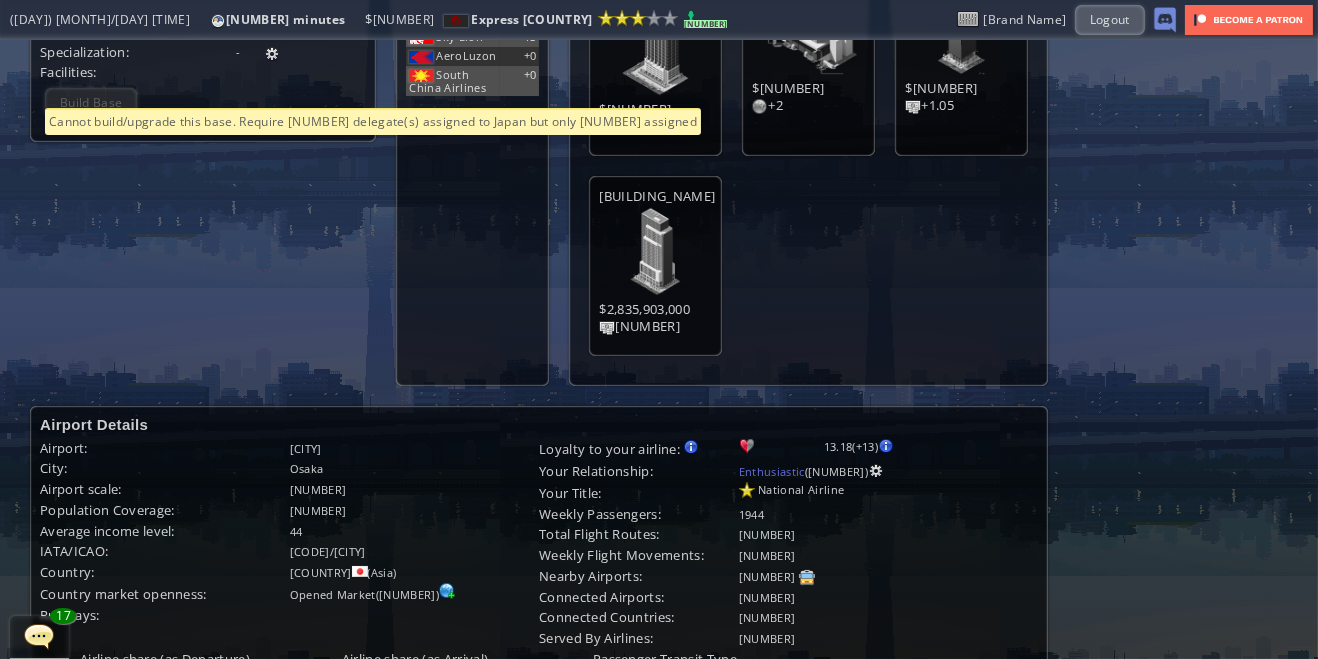 scroll, scrollTop: 535, scrollLeft: 0, axis: vertical 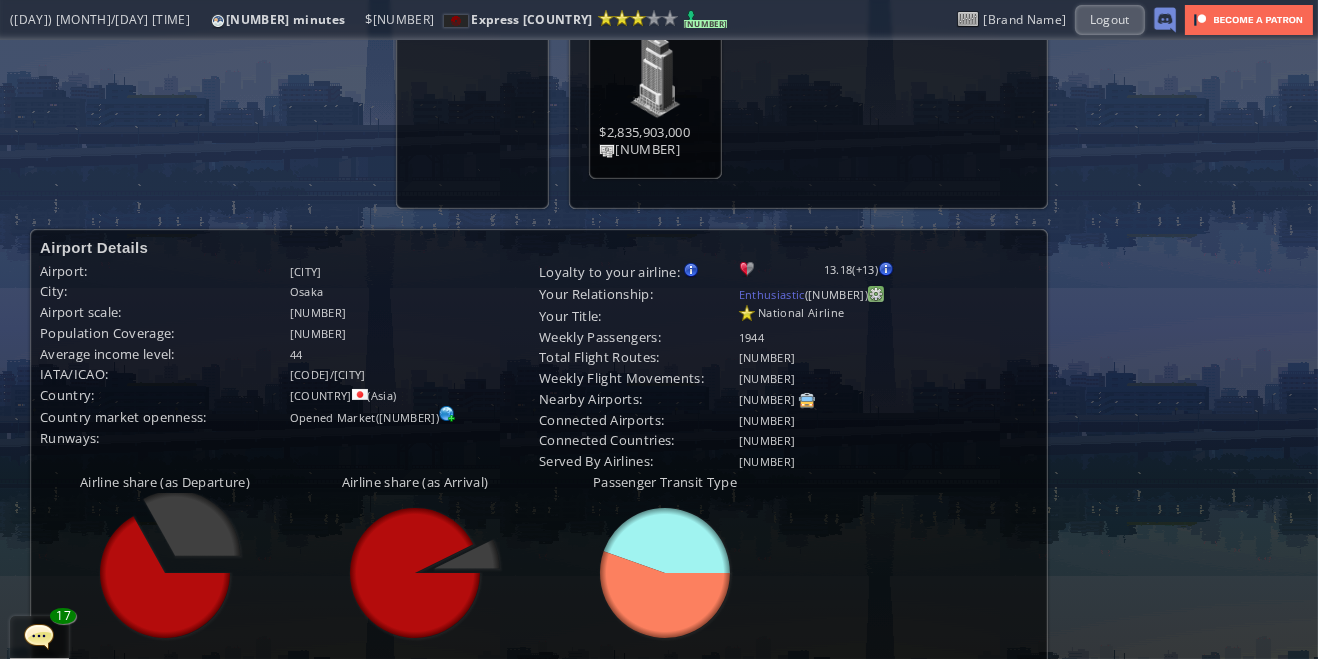 click at bounding box center [876, 294] 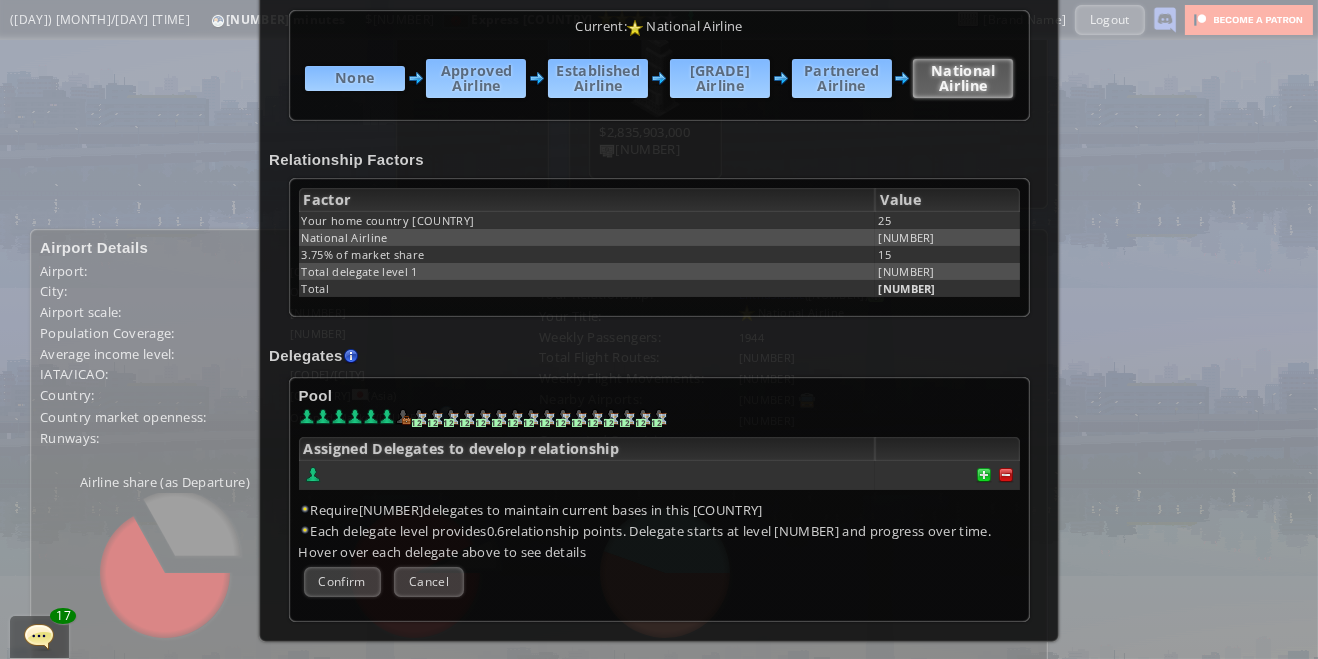 scroll, scrollTop: 320, scrollLeft: 0, axis: vertical 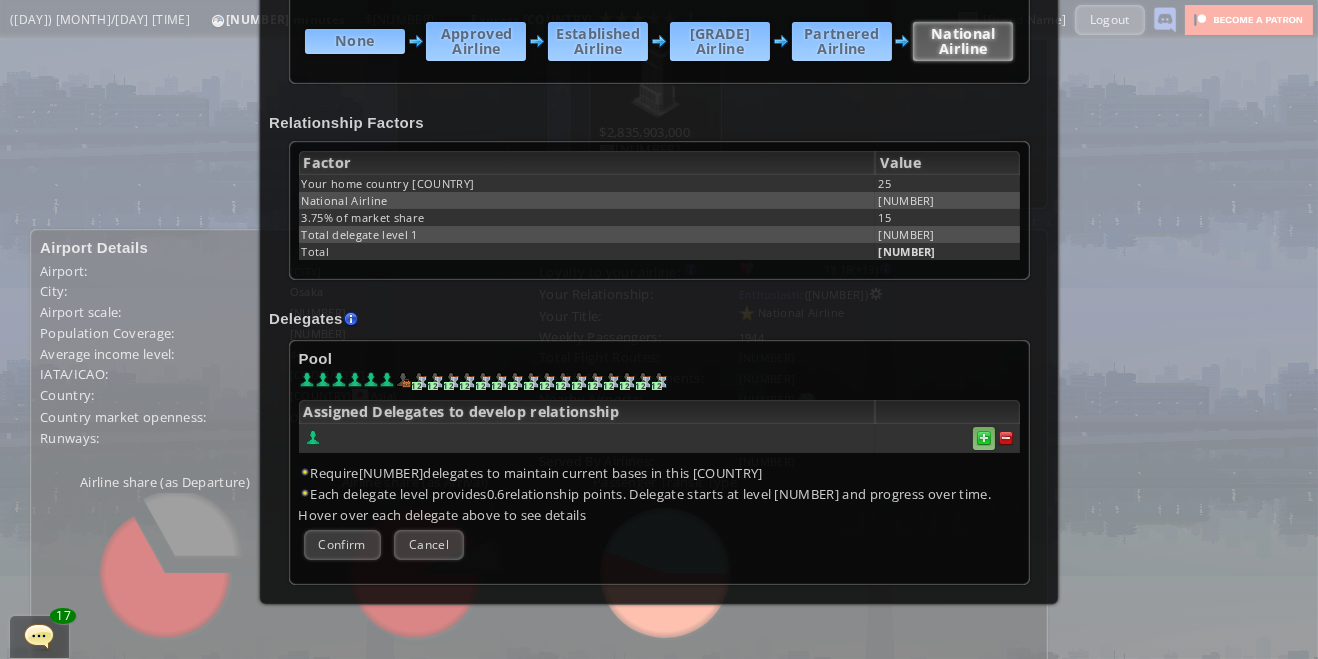 click at bounding box center [1006, 438] 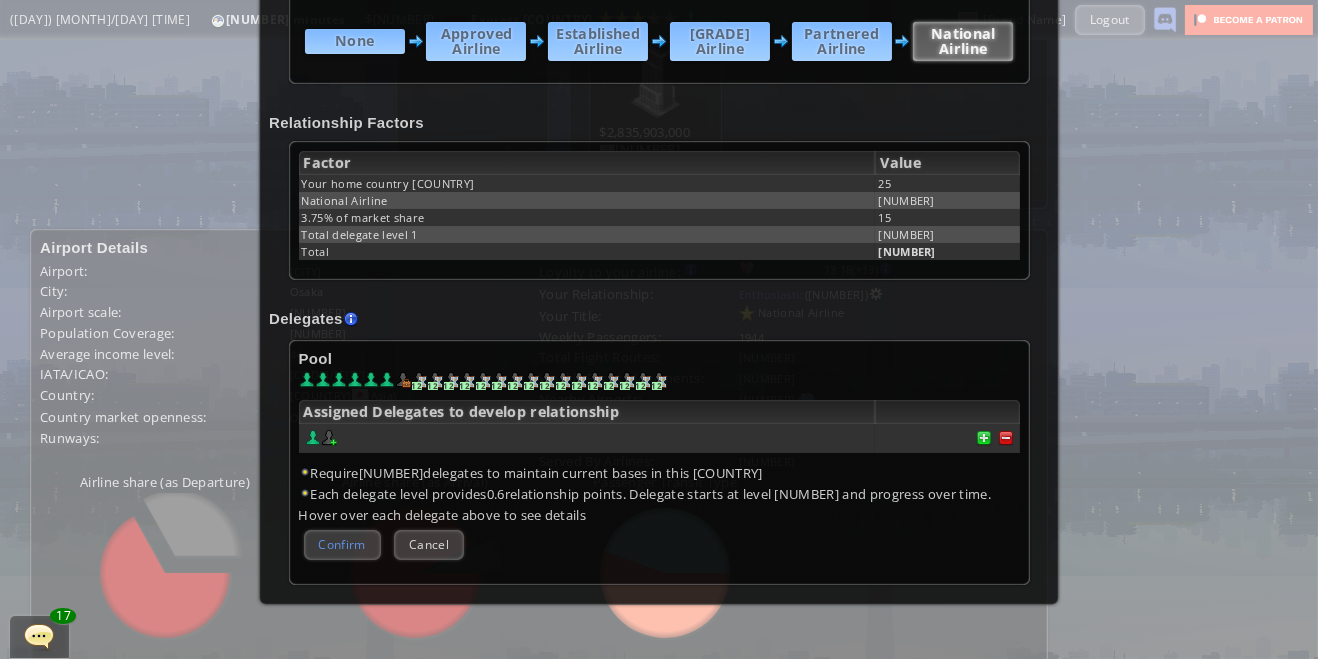 click on "Confirm" at bounding box center (342, 544) 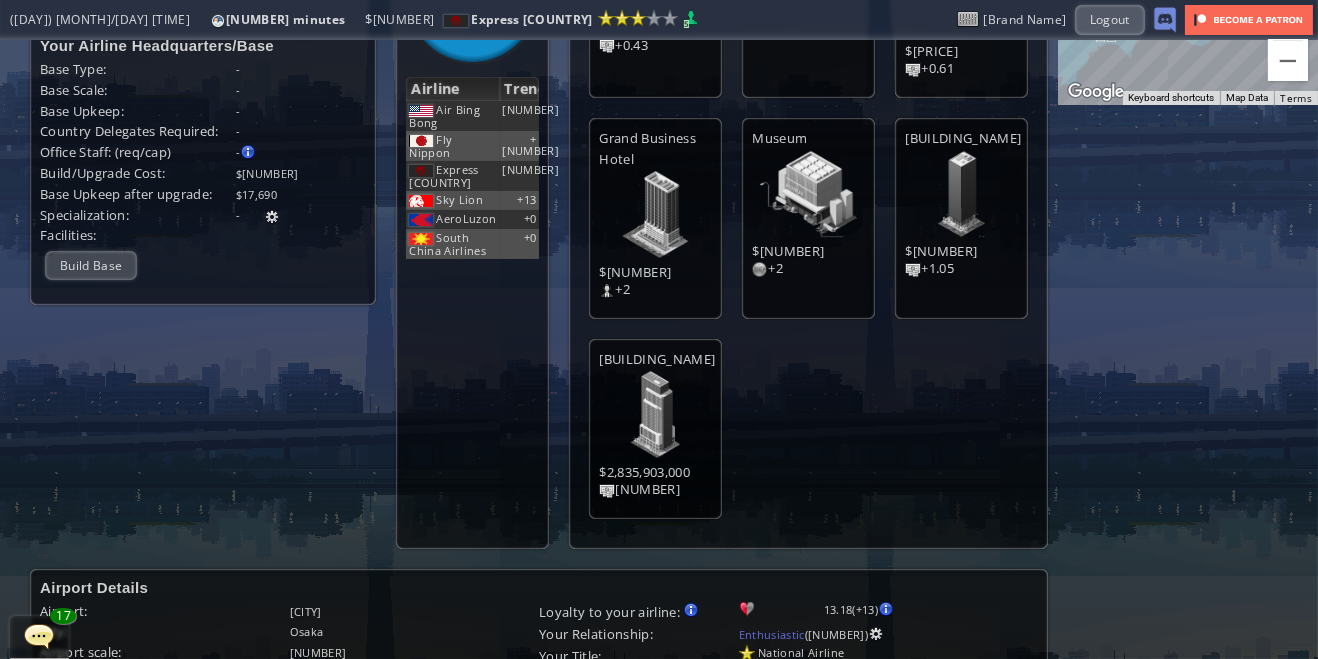 scroll, scrollTop: 0, scrollLeft: 0, axis: both 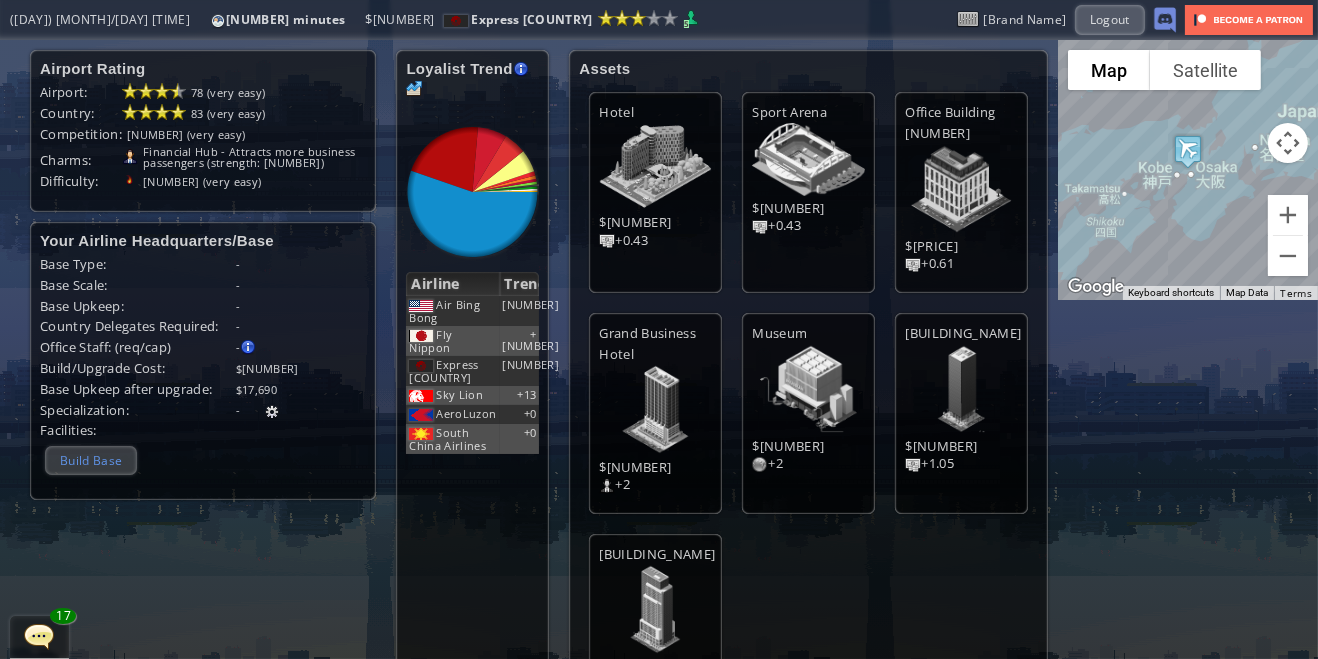 click on "Build Base" at bounding box center [91, 460] 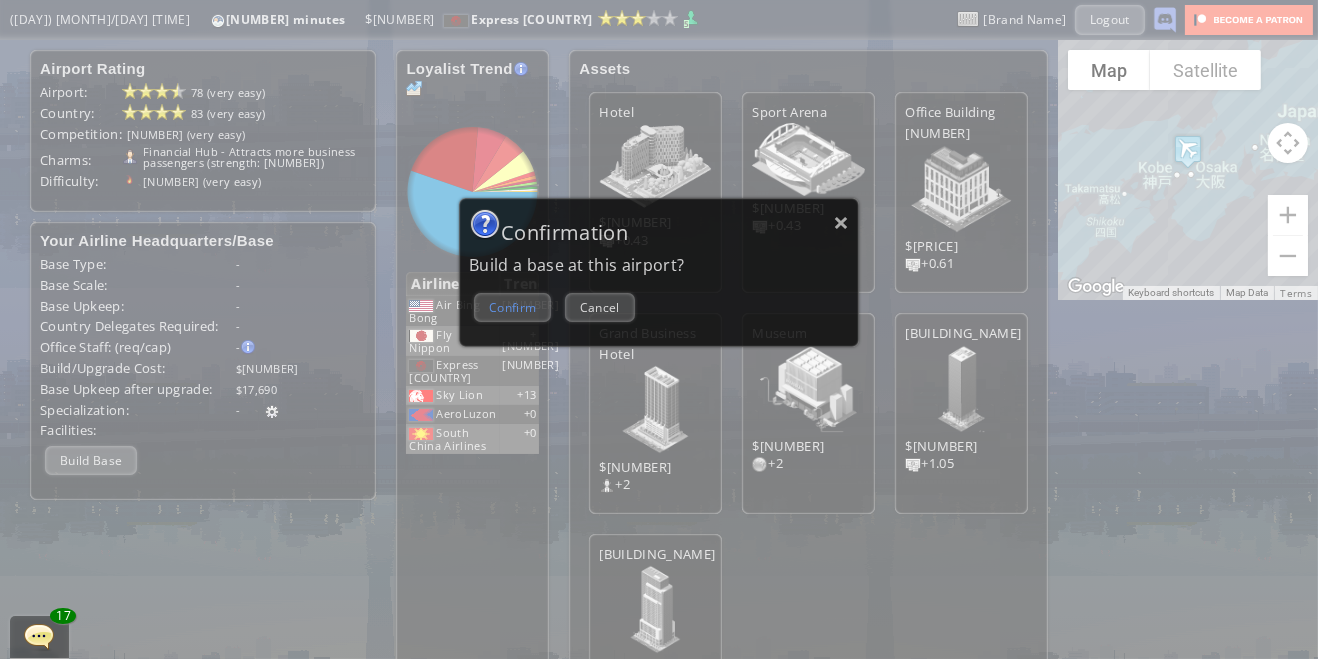 click on "Confirm" at bounding box center [512, 307] 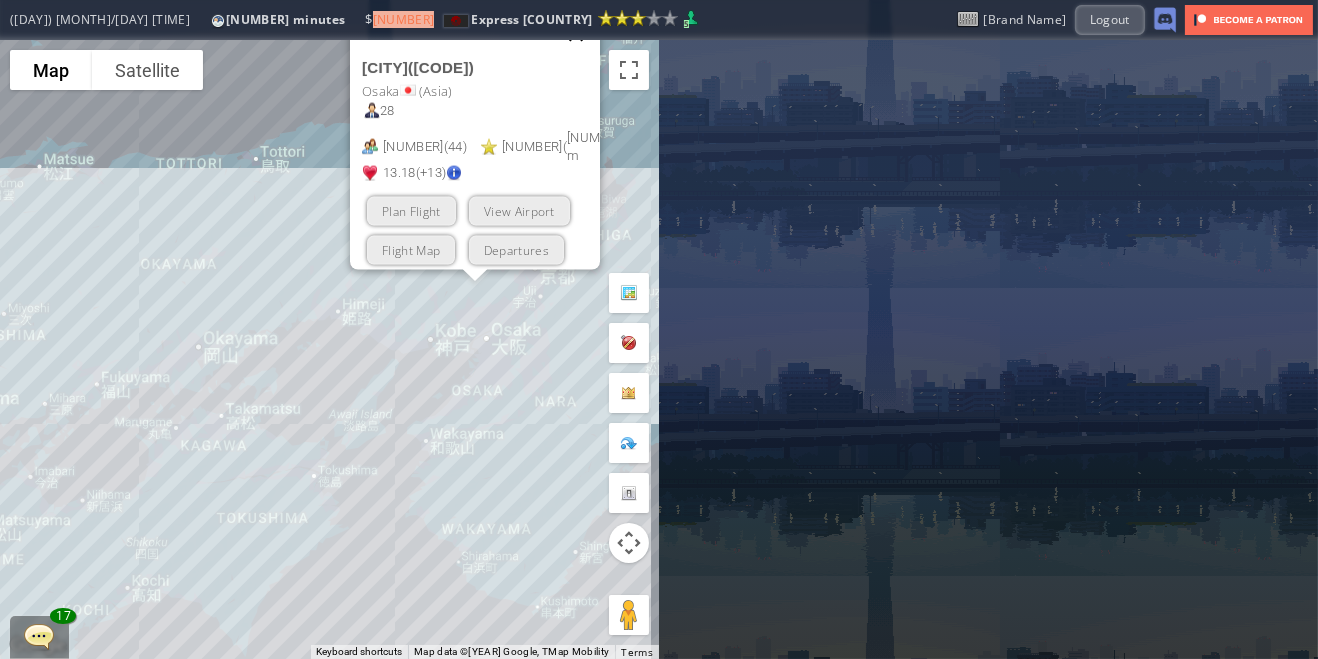 click at bounding box center [576, 34] 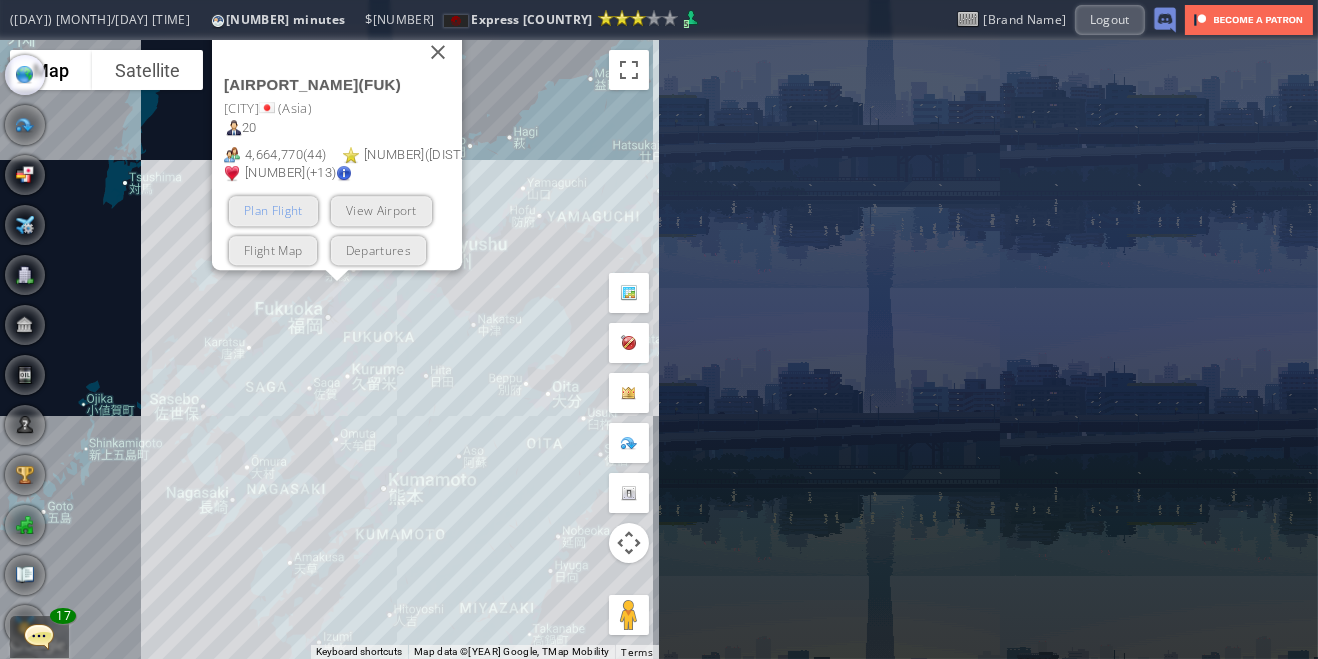click on "Plan Flight" at bounding box center [273, 210] 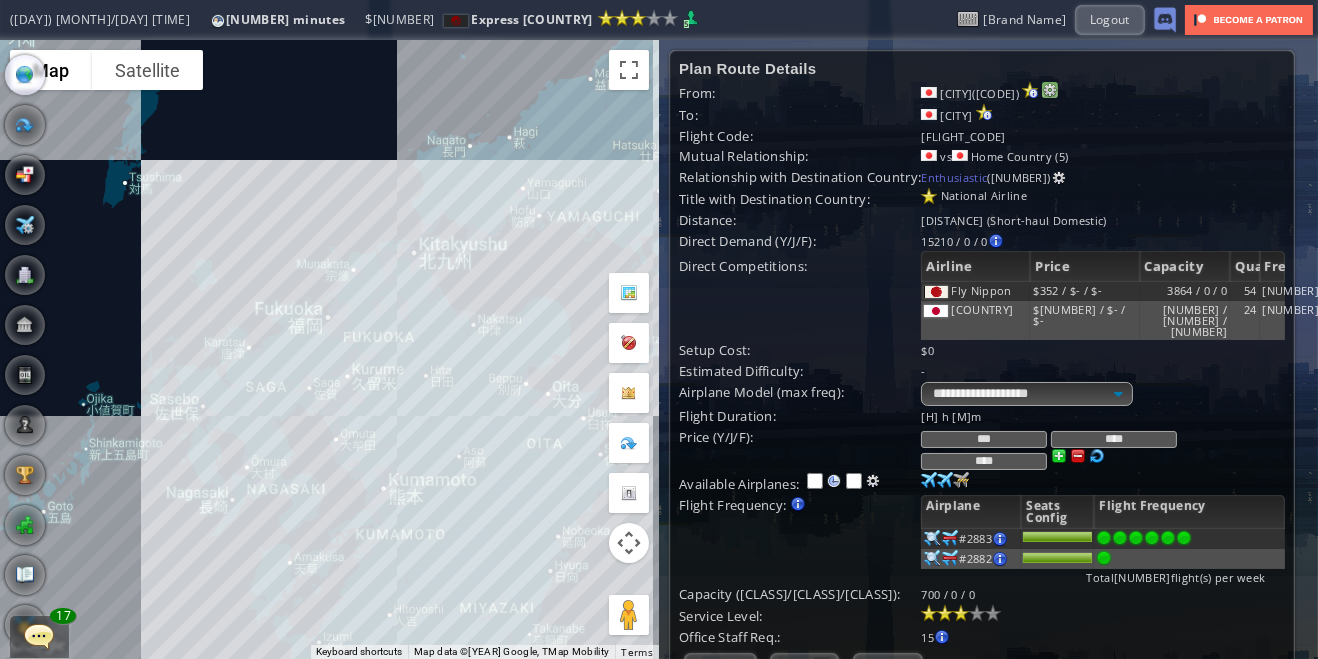 click at bounding box center (1050, 90) 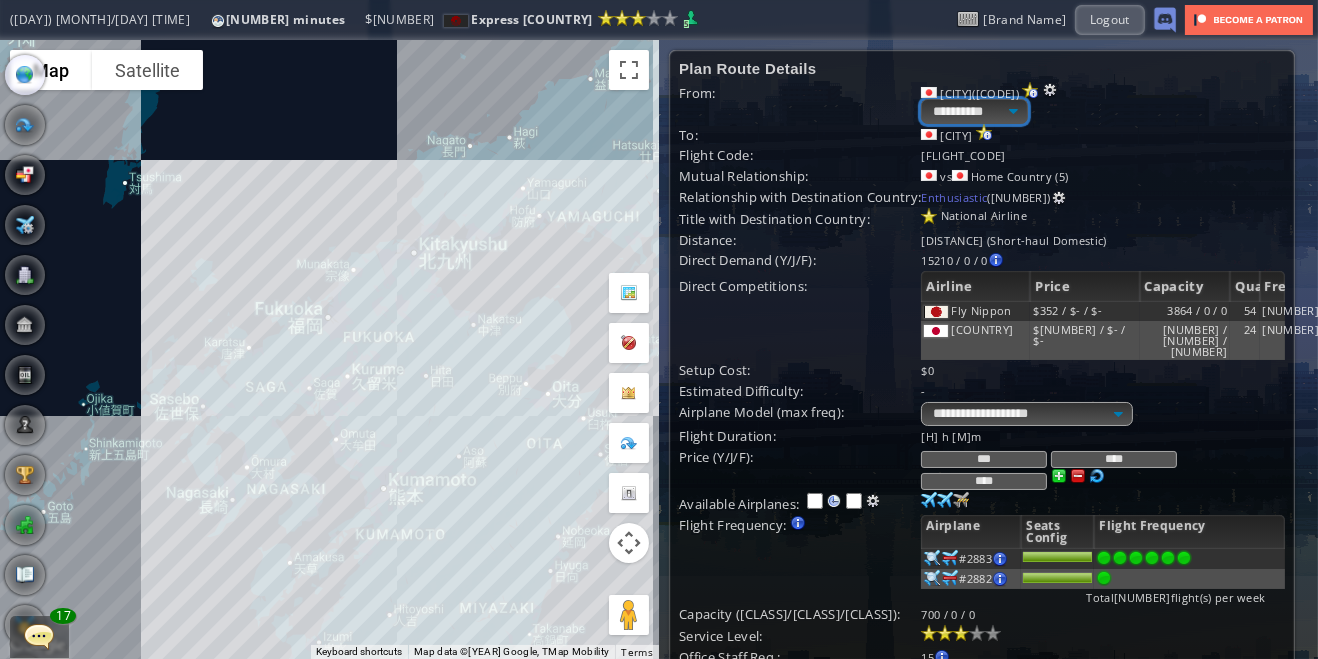 click on "**********" at bounding box center [974, 111] 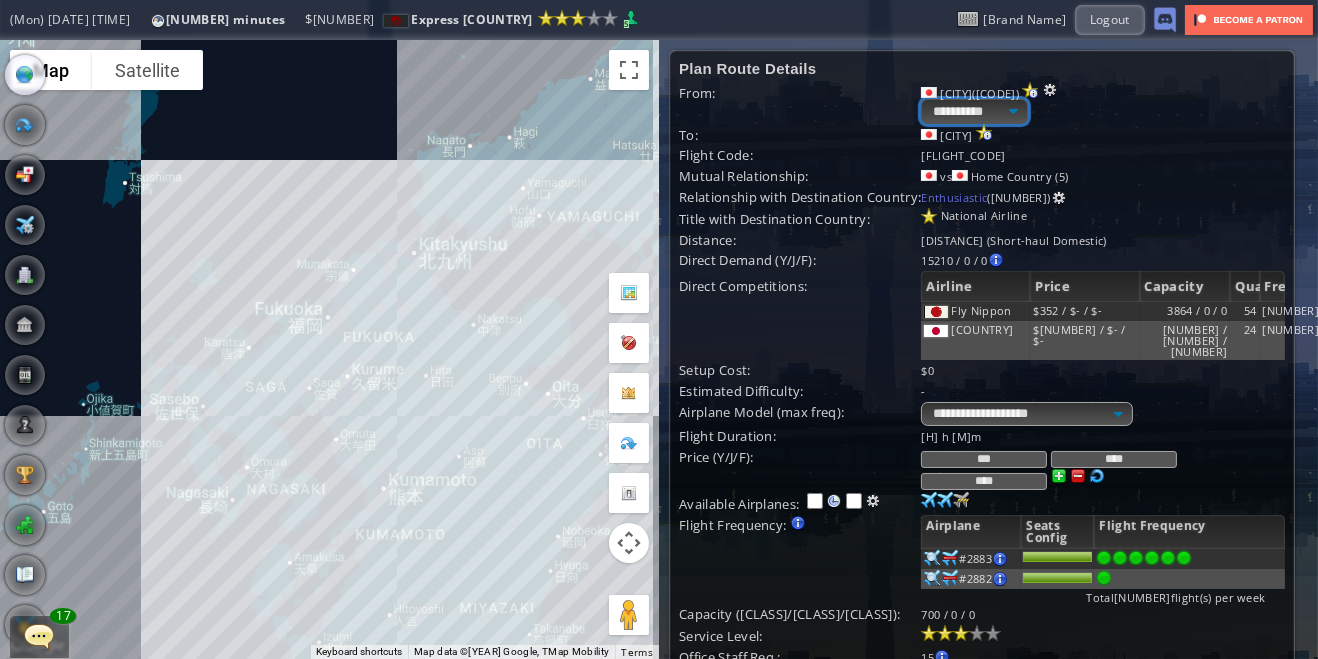 select on "****" 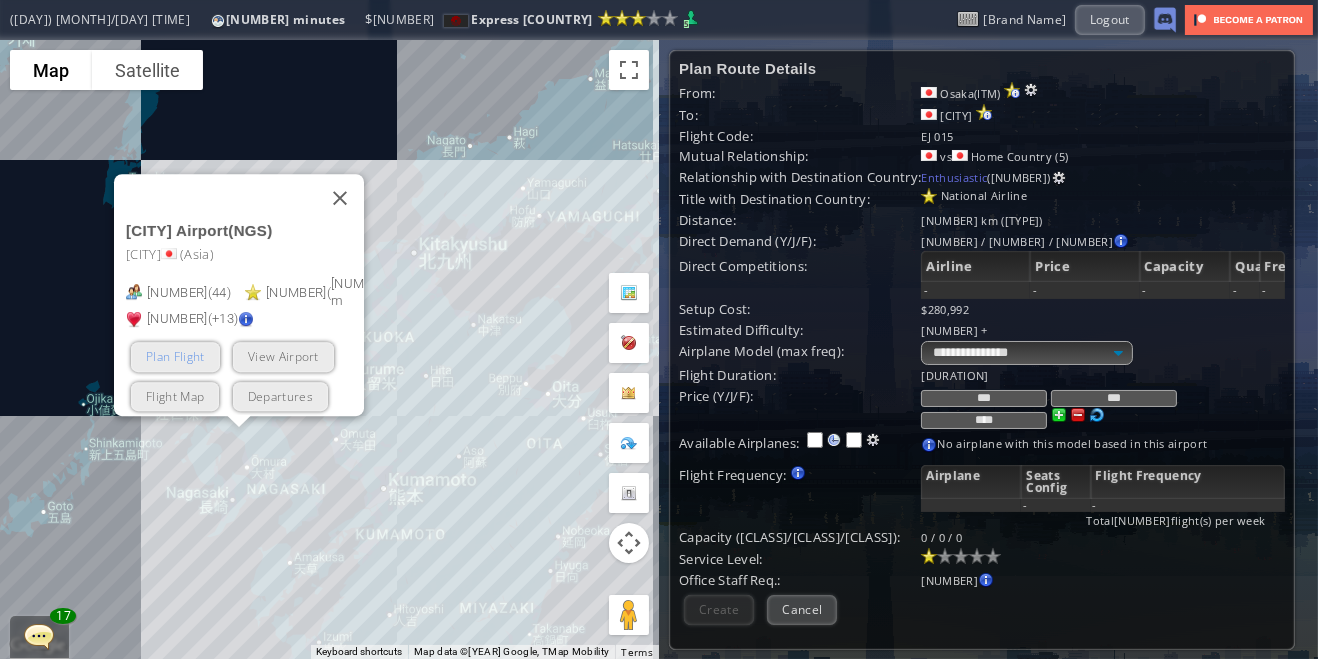 click on "Plan Flight" at bounding box center (175, 356) 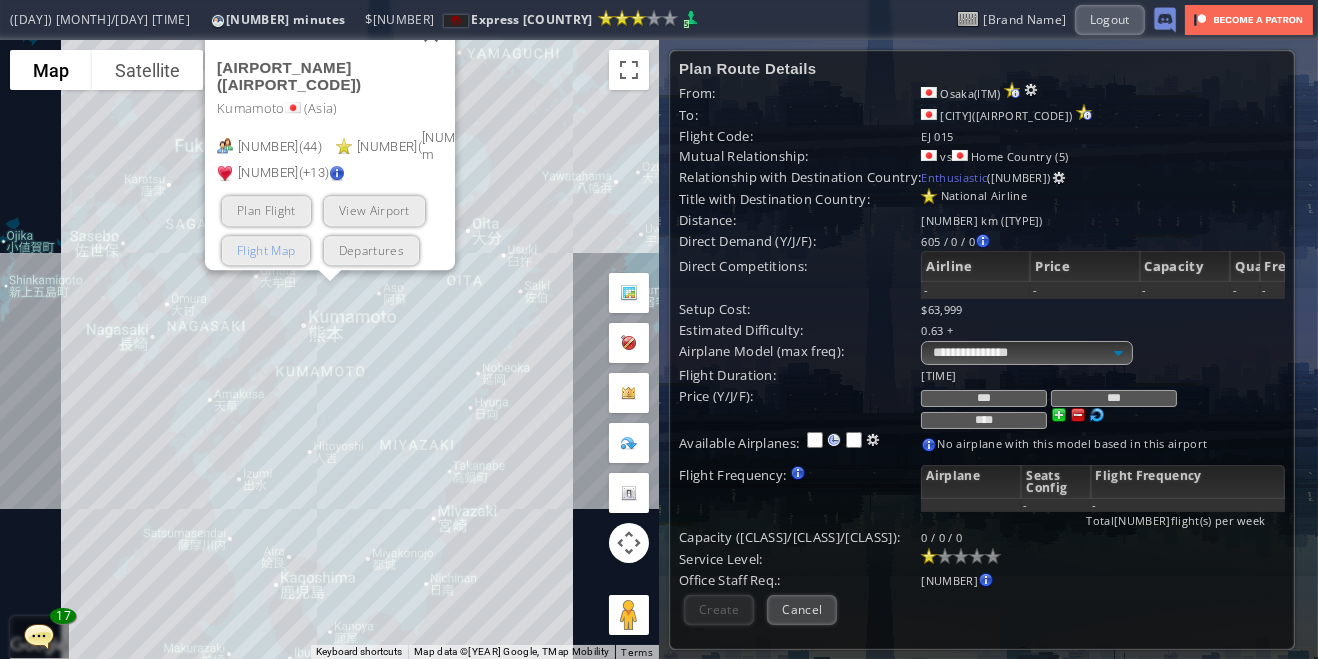 click on "Flight Map" at bounding box center [266, 249] 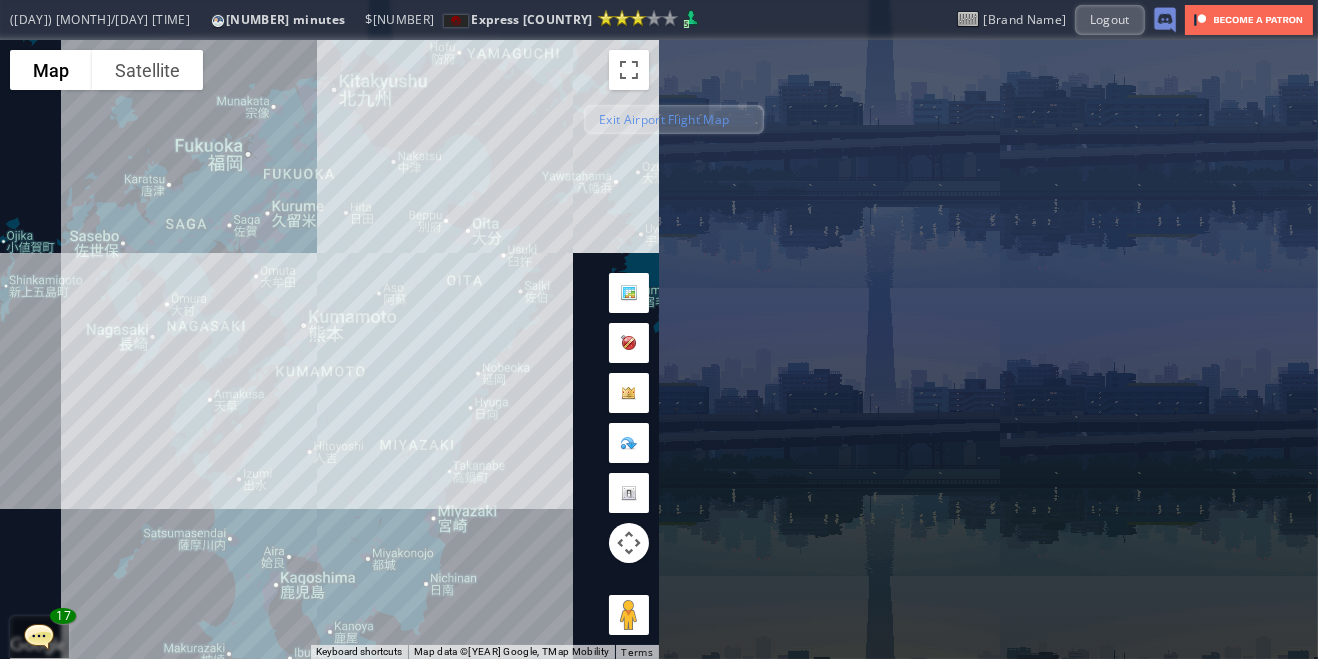 click on "Exit Airport Flight Map" at bounding box center [674, 119] 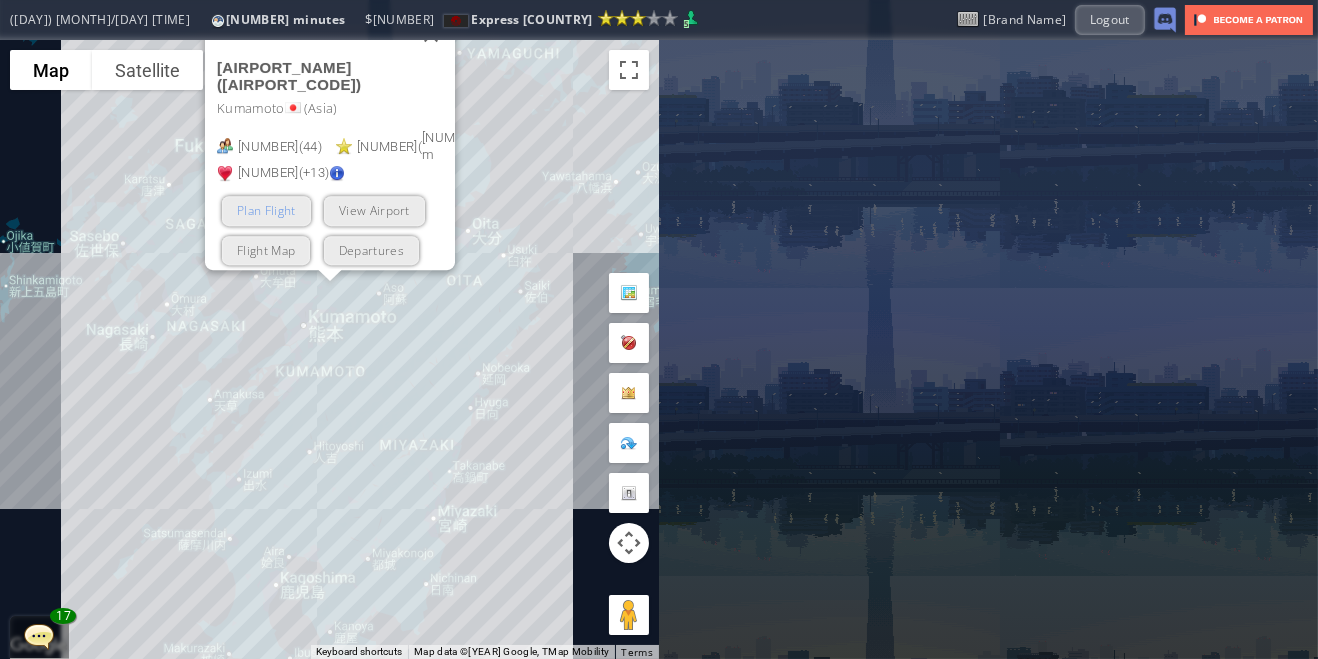 click on "Plan Flight" at bounding box center (266, 210) 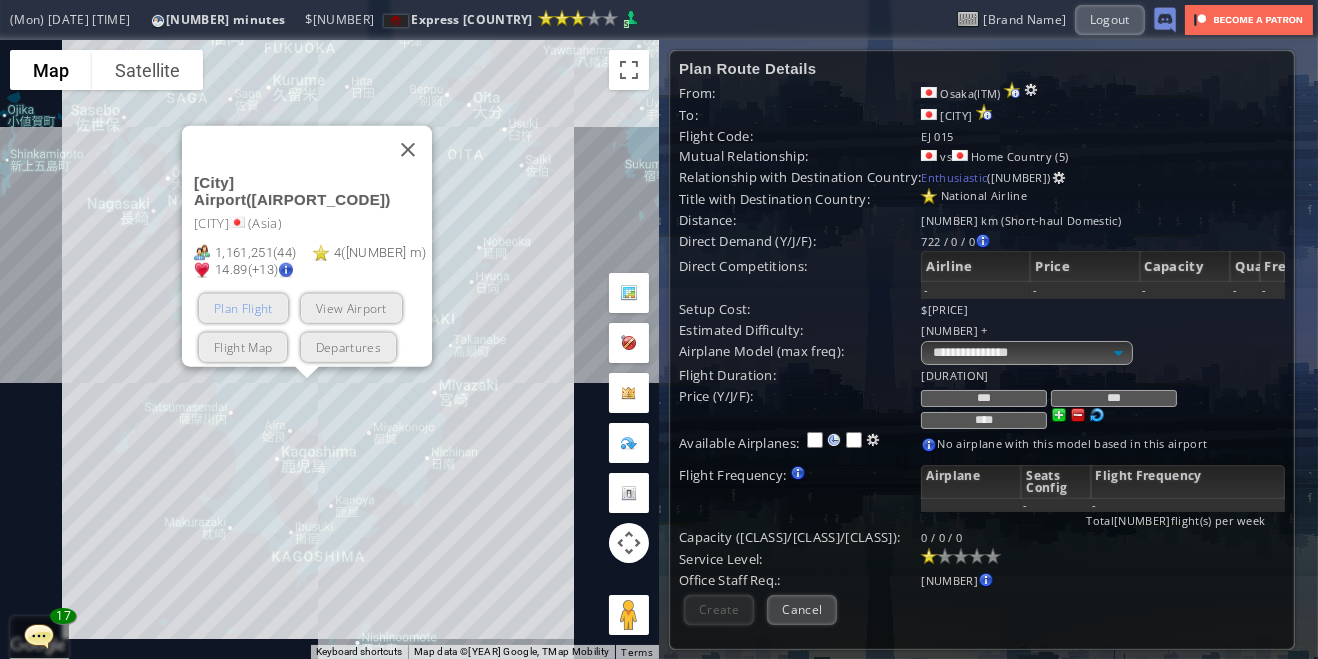 click on "Plan Flight" at bounding box center (243, 307) 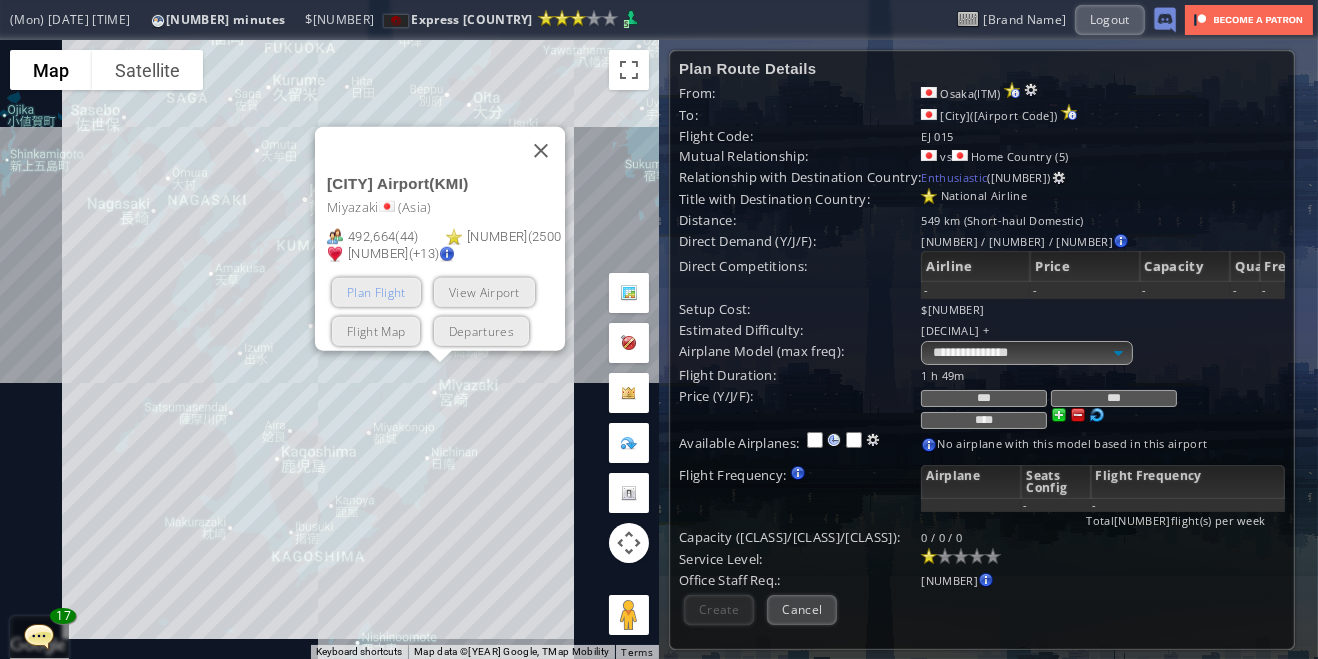 click on "Plan Flight" at bounding box center [376, 291] 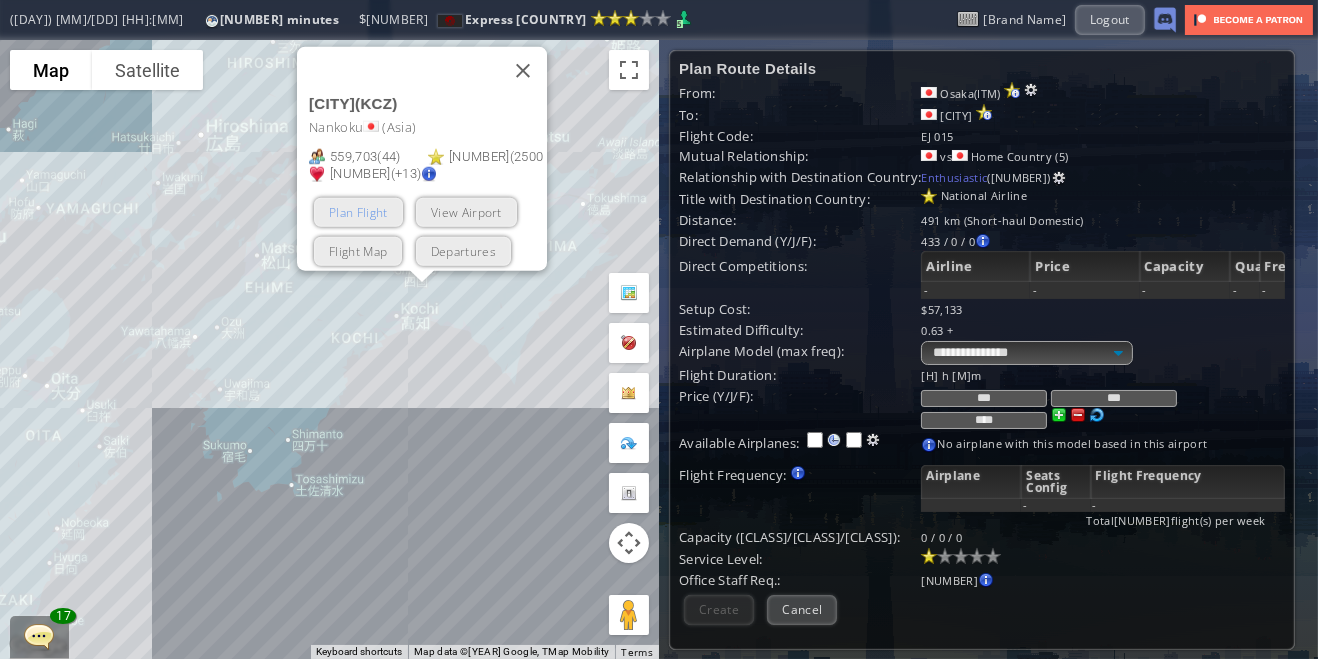click on "Plan Flight" at bounding box center [358, 211] 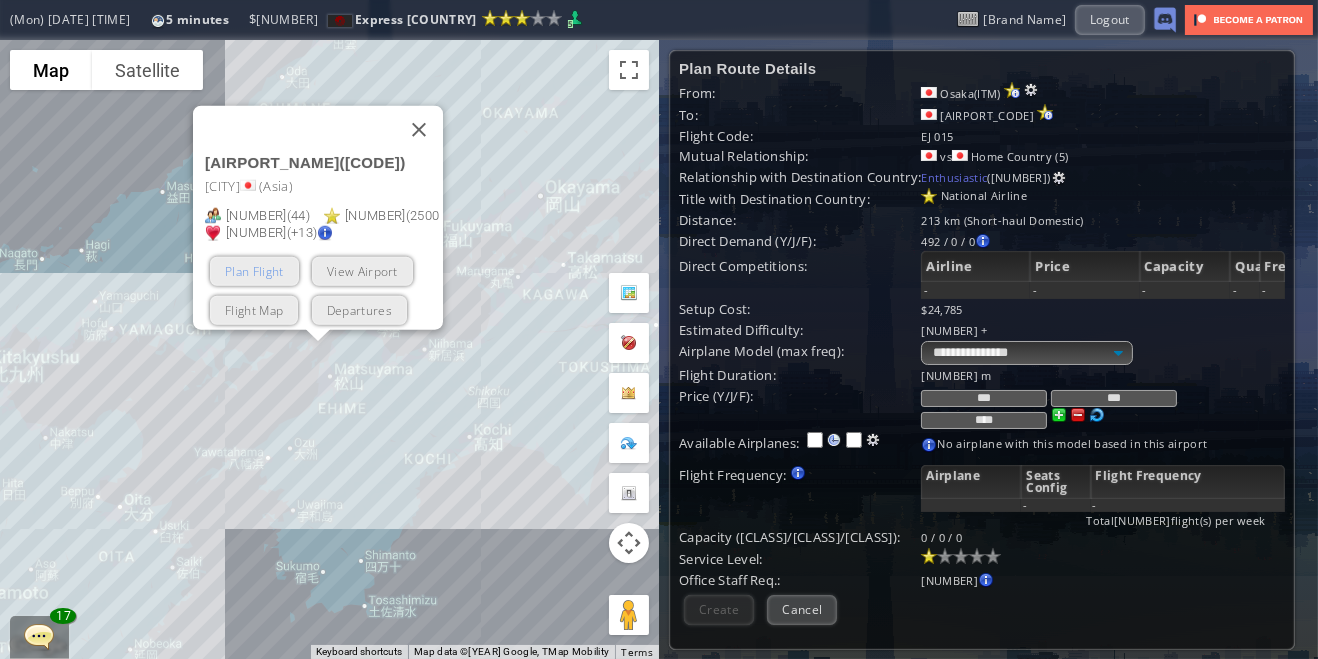 click on "Plan Flight" at bounding box center (254, 270) 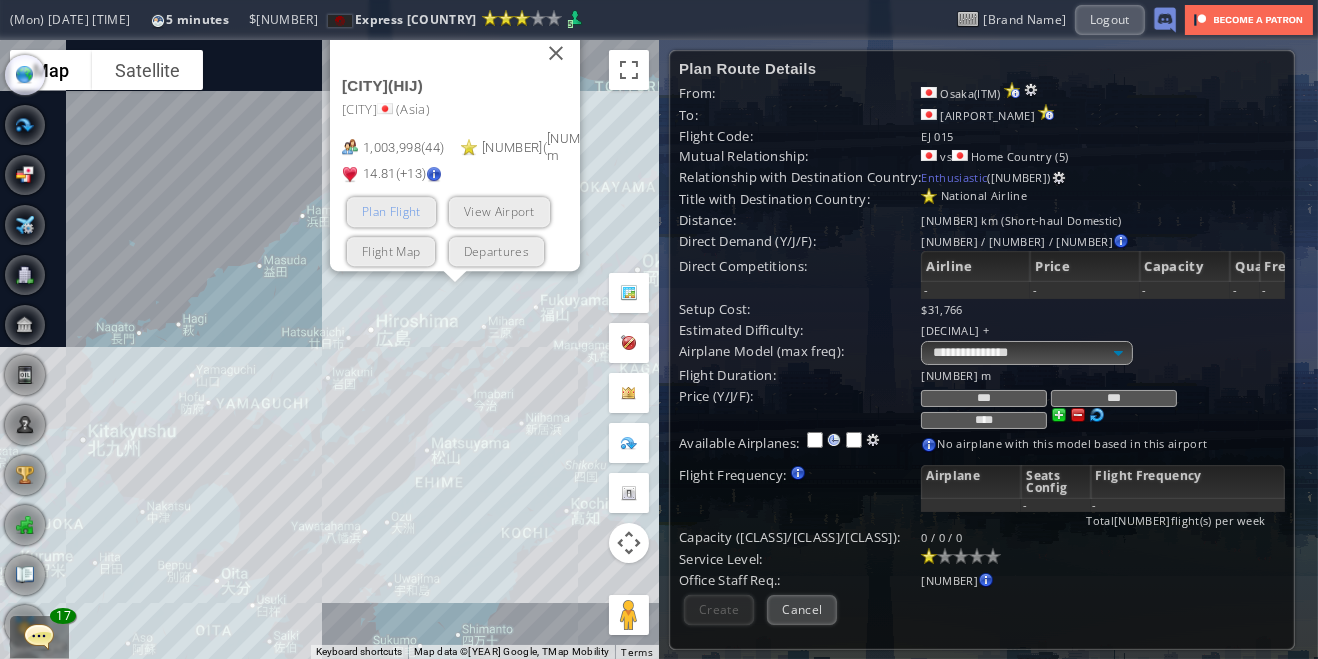 click on "Plan Flight" at bounding box center (391, 211) 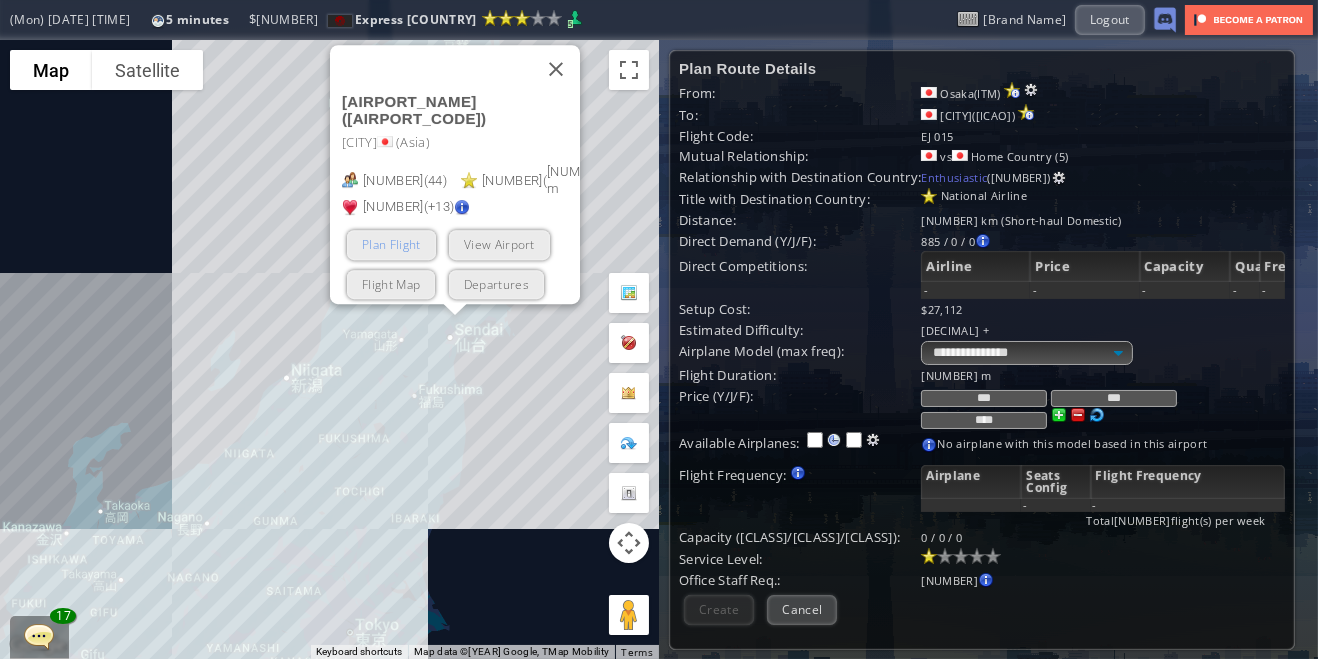 click on "Plan Flight" at bounding box center [391, 244] 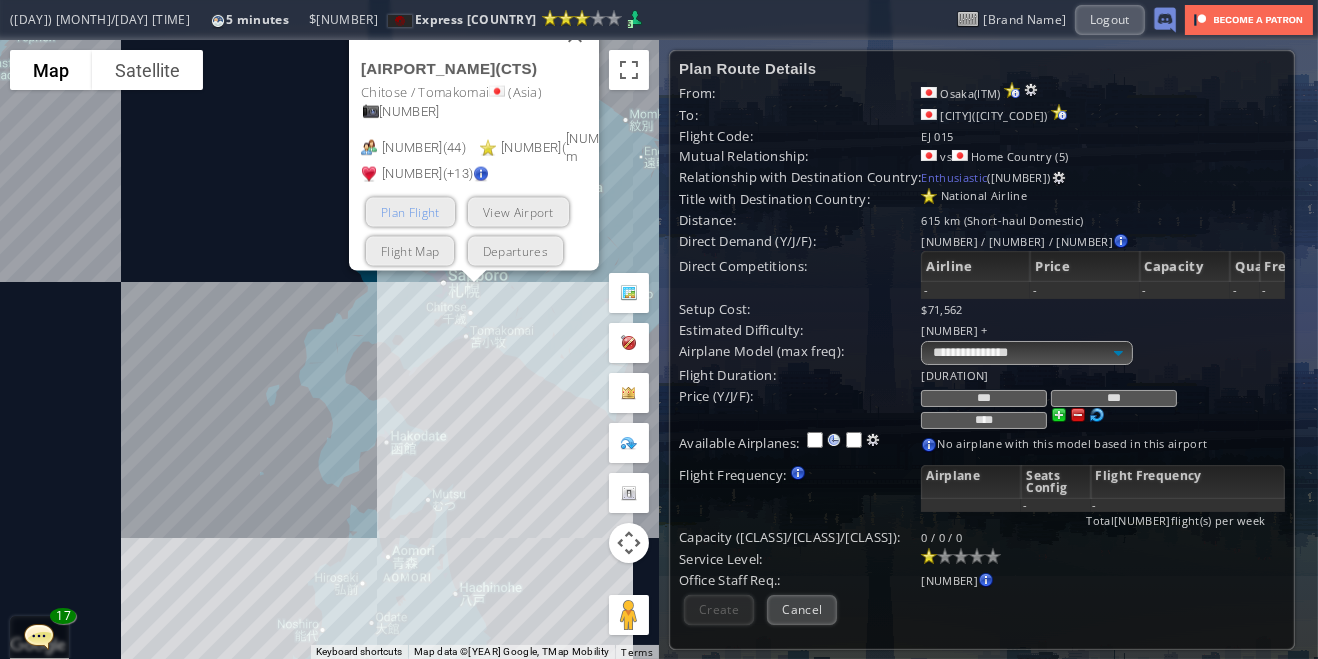 click on "Plan Flight" at bounding box center (410, 211) 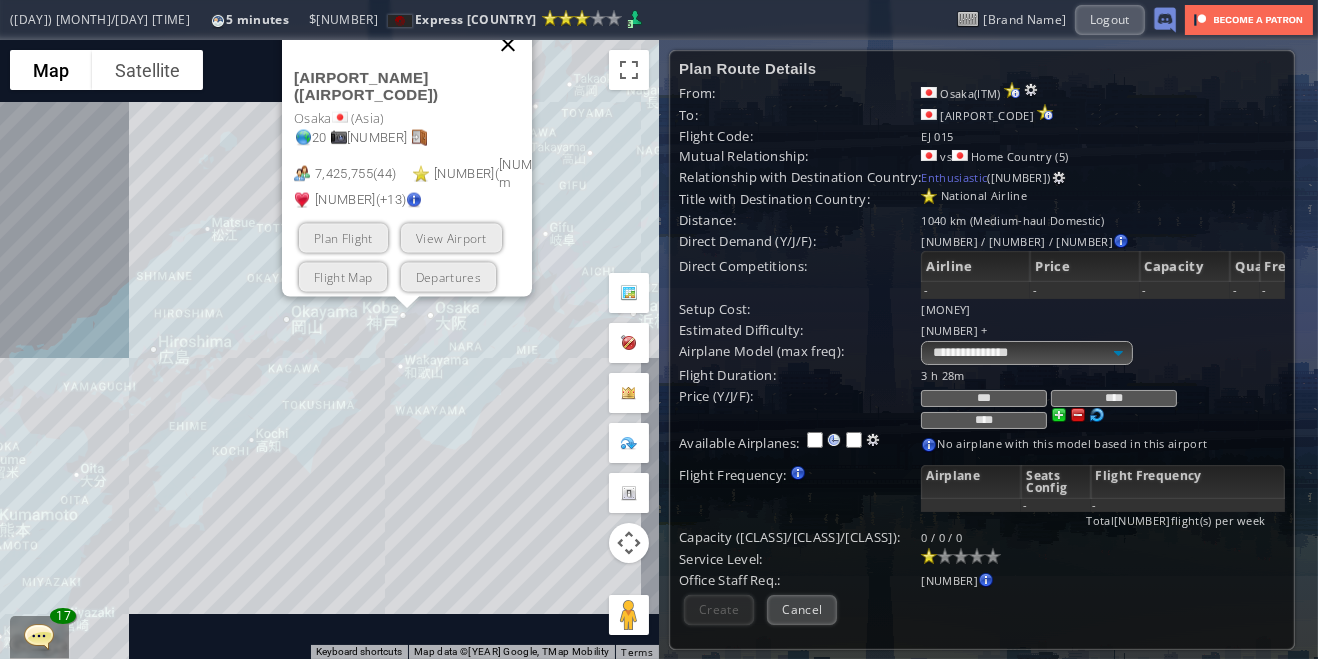 click at bounding box center [508, 44] 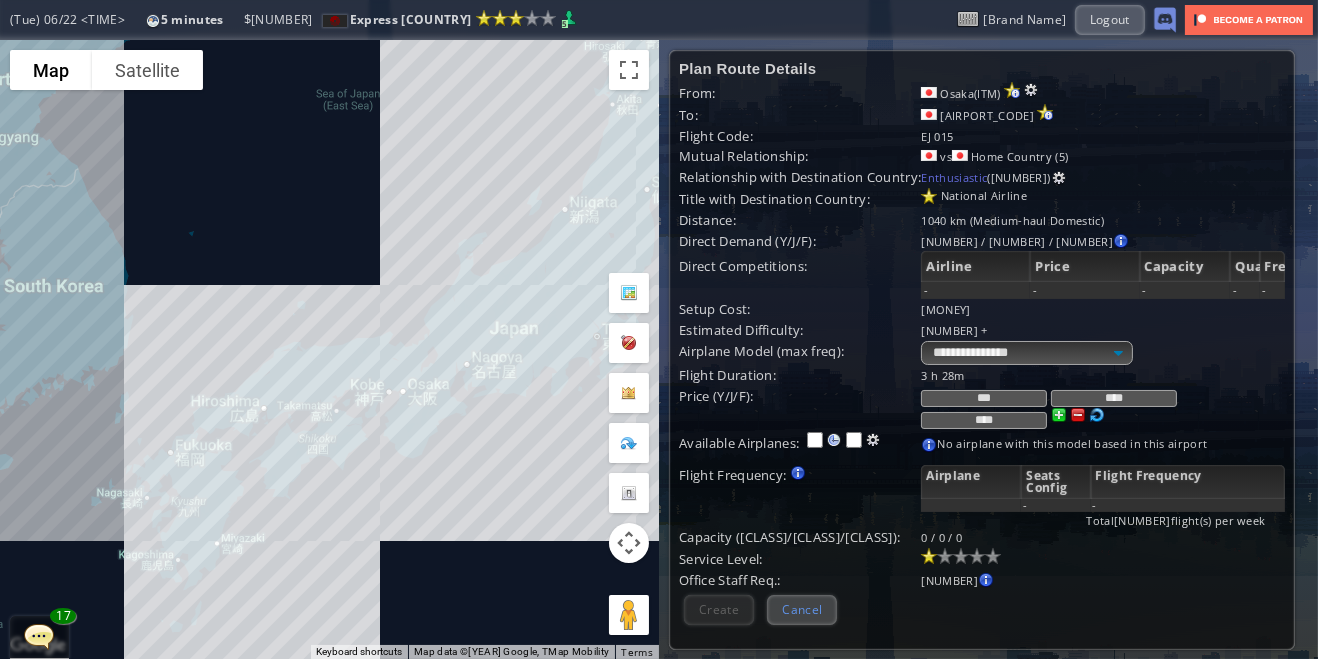 click on "Cancel" at bounding box center [802, 609] 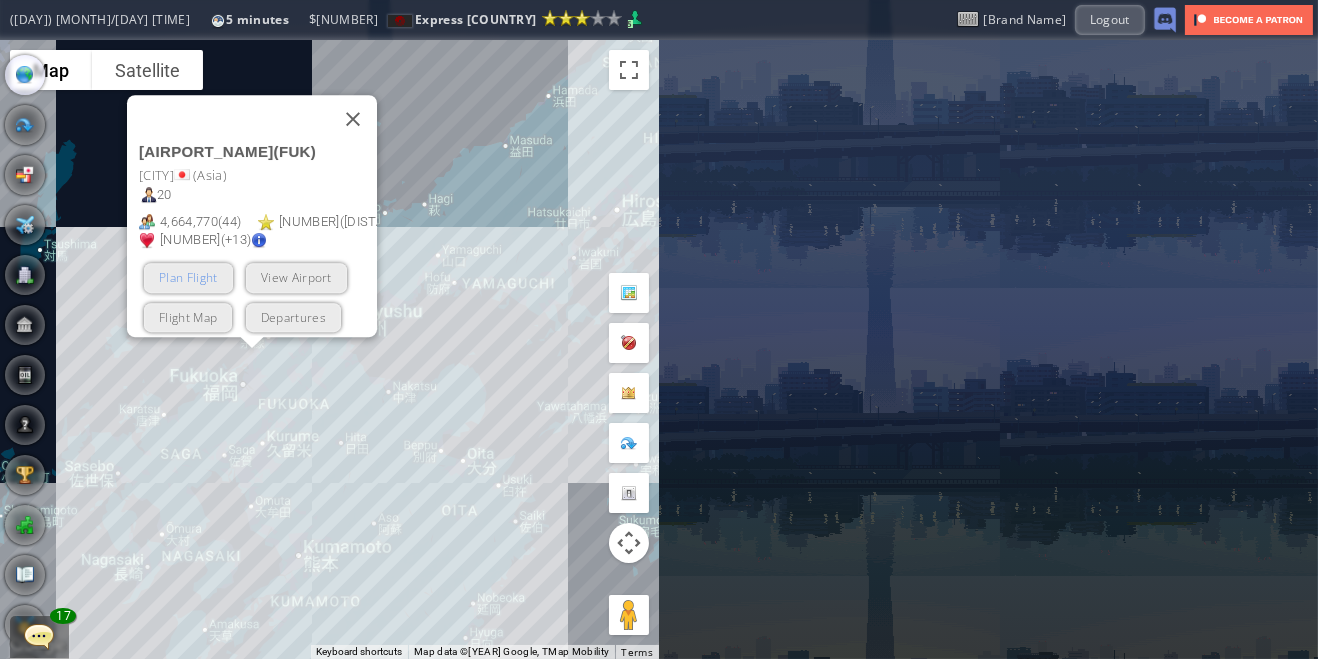 click on "Plan Flight" at bounding box center [188, 277] 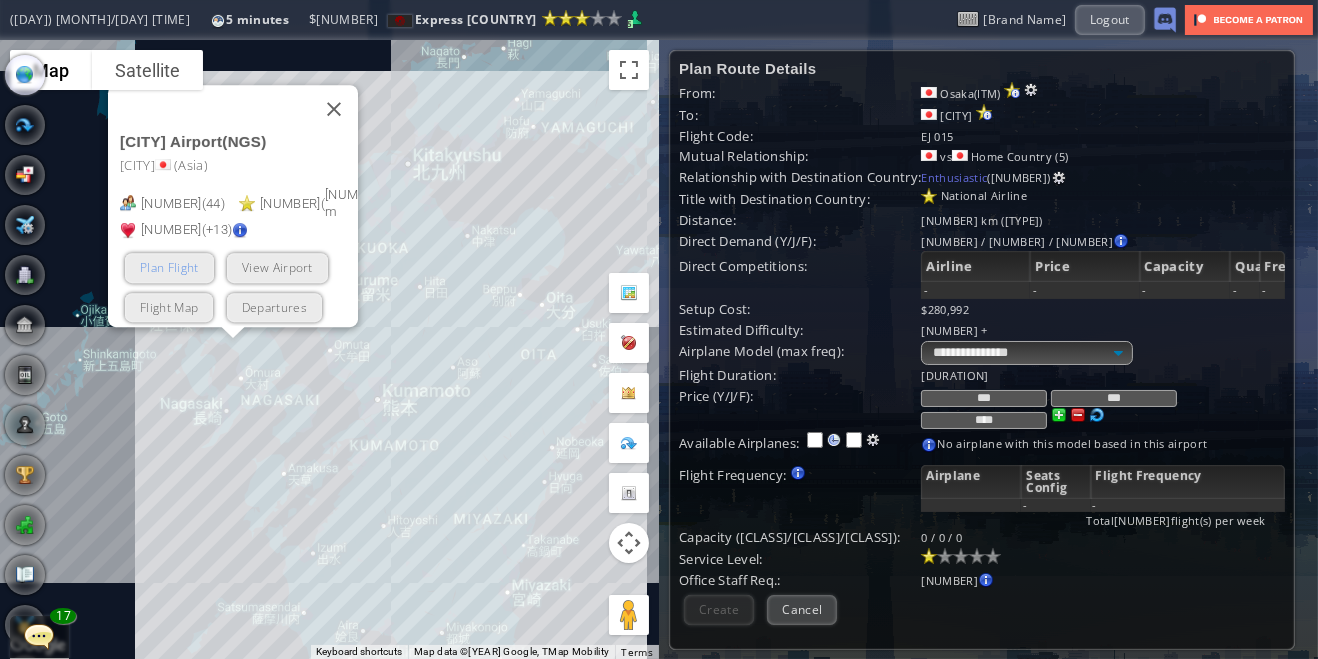 click on "Plan Flight" at bounding box center (169, 267) 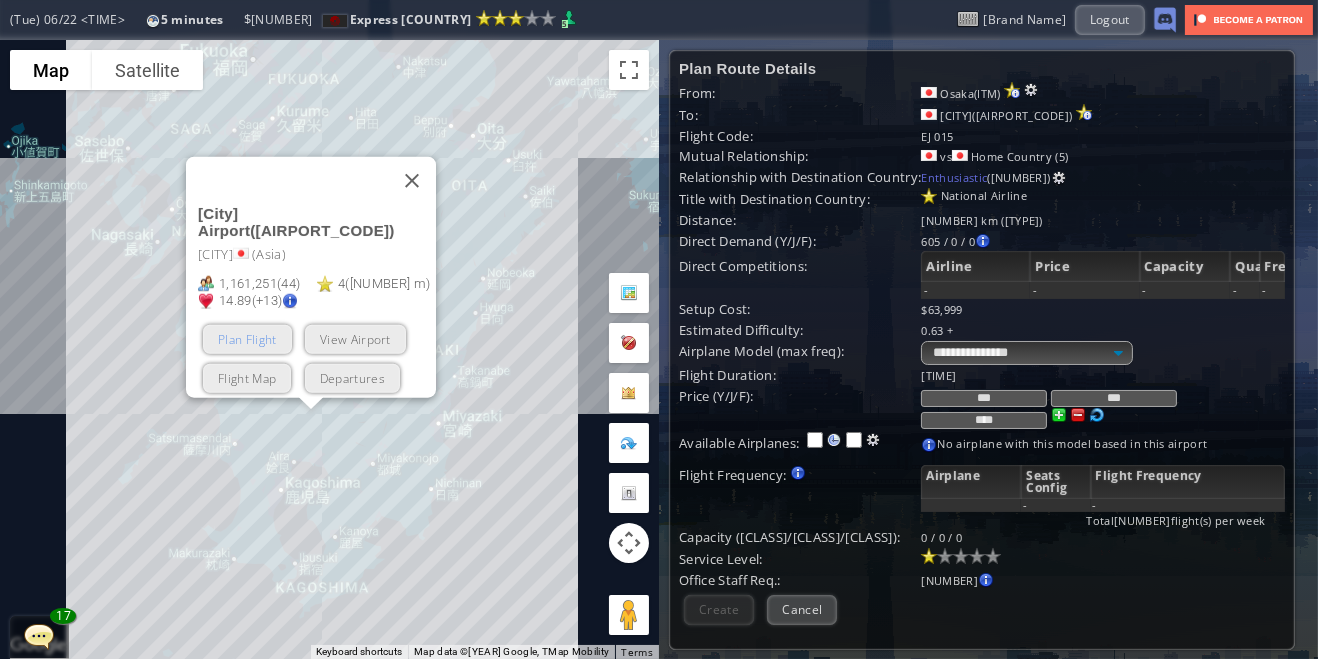 click on "Plan Flight" at bounding box center (247, 338) 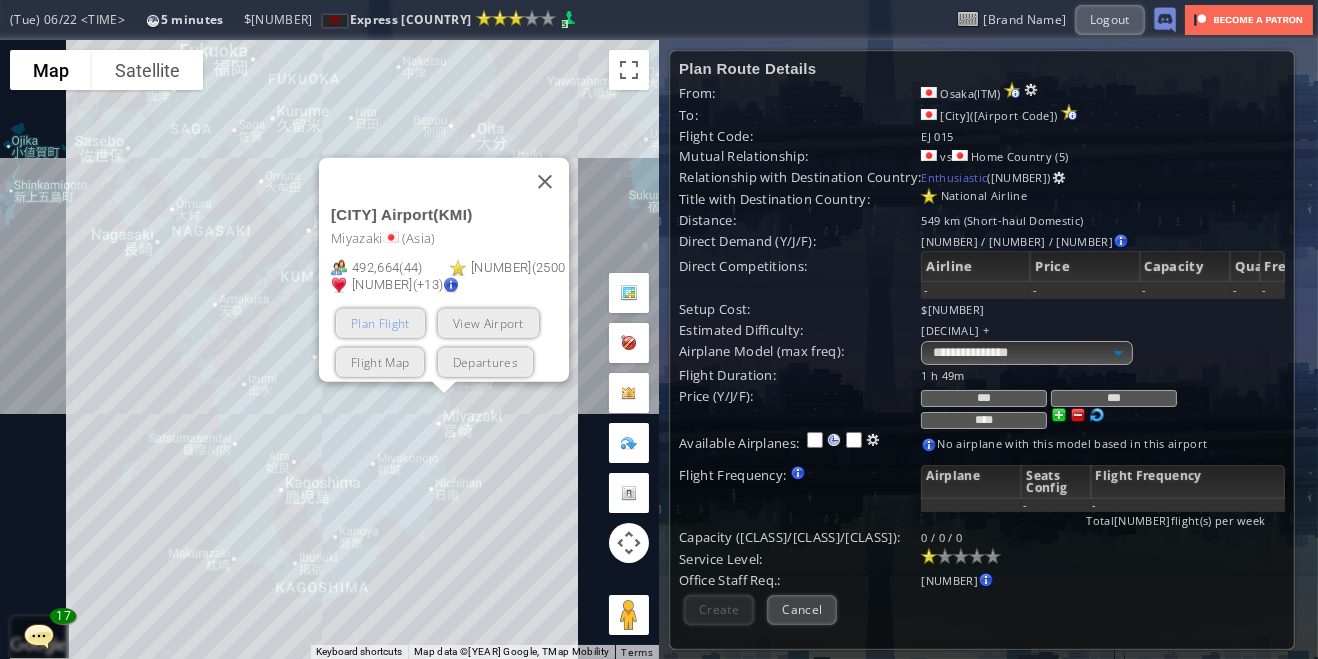 click on "Plan Flight" at bounding box center (380, 322) 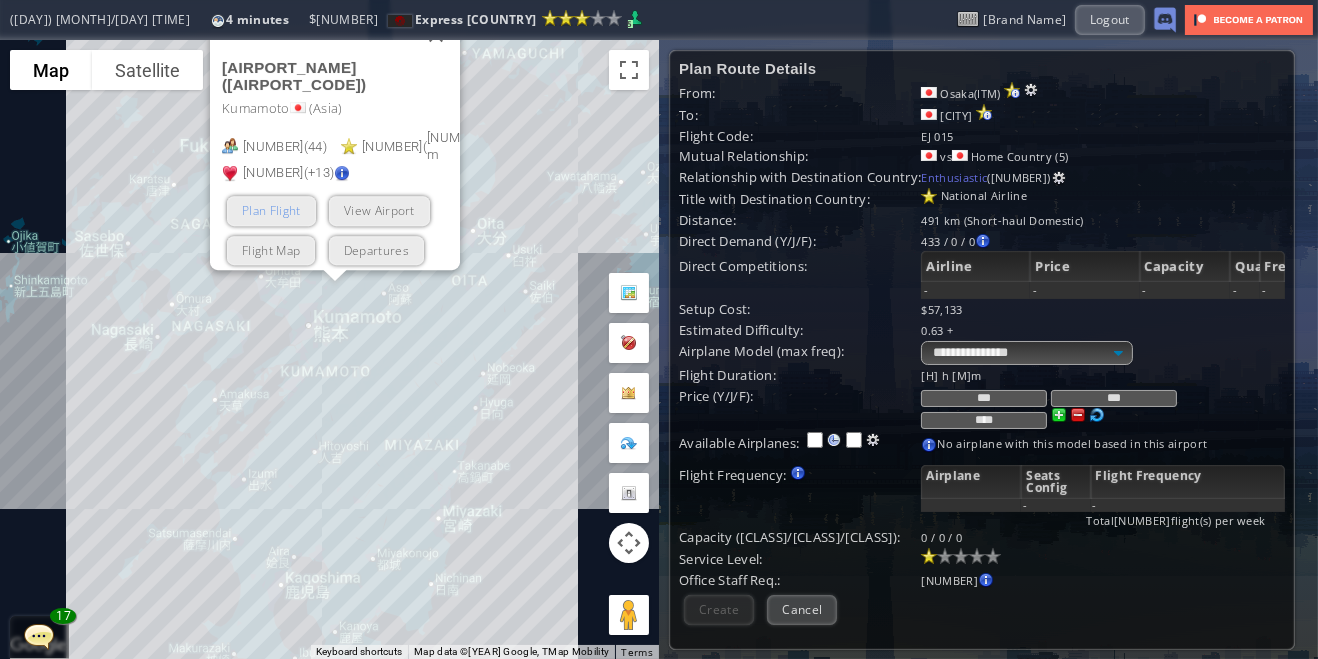 click on "Plan Flight" at bounding box center [271, 210] 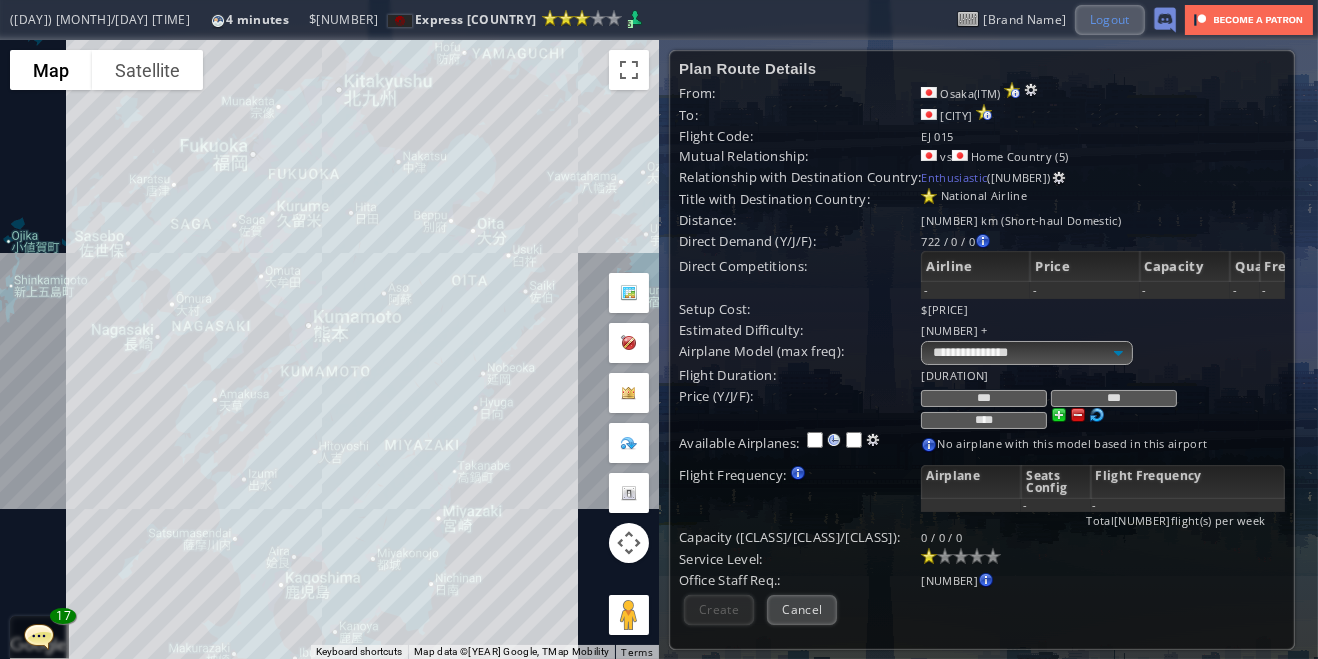 click on "Logout" at bounding box center (1110, 19) 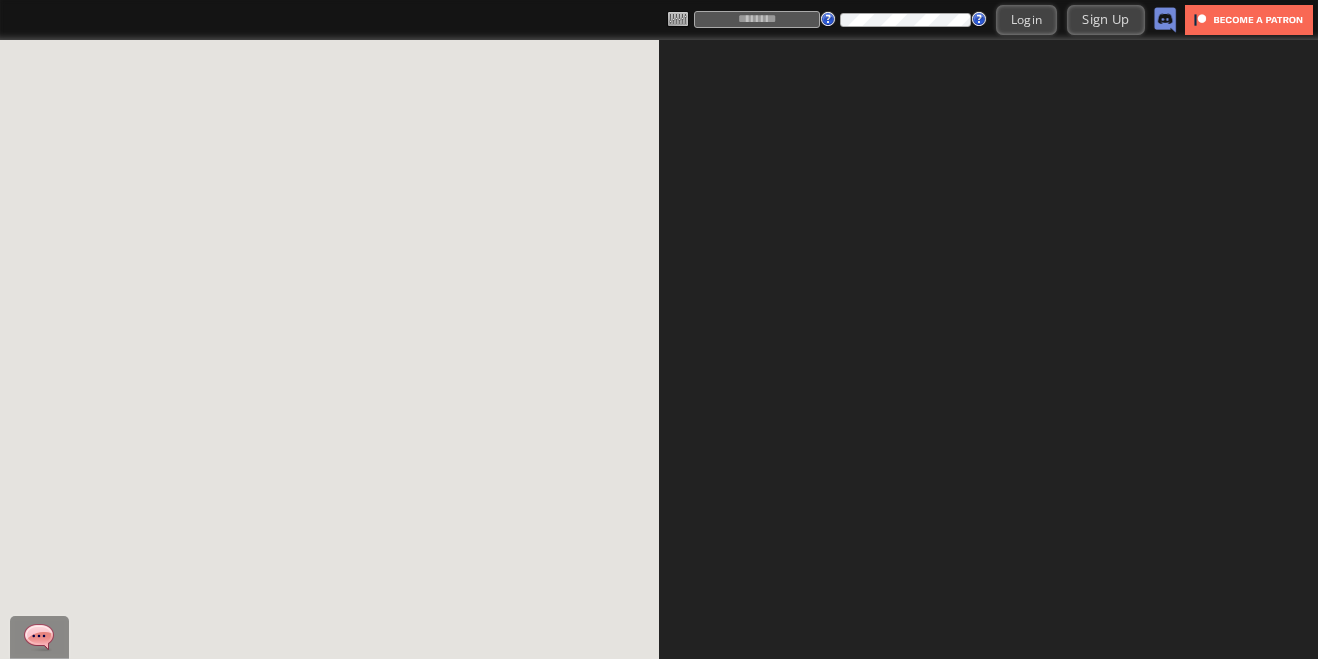 scroll, scrollTop: 0, scrollLeft: 0, axis: both 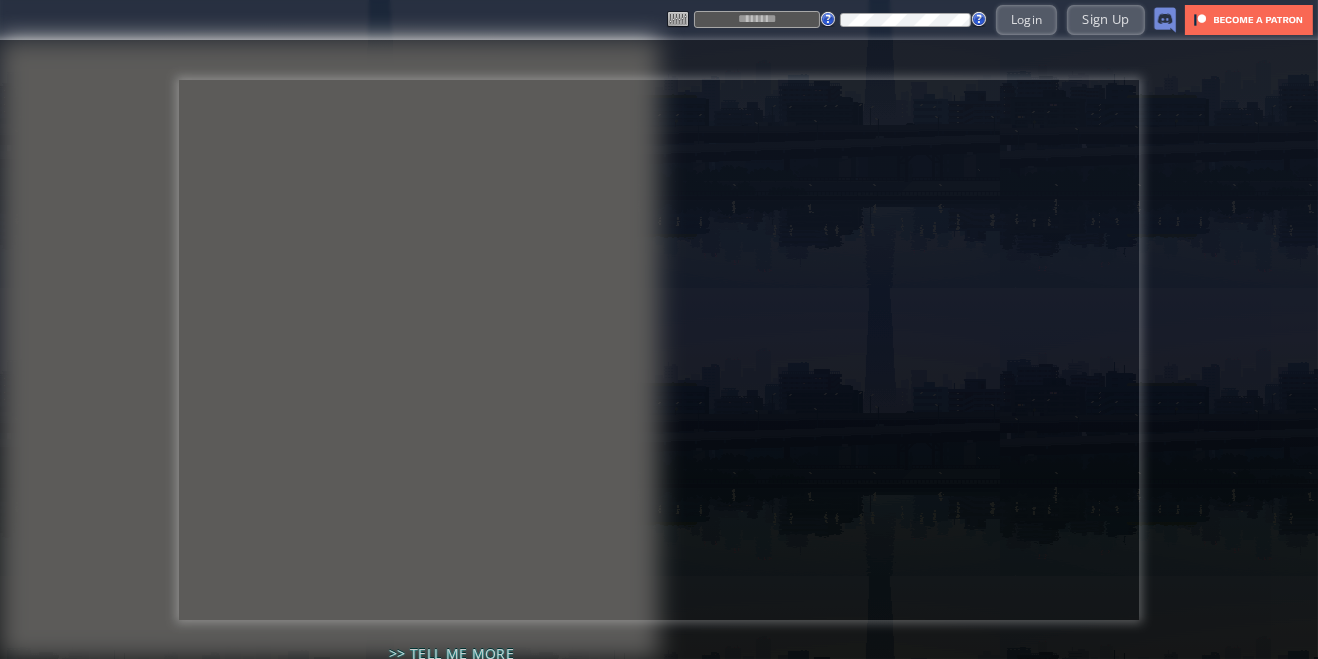 click at bounding box center (757, 19) 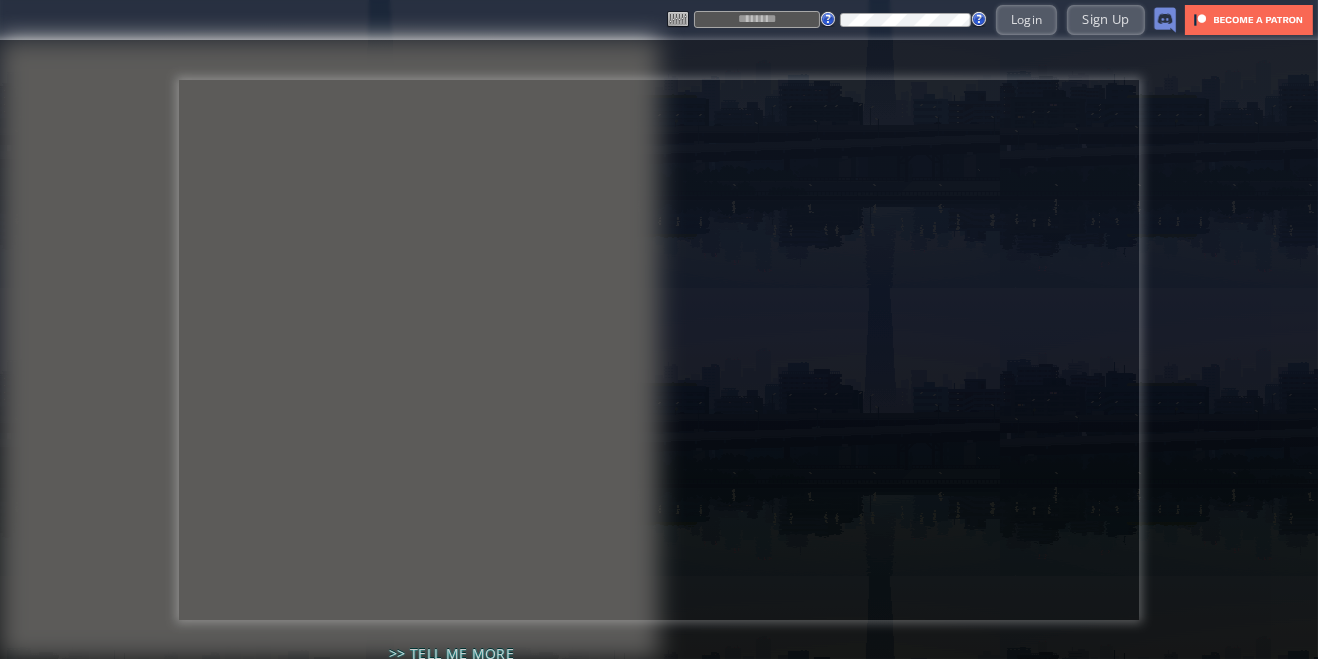 click at bounding box center [757, 19] 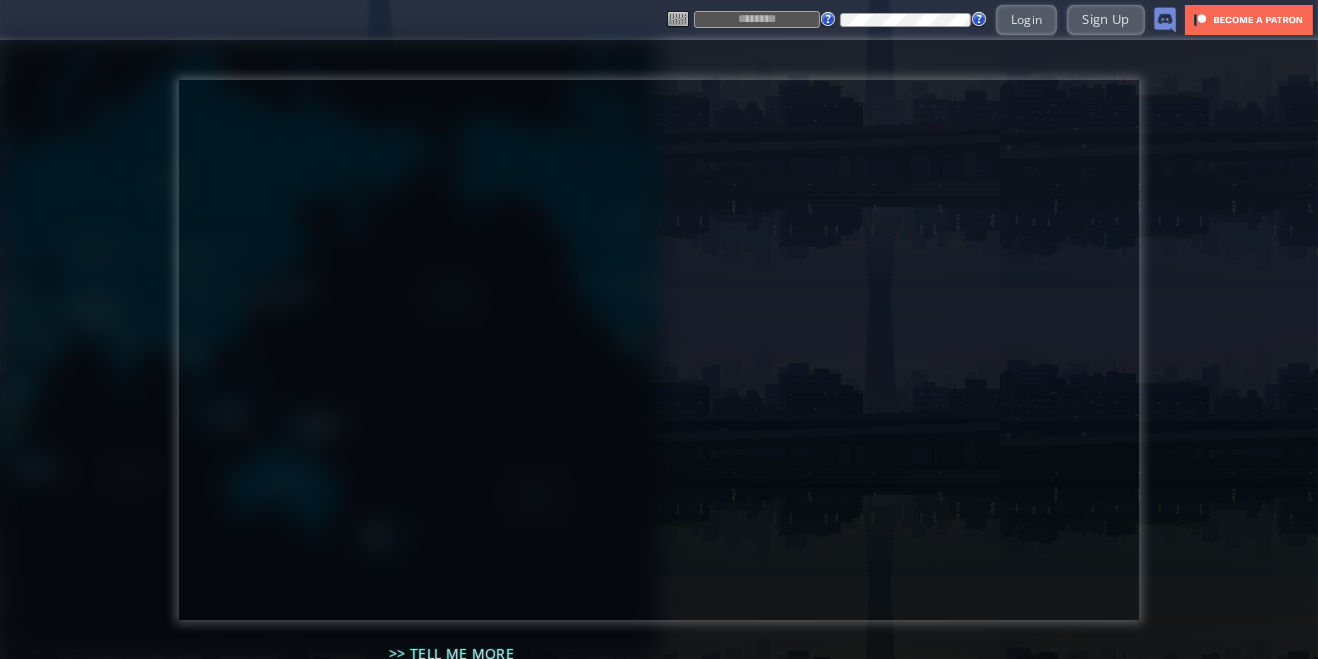 click at bounding box center (757, 19) 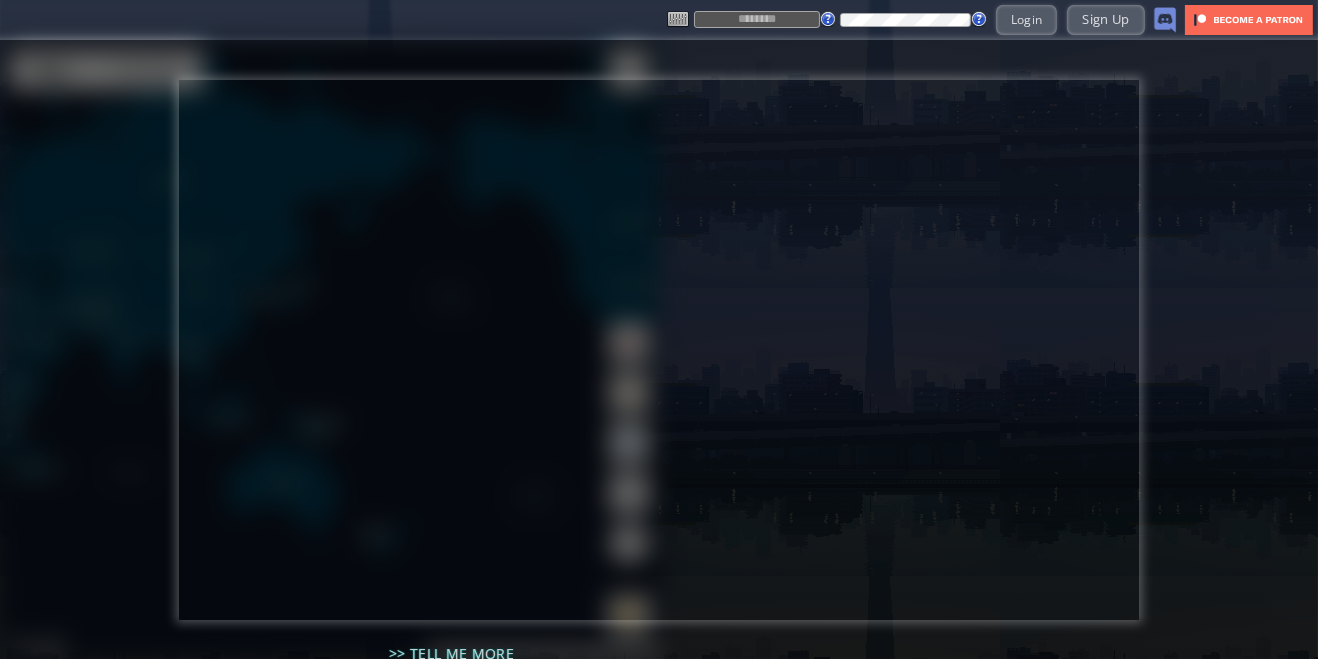click at bounding box center [757, 19] 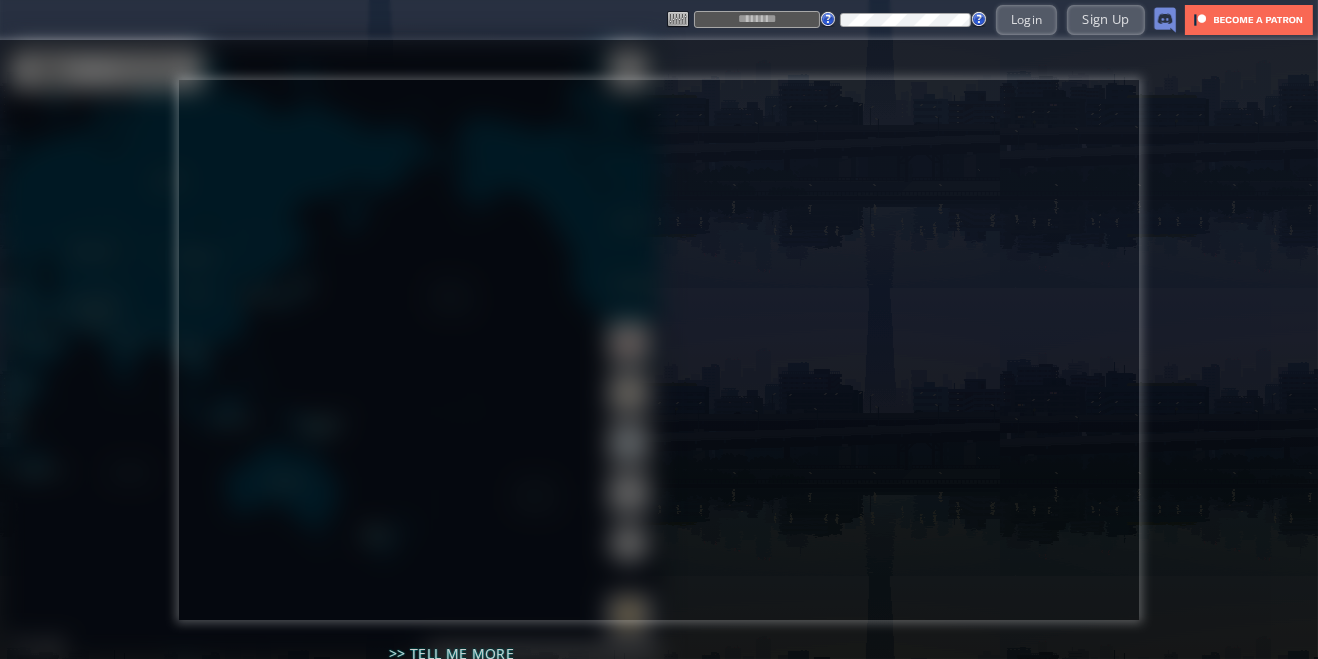 type on "****" 